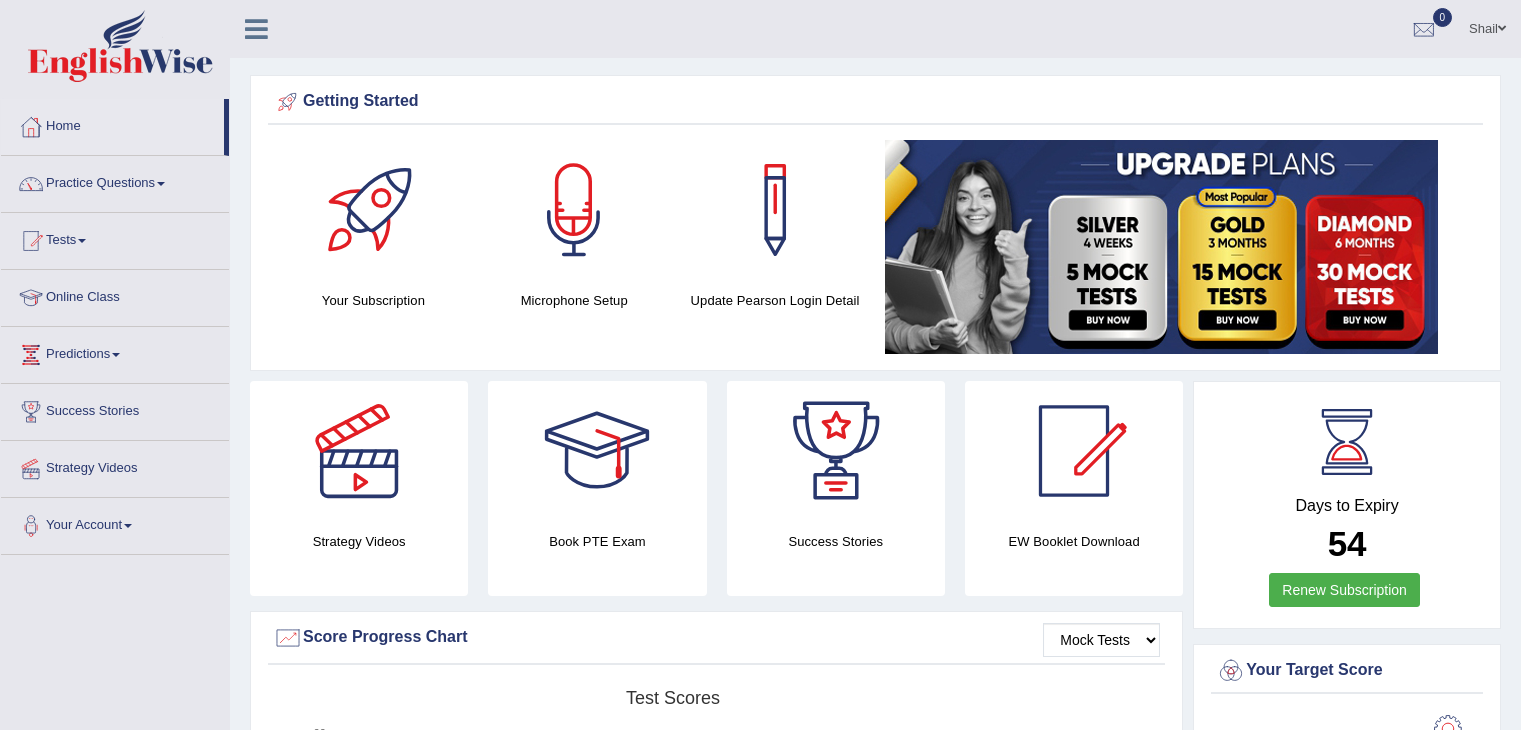 scroll, scrollTop: 896, scrollLeft: 0, axis: vertical 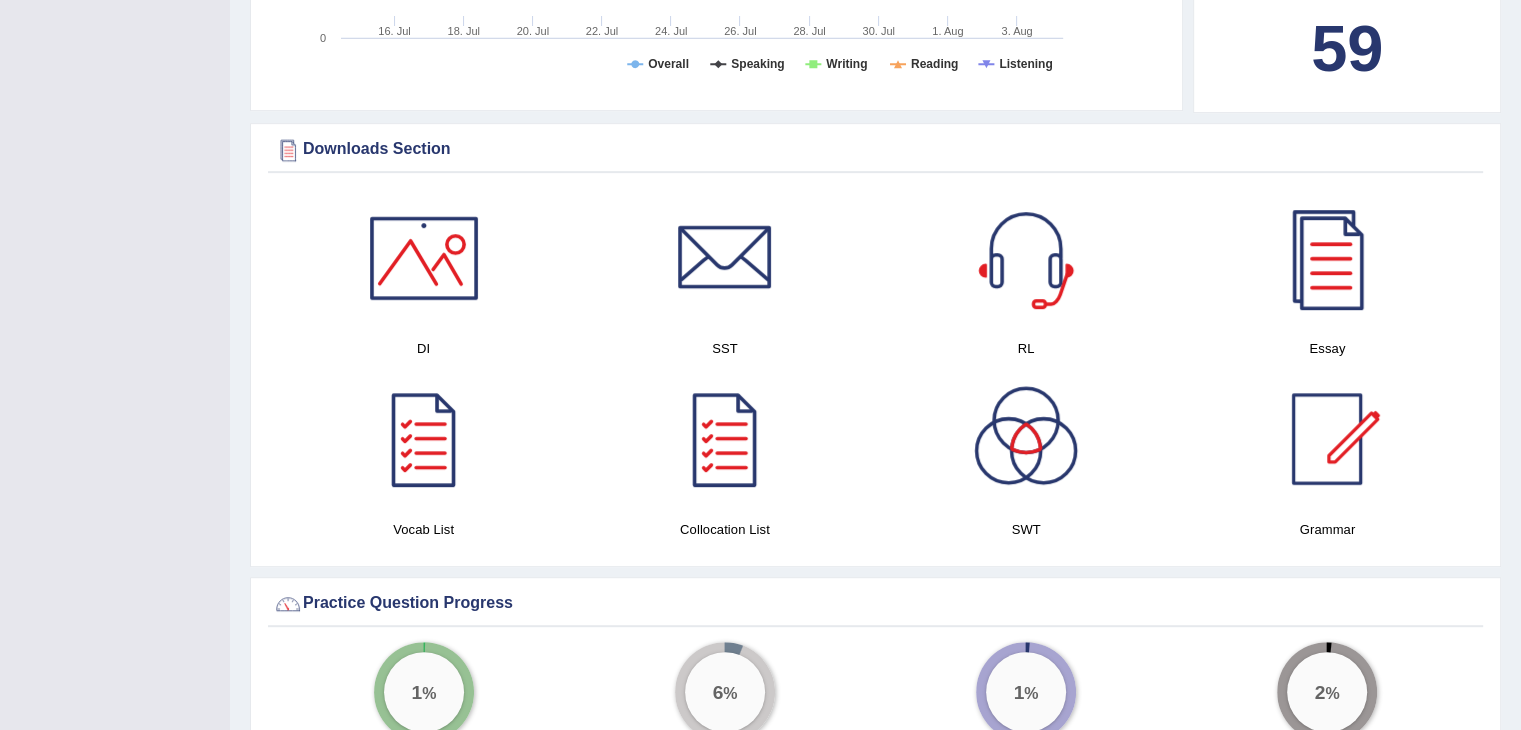 drag, startPoint x: 724, startPoint y: 425, endPoint x: 738, endPoint y: 419, distance: 15.231546 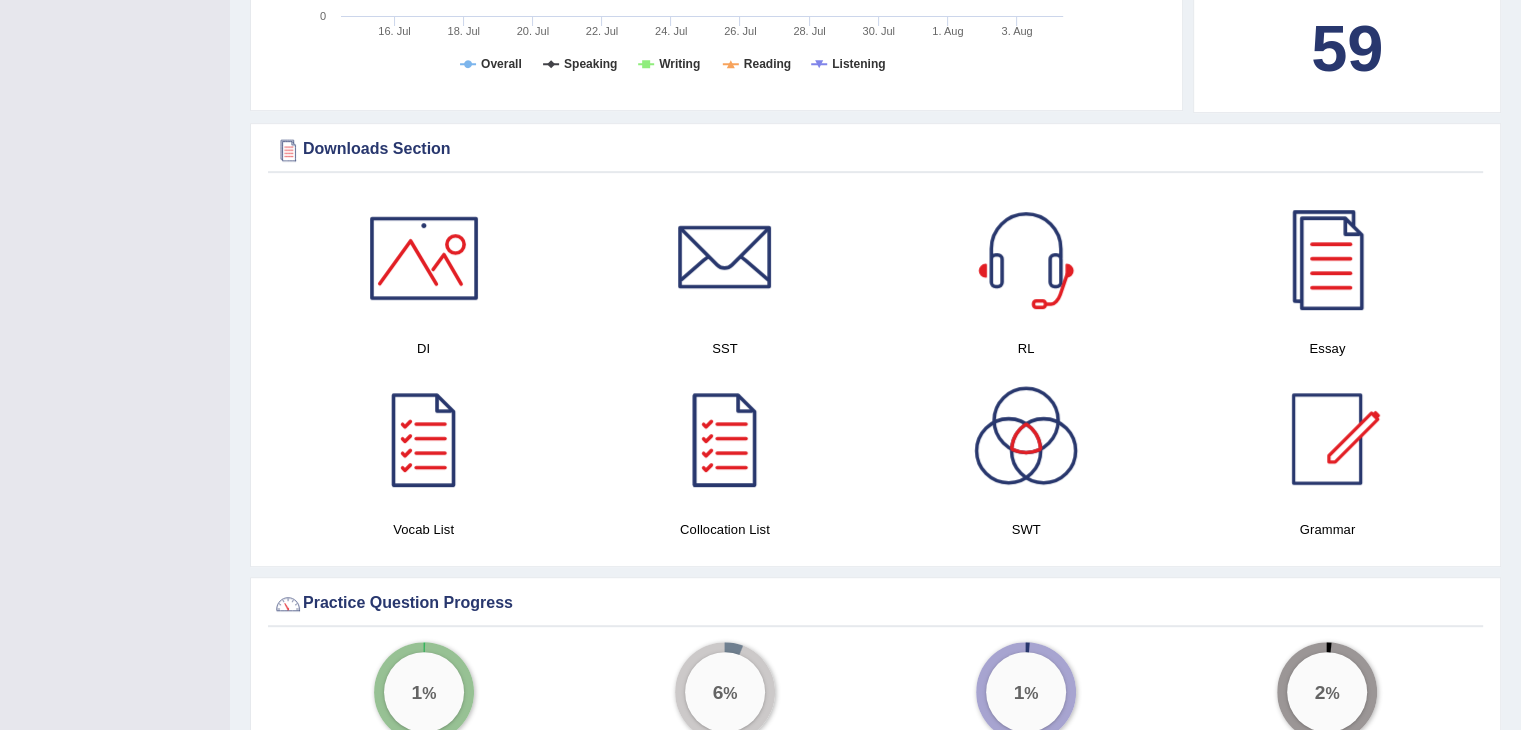 scroll, scrollTop: 896, scrollLeft: 0, axis: vertical 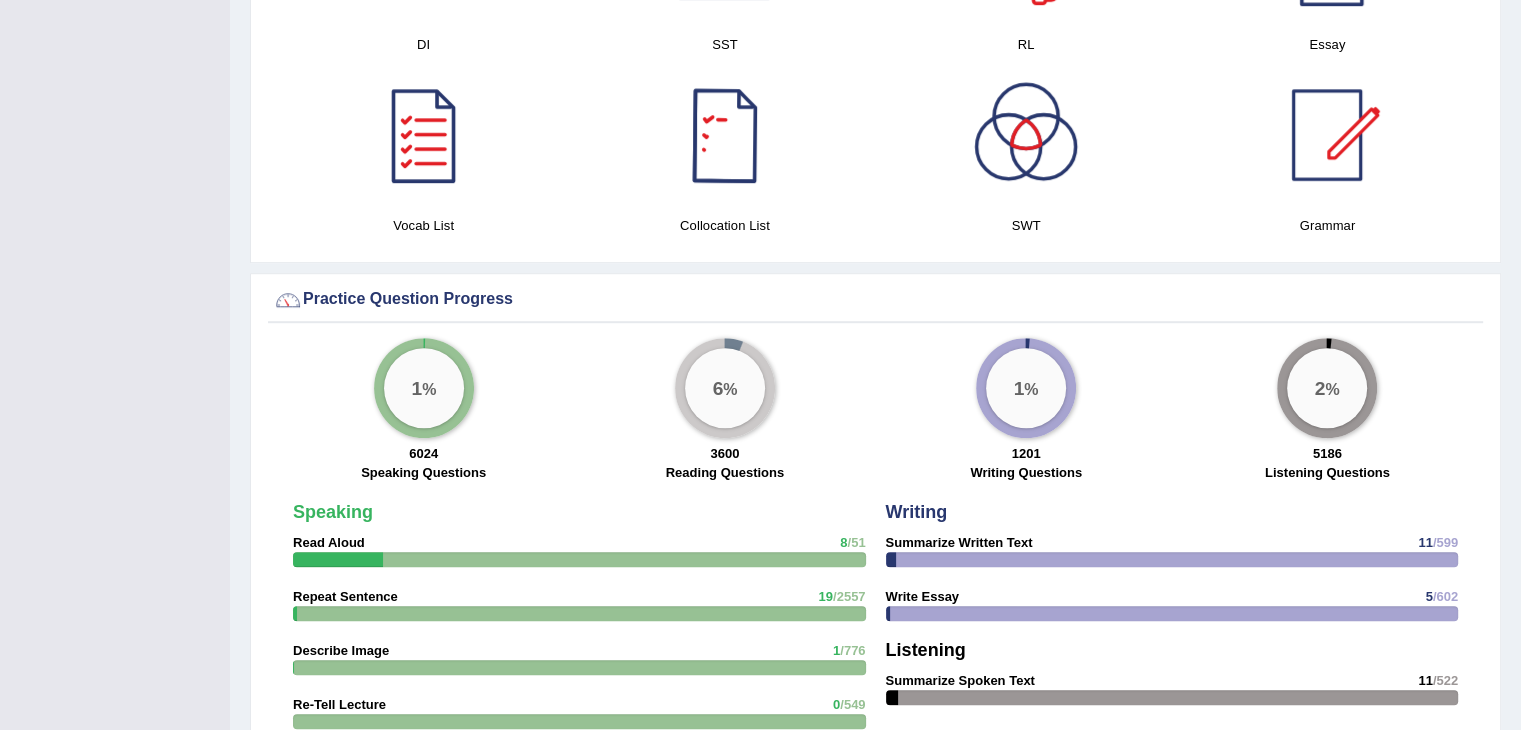 click at bounding box center (725, 135) 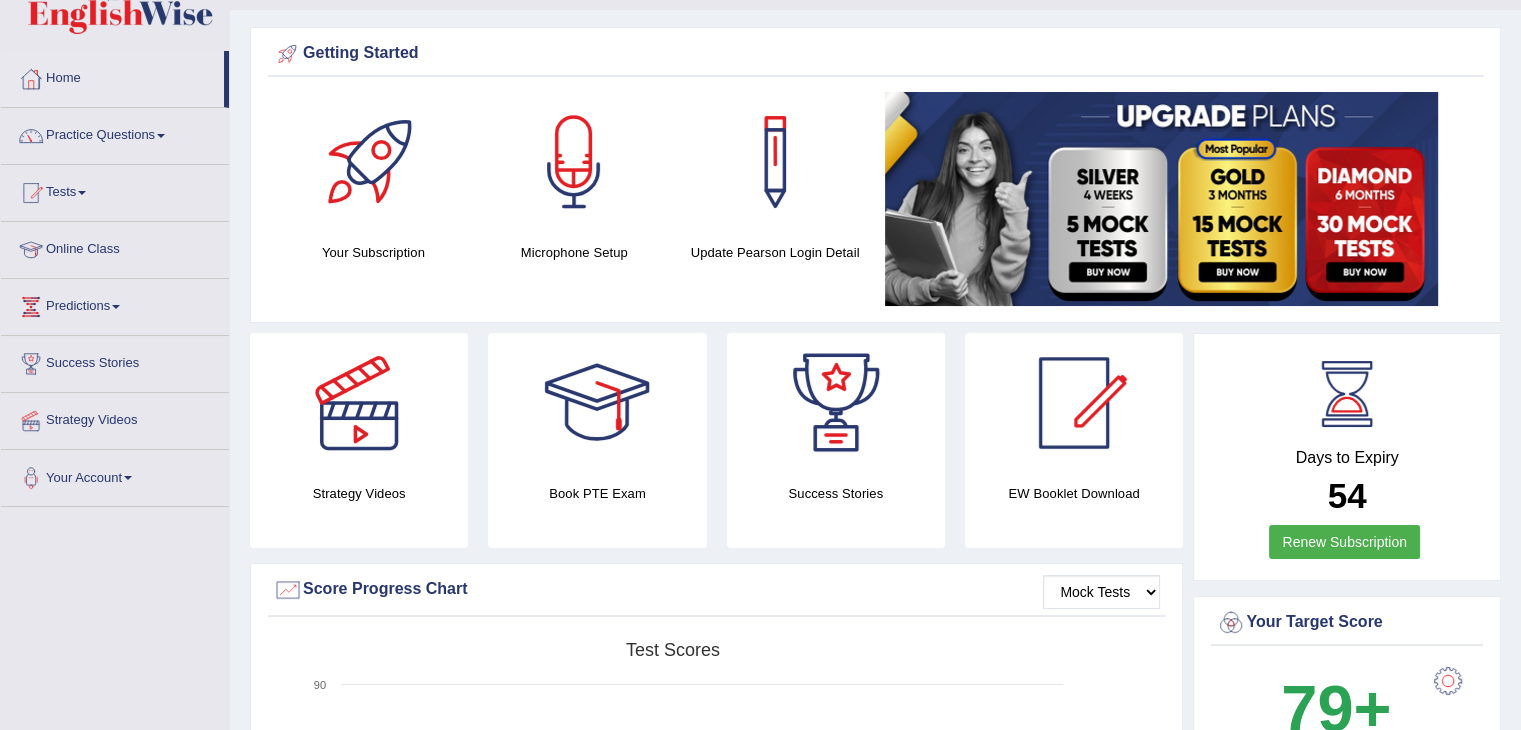 scroll, scrollTop: 0, scrollLeft: 0, axis: both 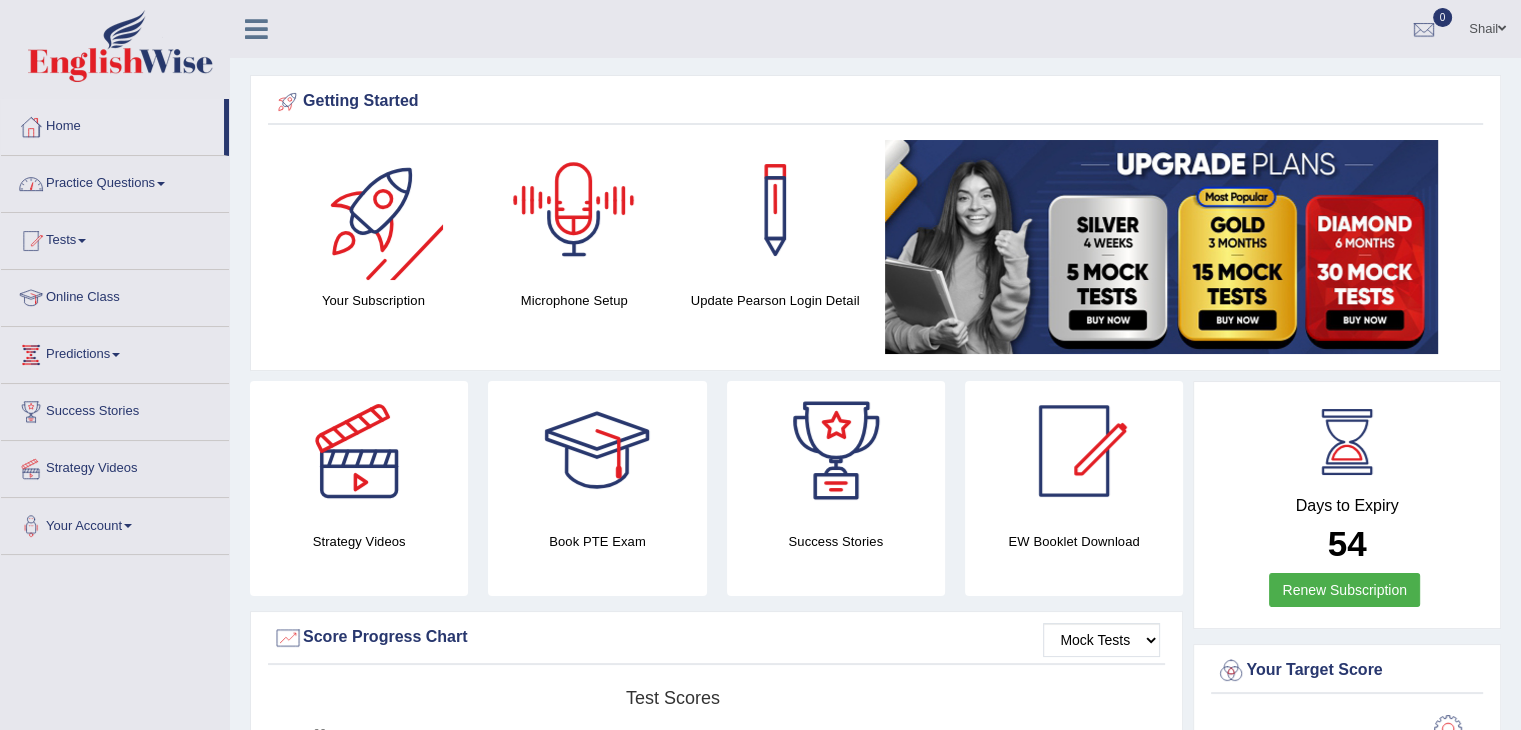 drag, startPoint x: 130, startPoint y: 182, endPoint x: 137, endPoint y: 208, distance: 26.925823 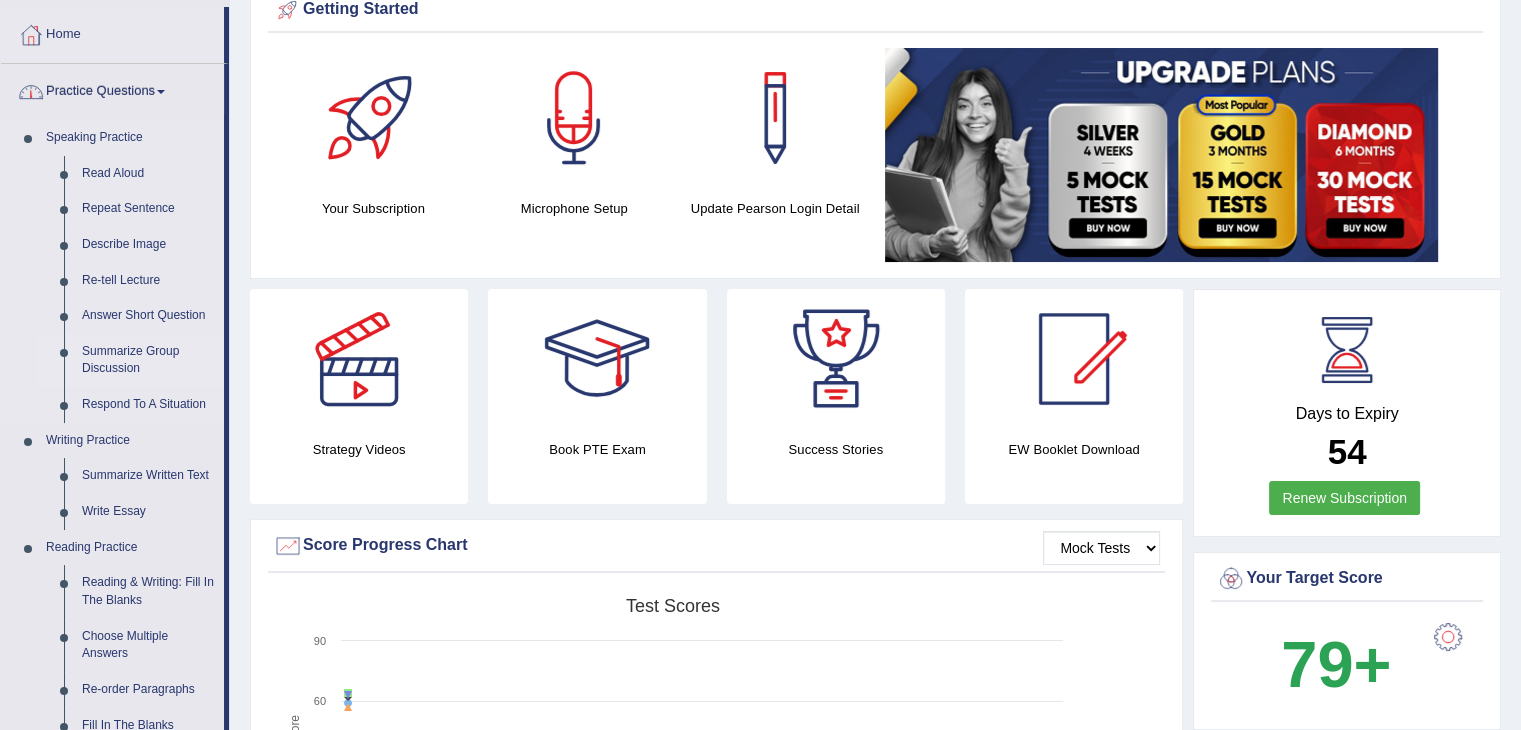 scroll, scrollTop: 200, scrollLeft: 0, axis: vertical 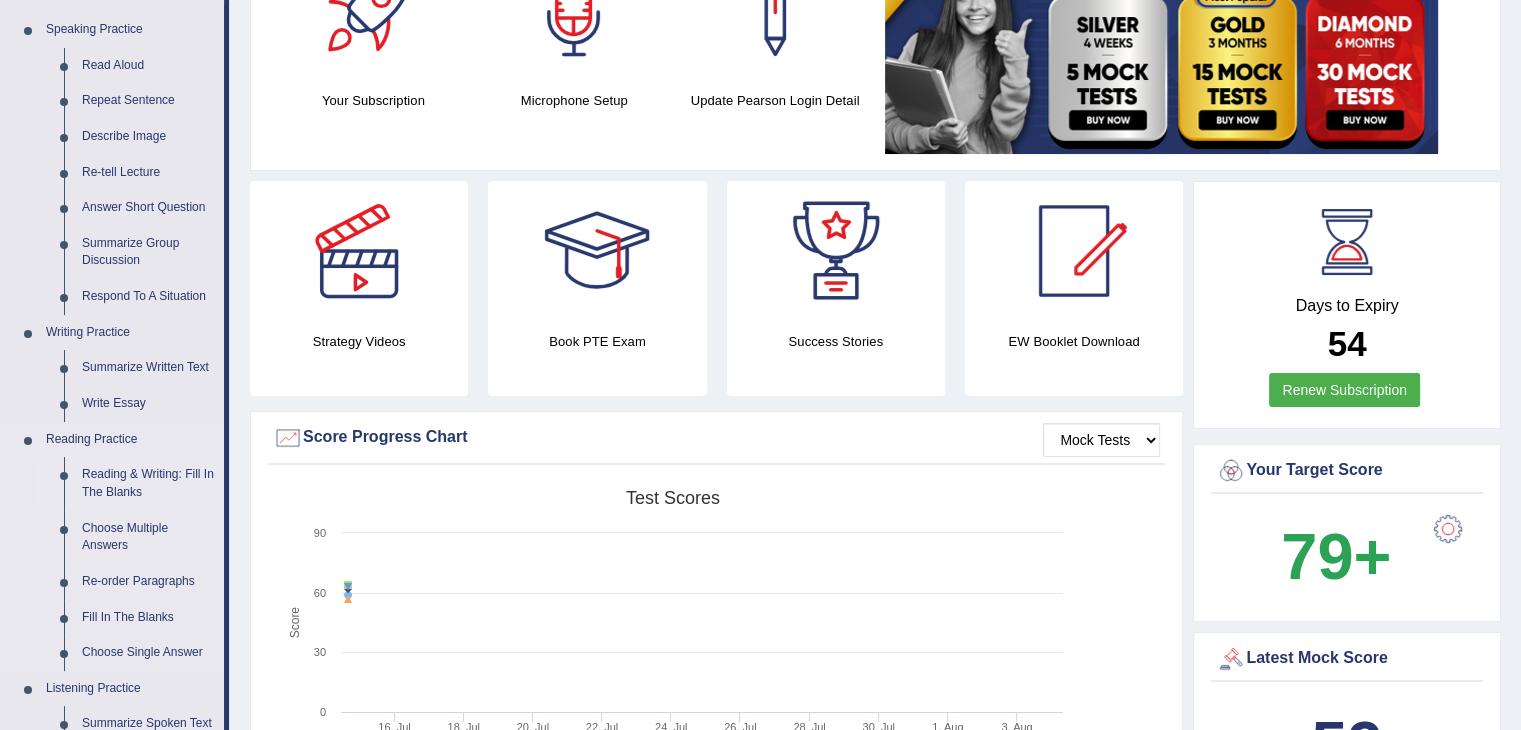 drag, startPoint x: 130, startPoint y: 489, endPoint x: 150, endPoint y: 487, distance: 20.09975 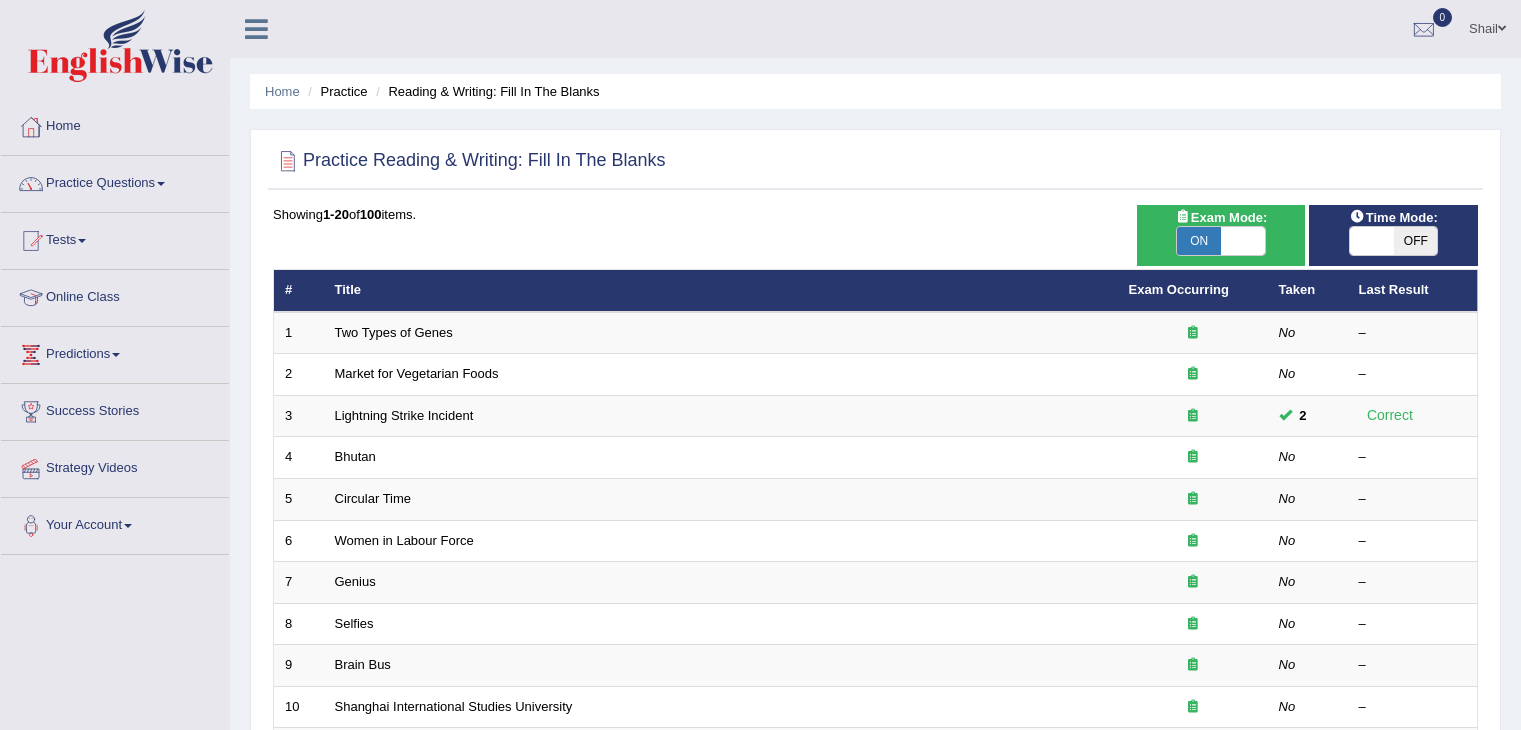 scroll, scrollTop: 0, scrollLeft: 0, axis: both 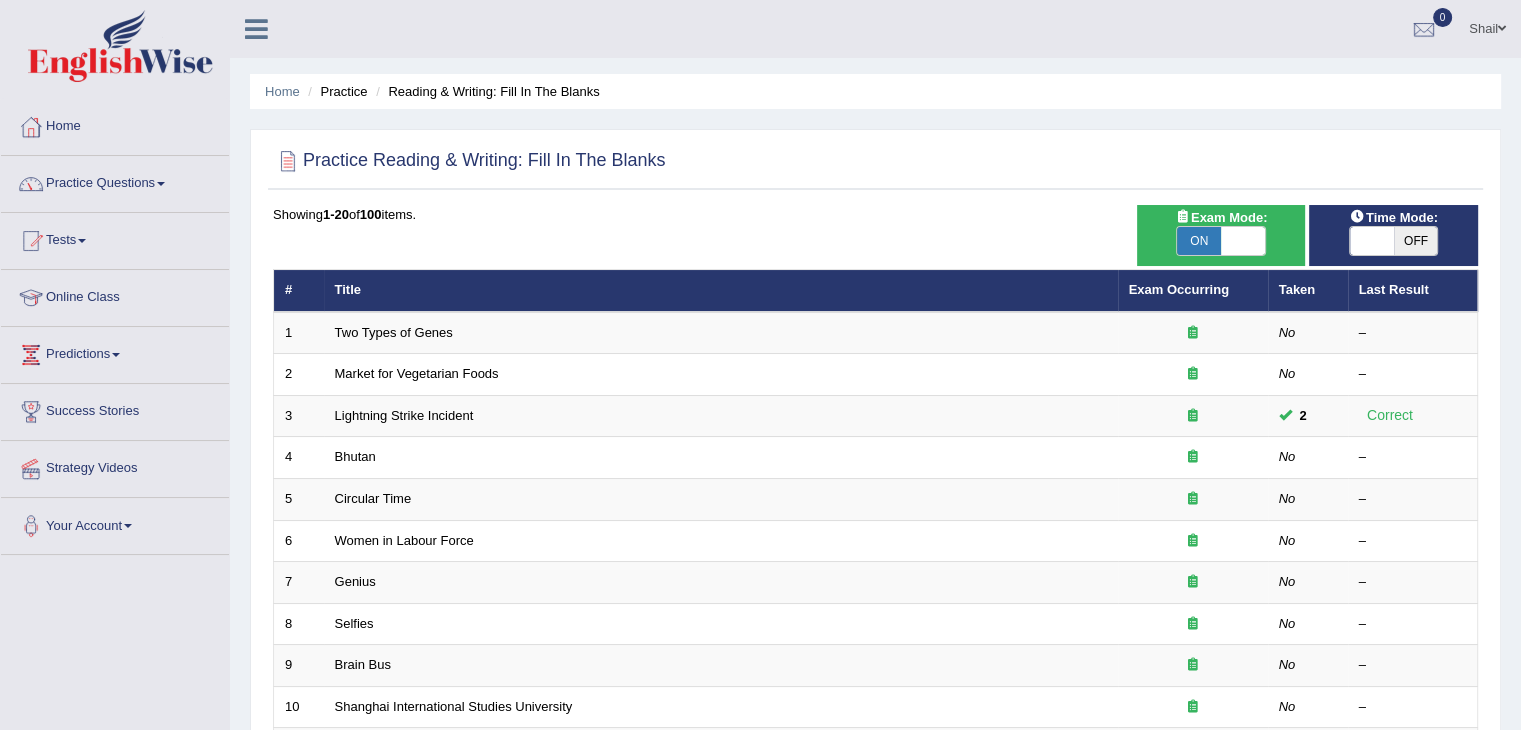 click on "Practice Questions" at bounding box center [115, 181] 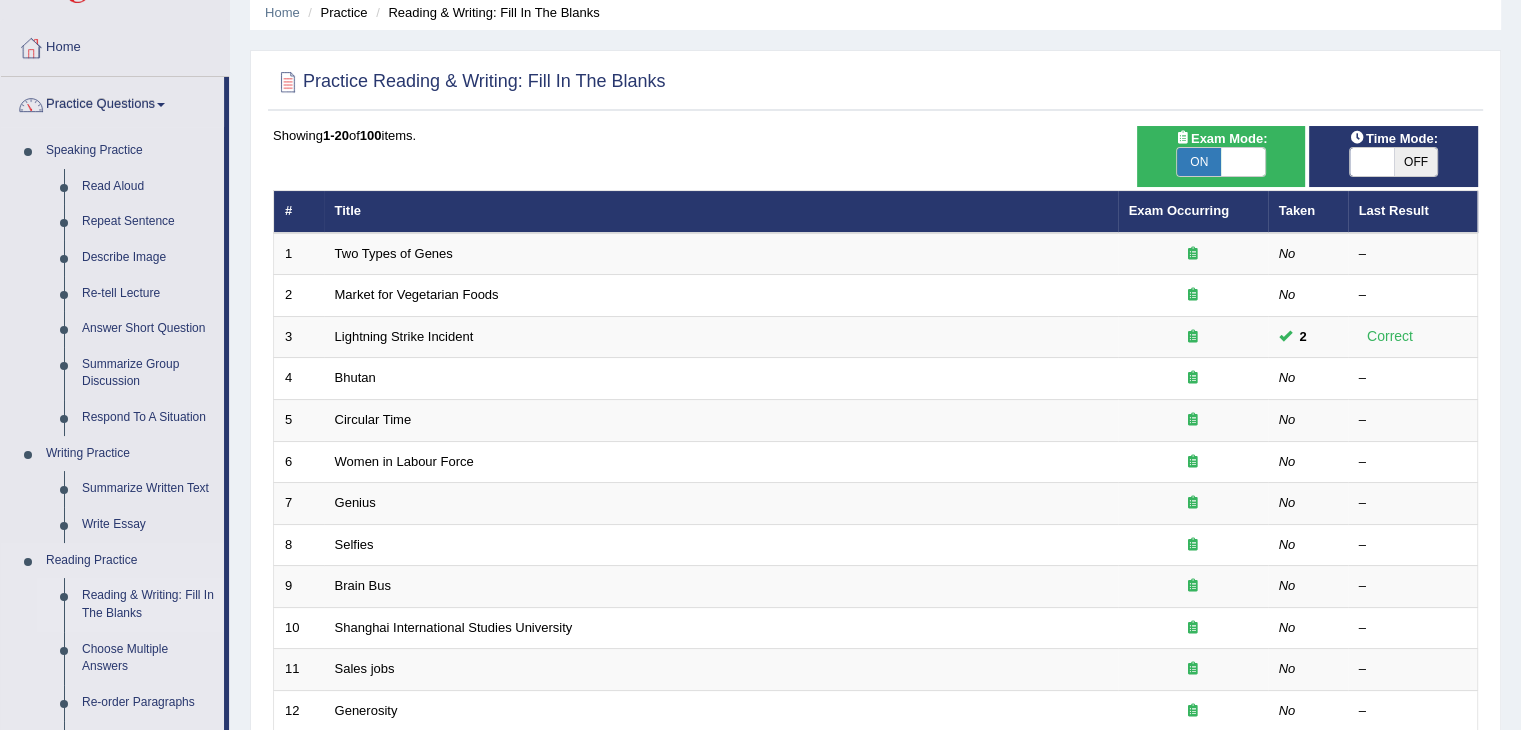 scroll, scrollTop: 200, scrollLeft: 0, axis: vertical 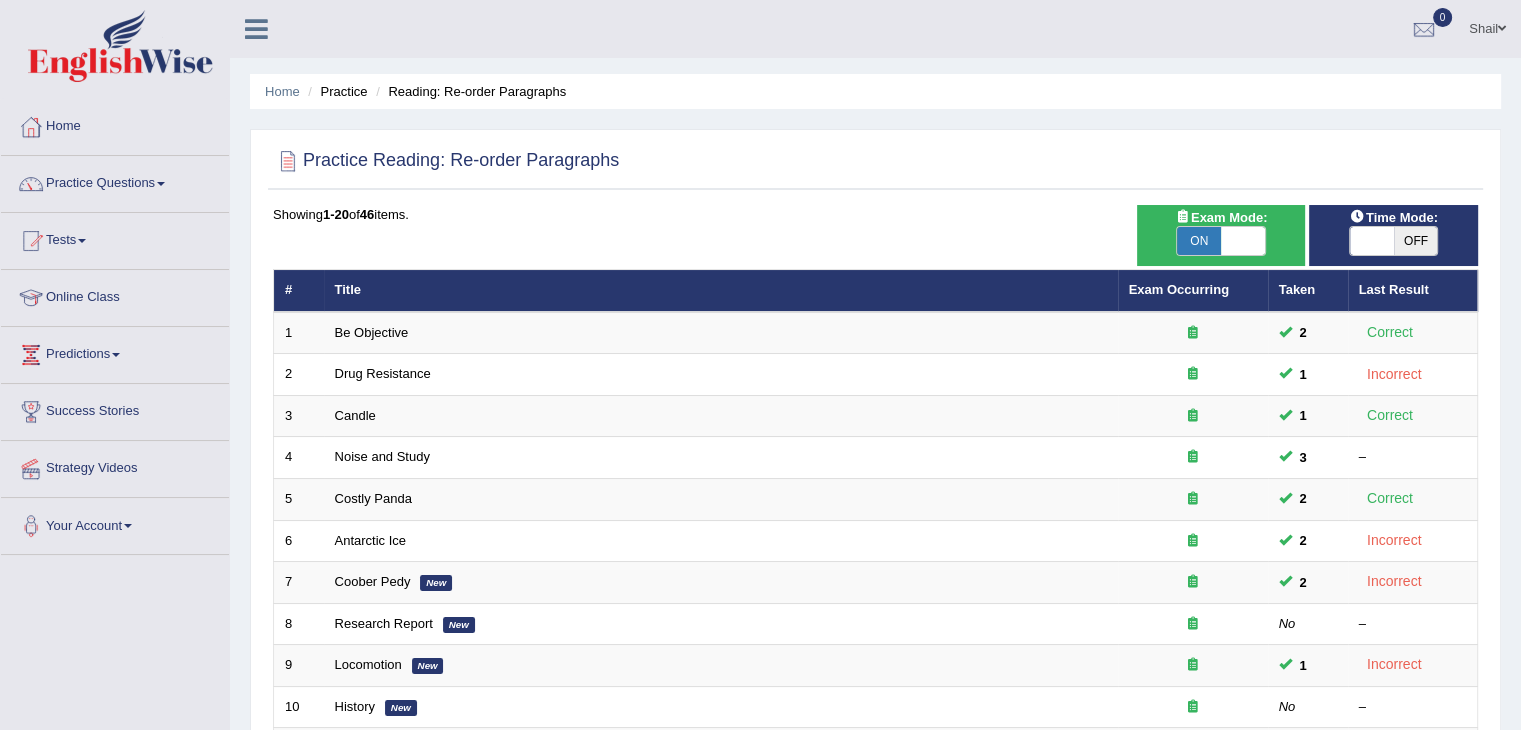 drag, startPoint x: 0, startPoint y: 0, endPoint x: 1168, endPoint y: 297, distance: 1205.1693 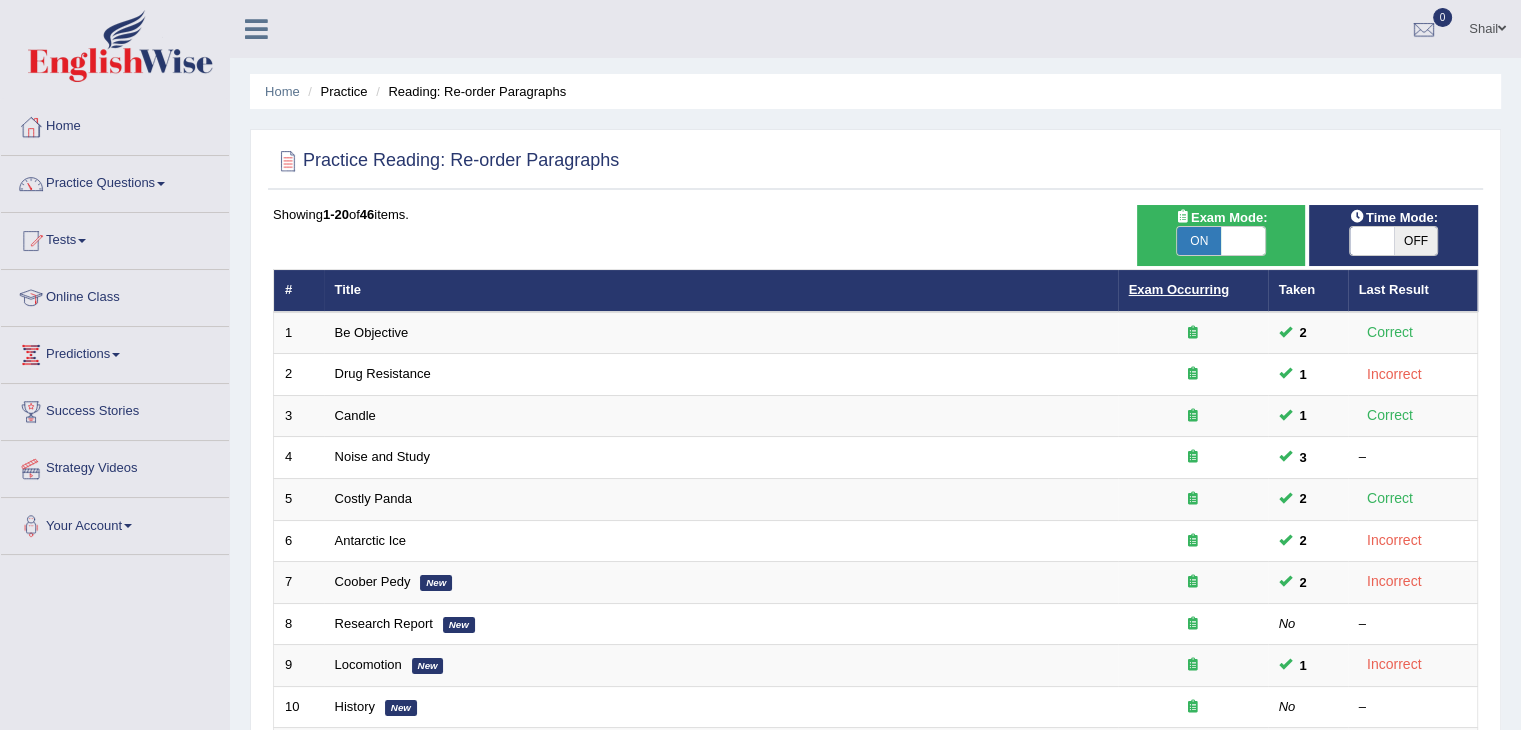 click on "Exam Occurring" at bounding box center (1179, 289) 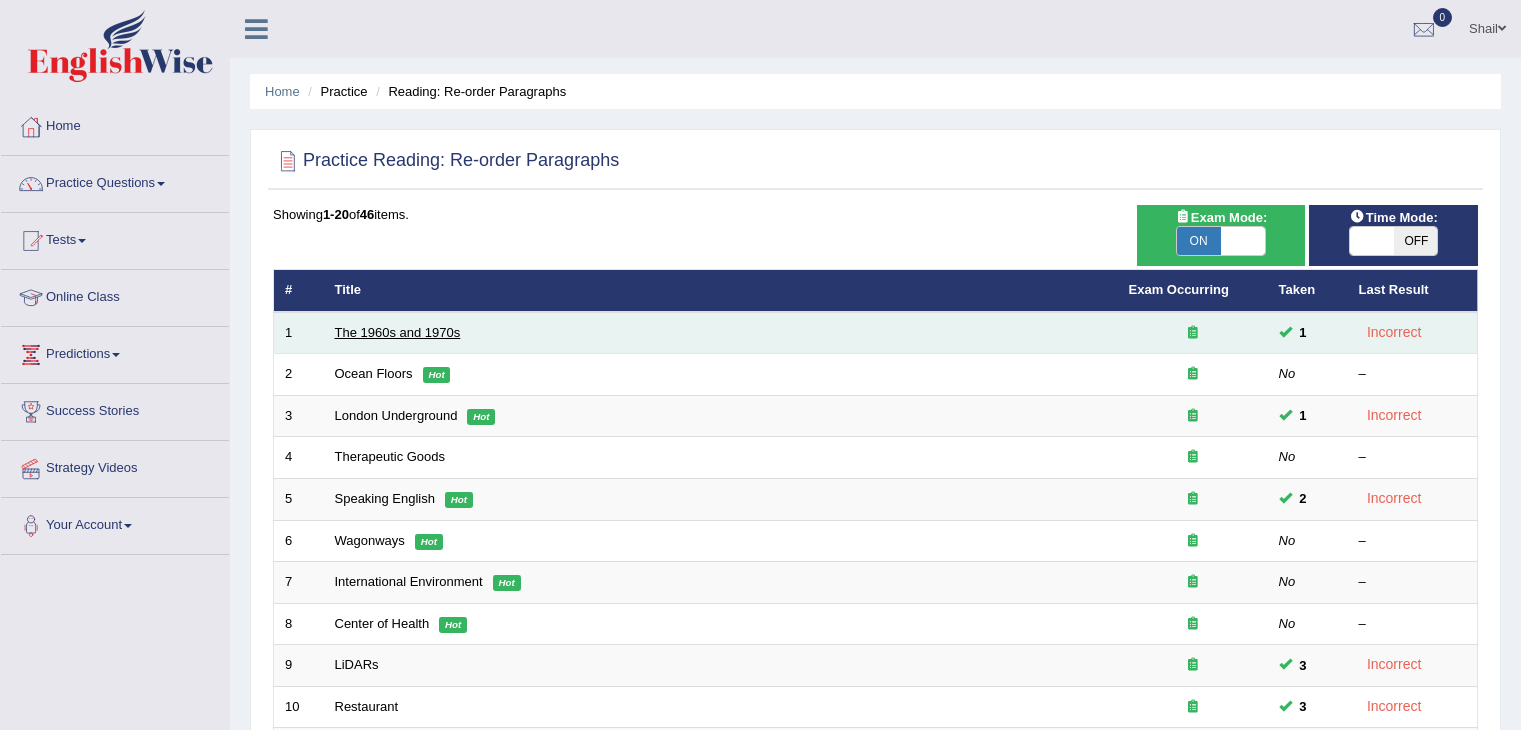 scroll, scrollTop: 0, scrollLeft: 0, axis: both 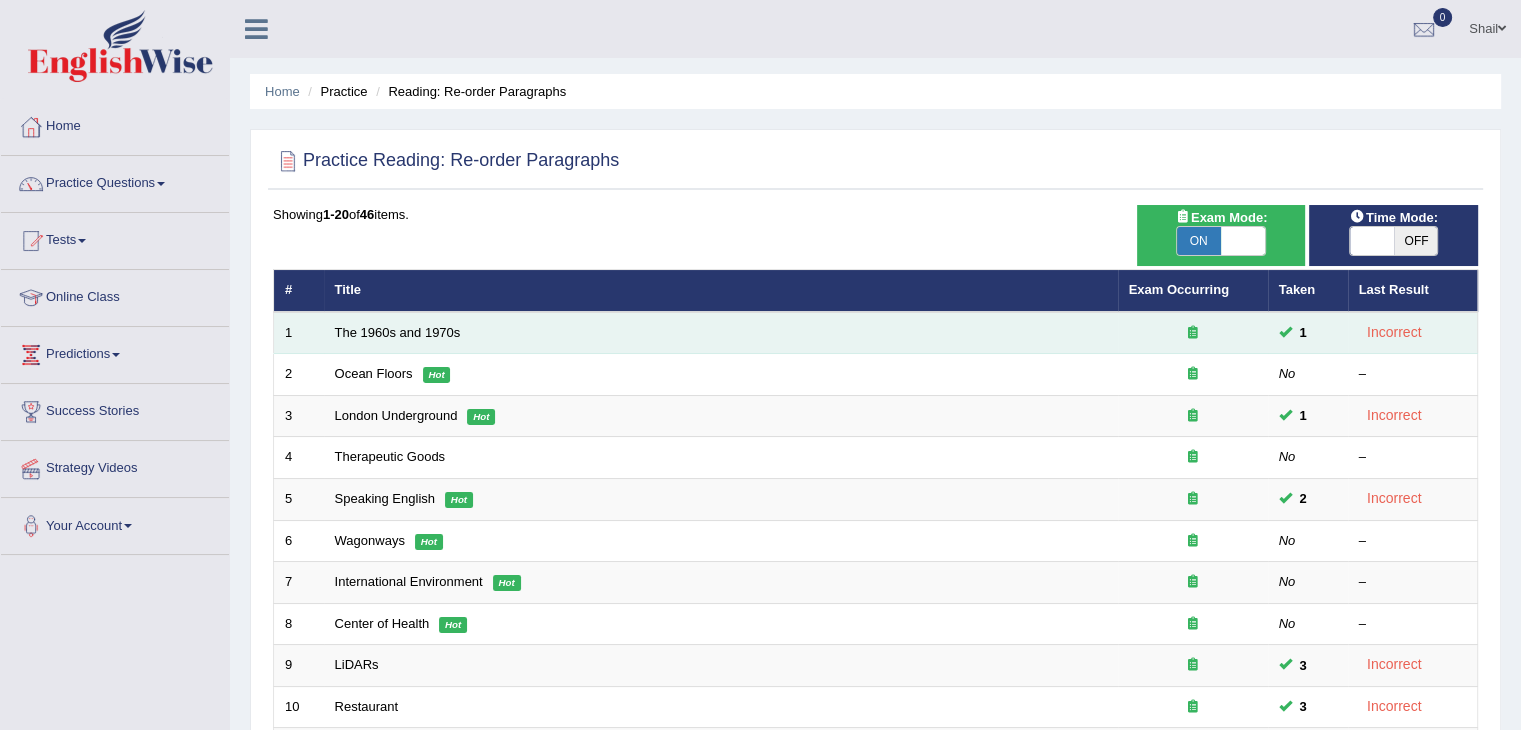 click on "The 1960s and 1970s" at bounding box center (721, 333) 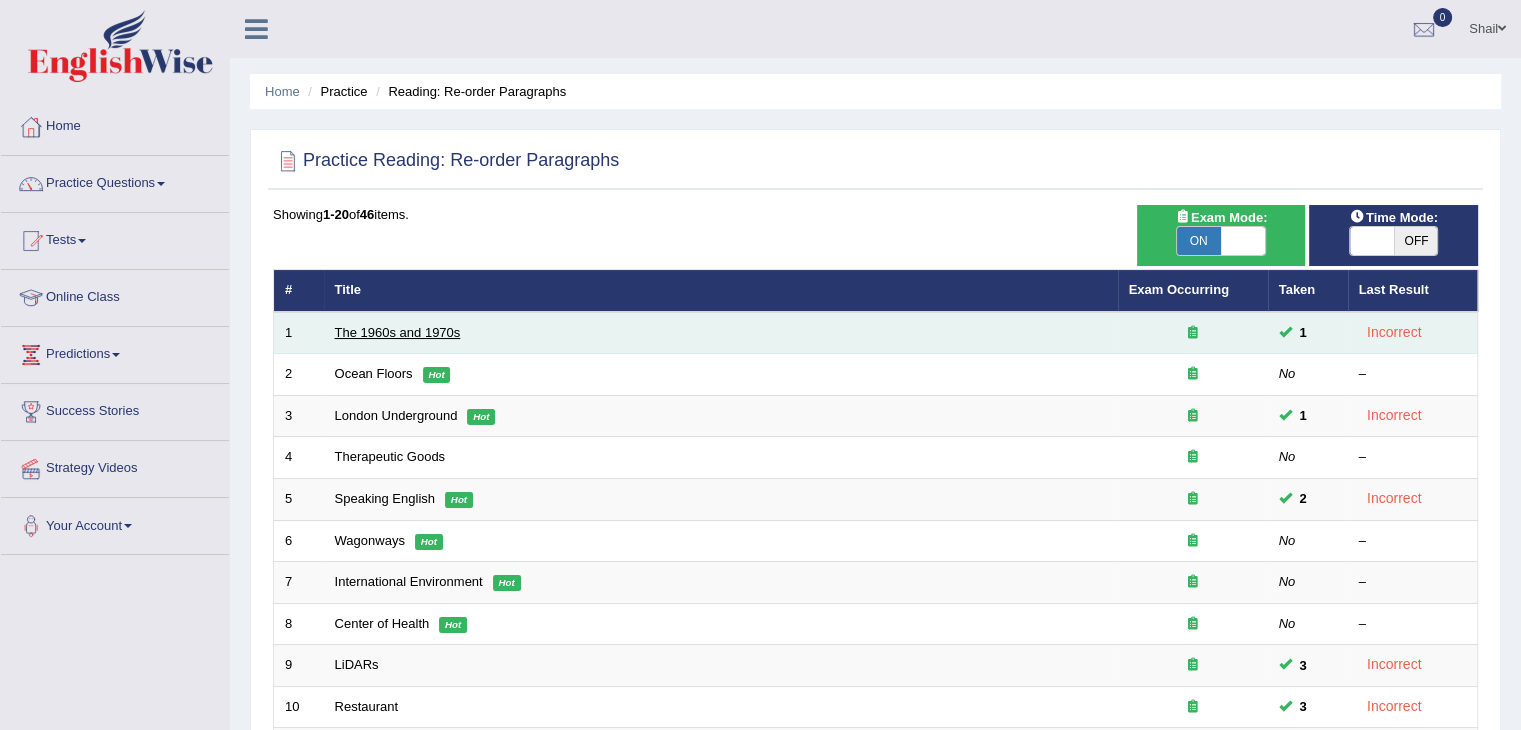 click on "The 1960s and 1970s" at bounding box center (398, 332) 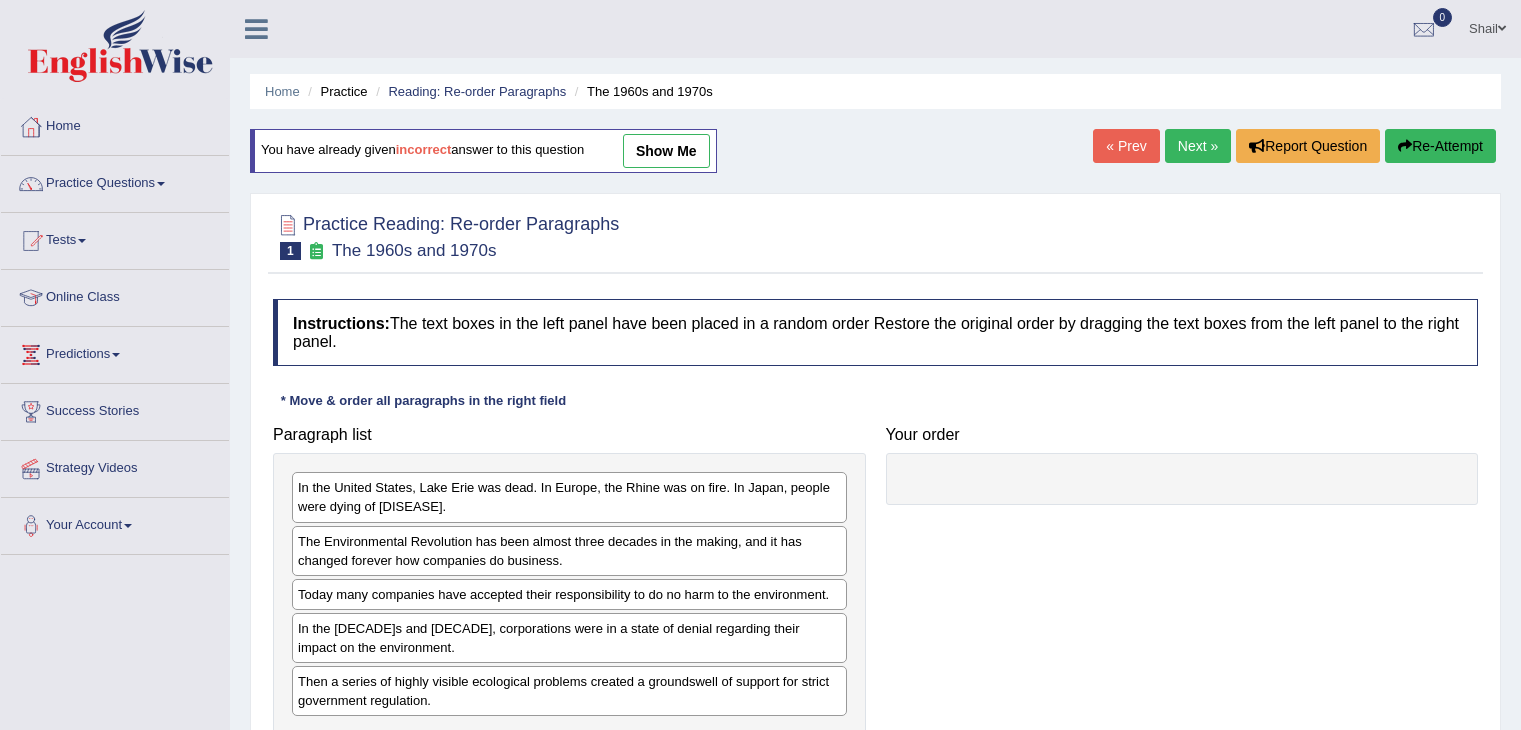 scroll, scrollTop: 0, scrollLeft: 0, axis: both 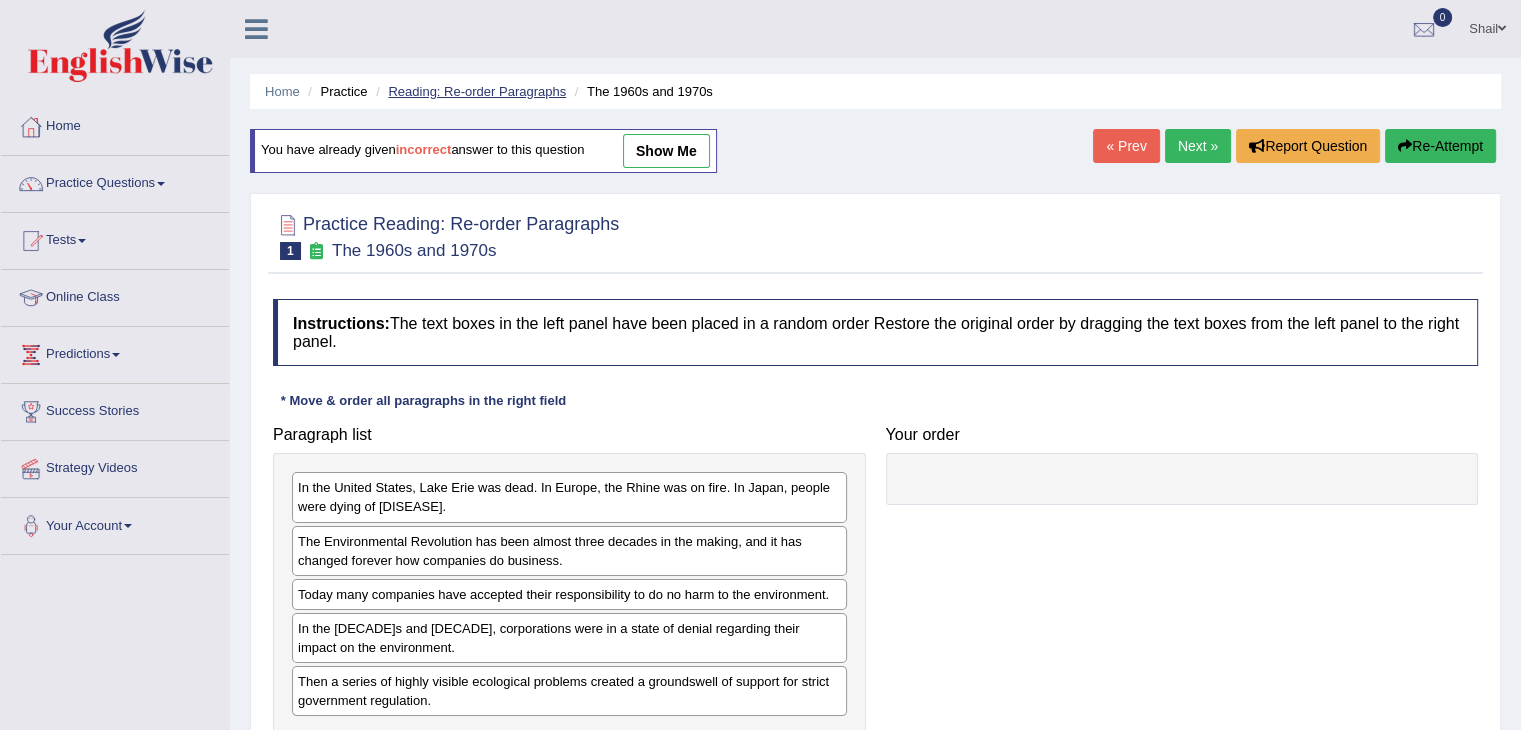 click on "Reading: Re-order Paragraphs" at bounding box center [477, 91] 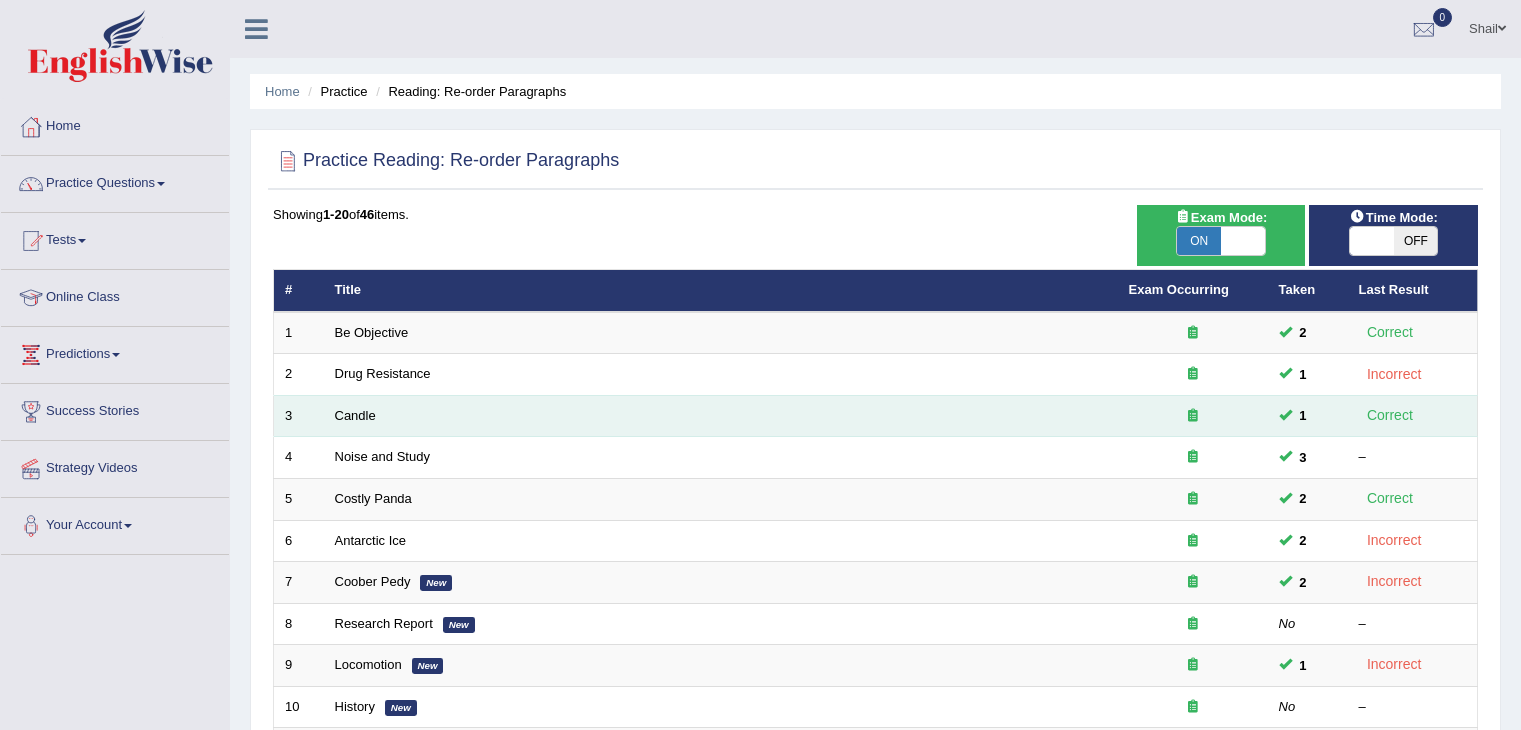 scroll, scrollTop: 0, scrollLeft: 0, axis: both 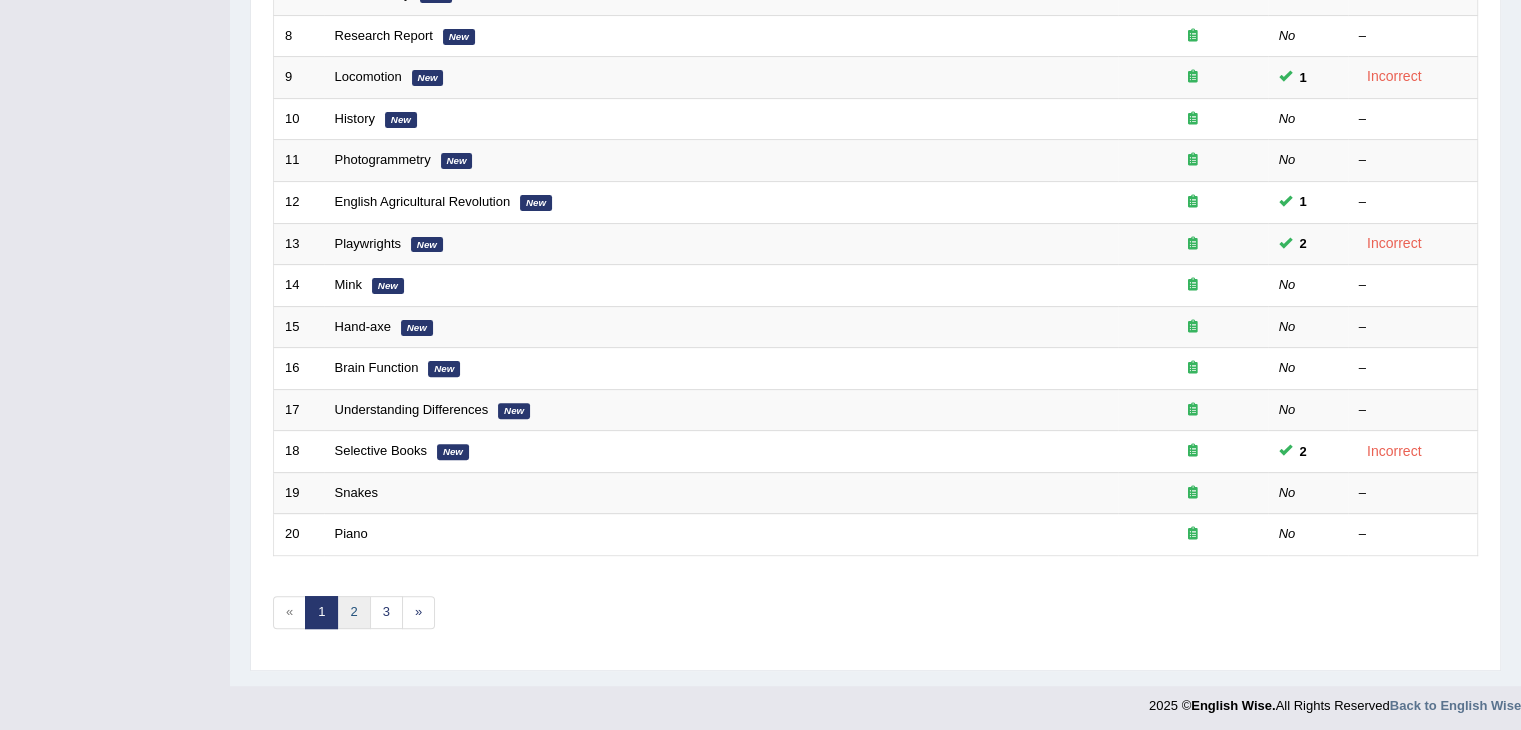 click on "2" at bounding box center [353, 612] 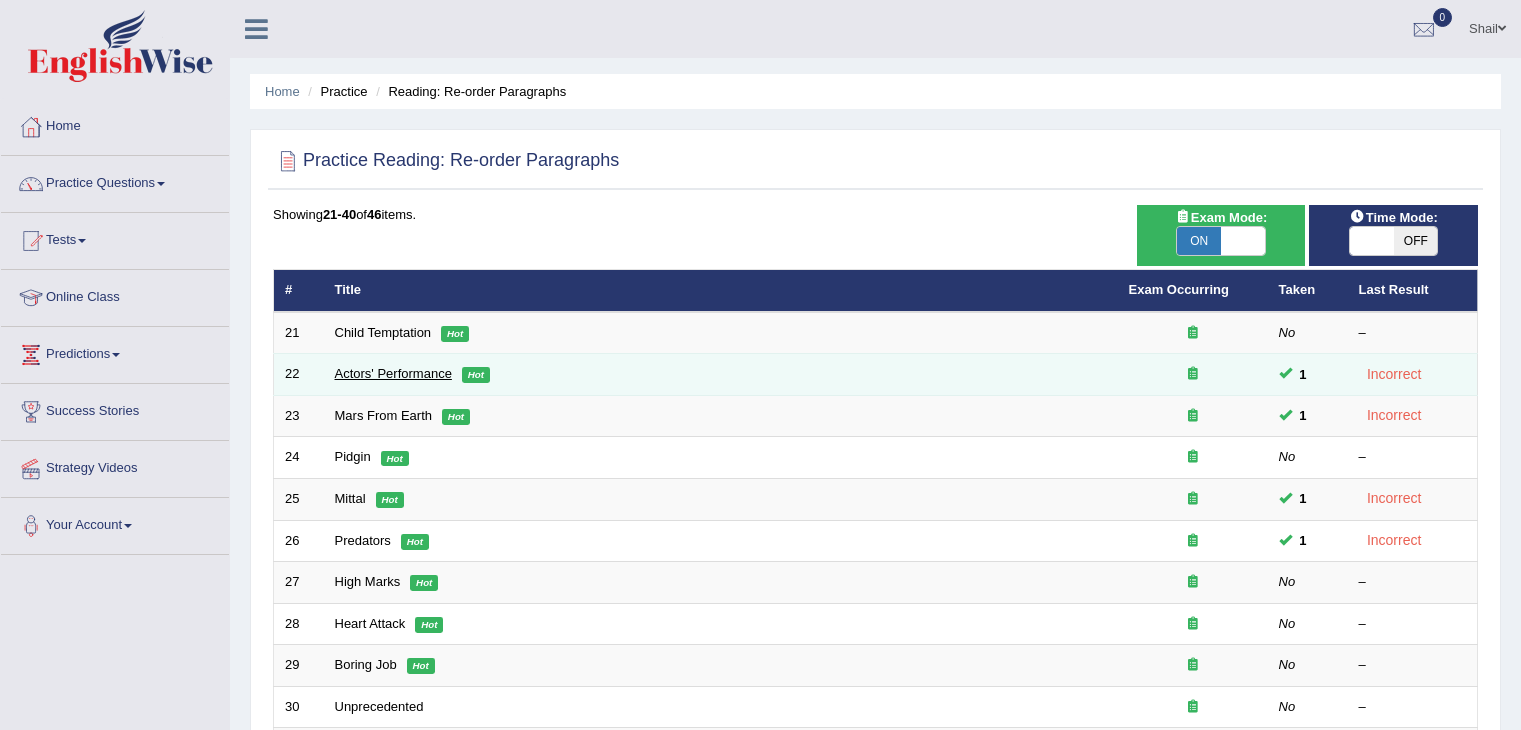 scroll, scrollTop: 0, scrollLeft: 0, axis: both 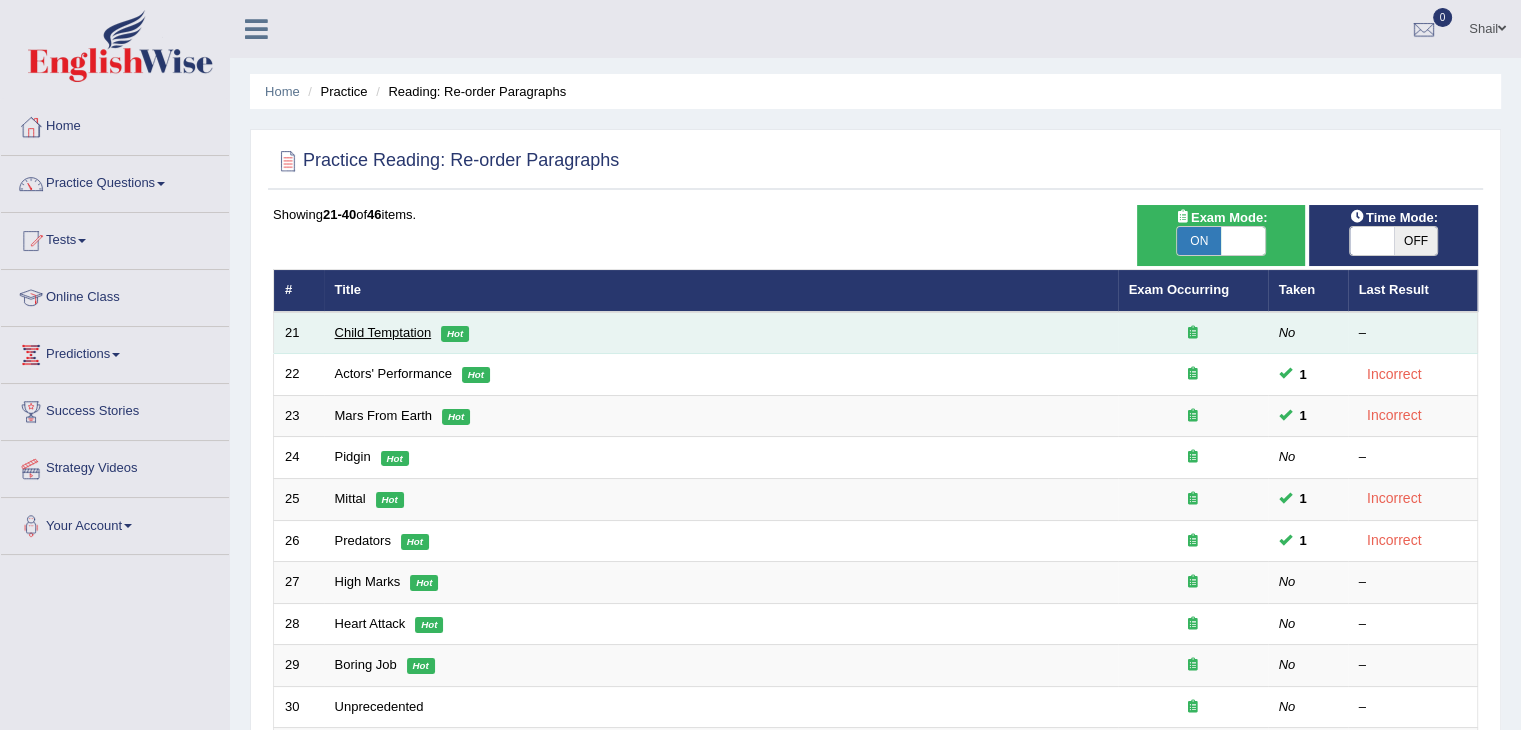 click on "Child Temptation" at bounding box center [383, 332] 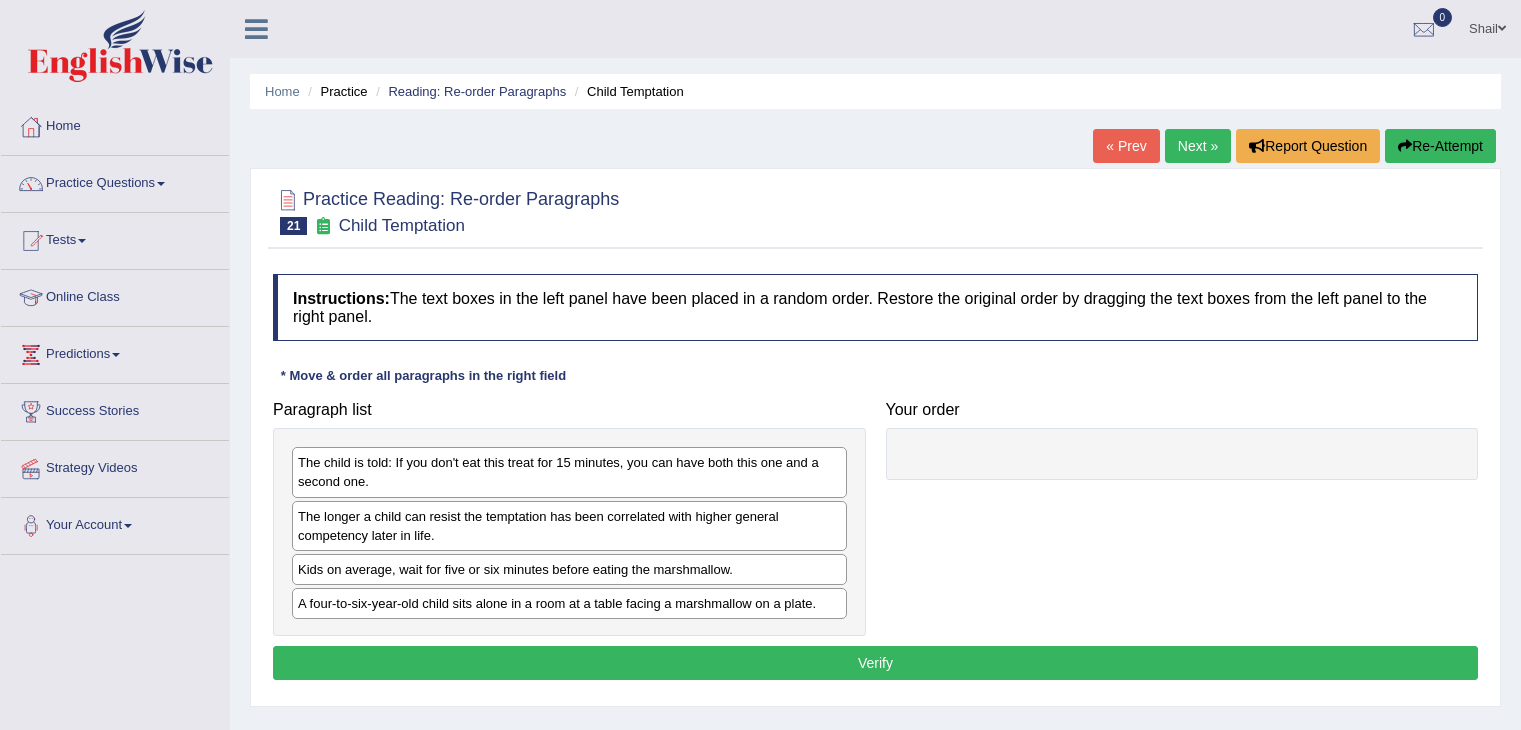 scroll, scrollTop: 0, scrollLeft: 0, axis: both 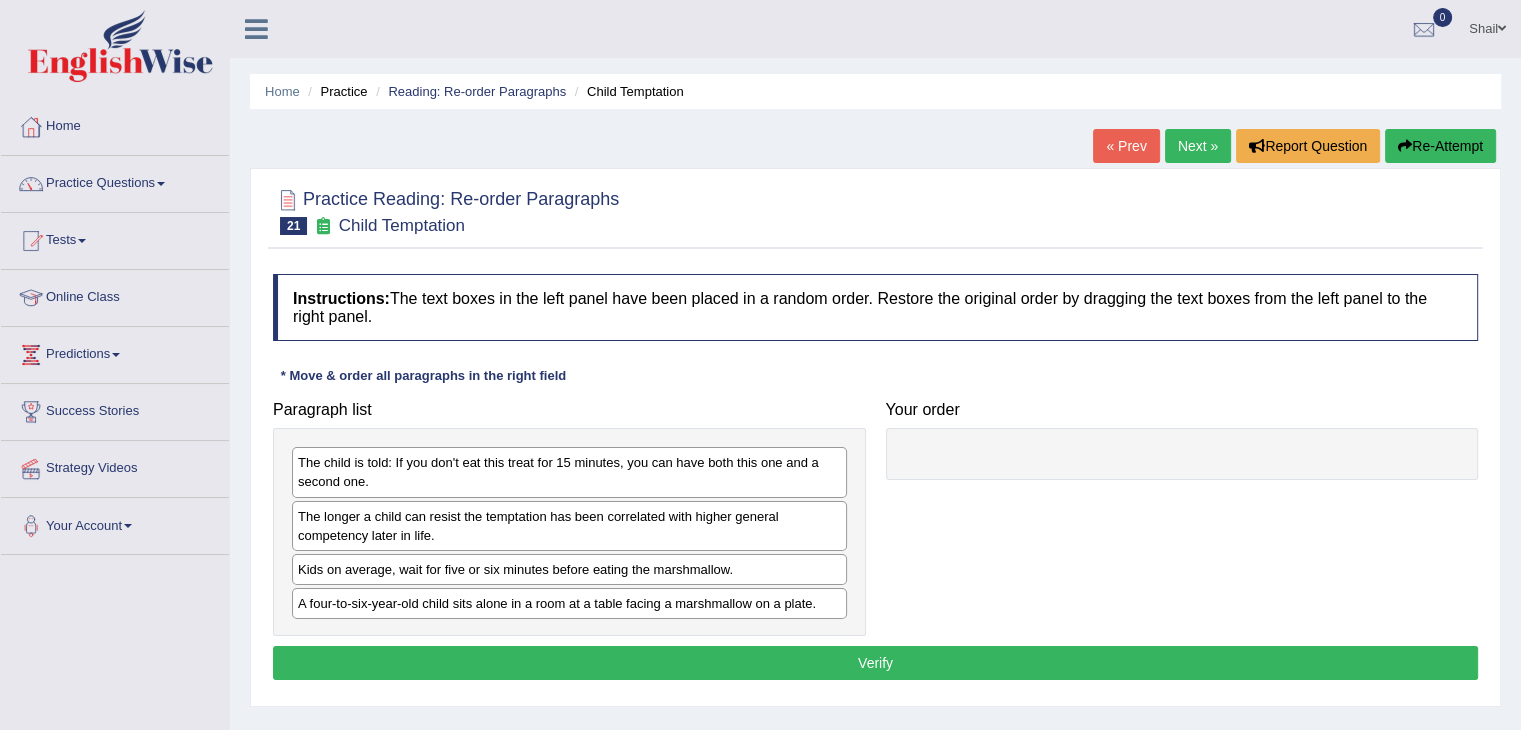 click on "Next »" at bounding box center [1198, 146] 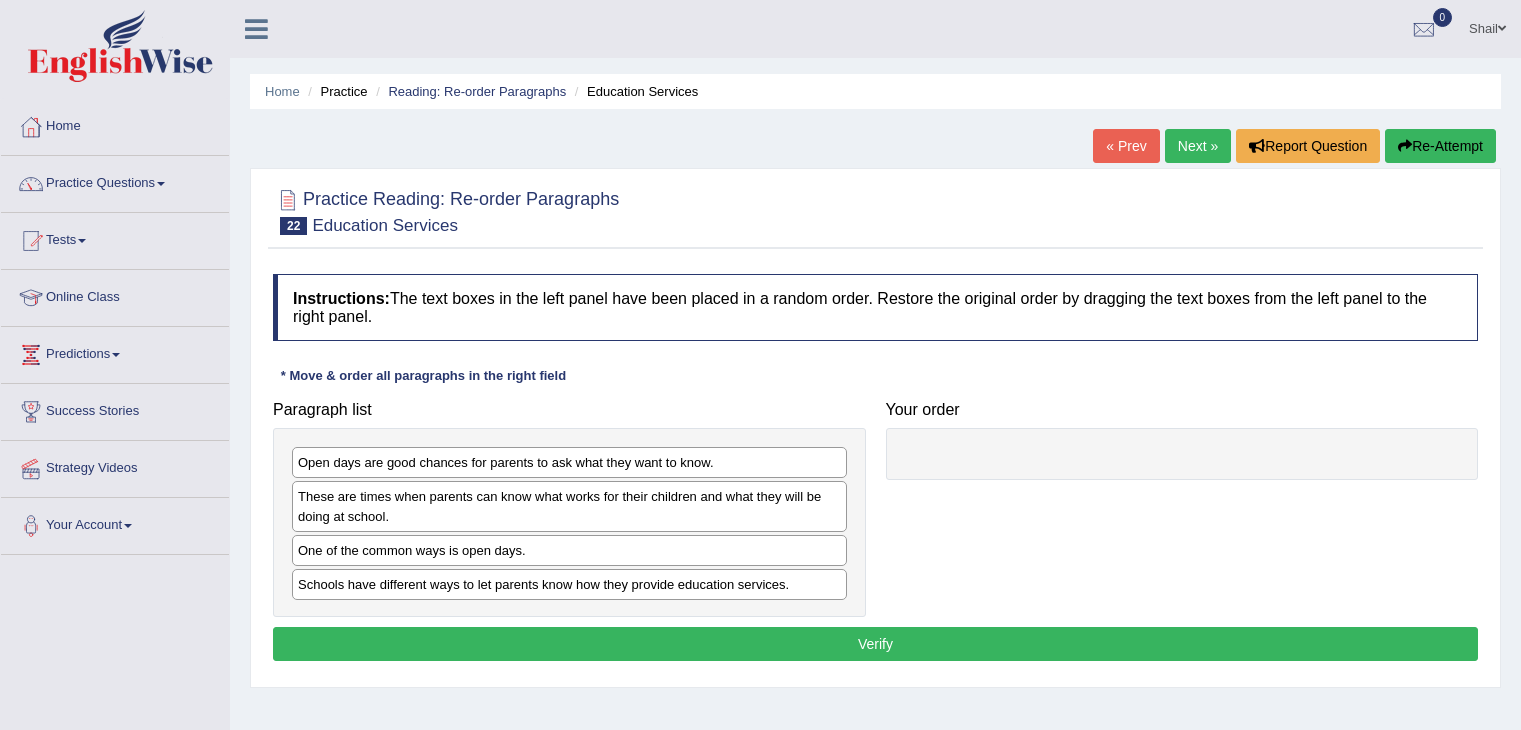 scroll, scrollTop: 0, scrollLeft: 0, axis: both 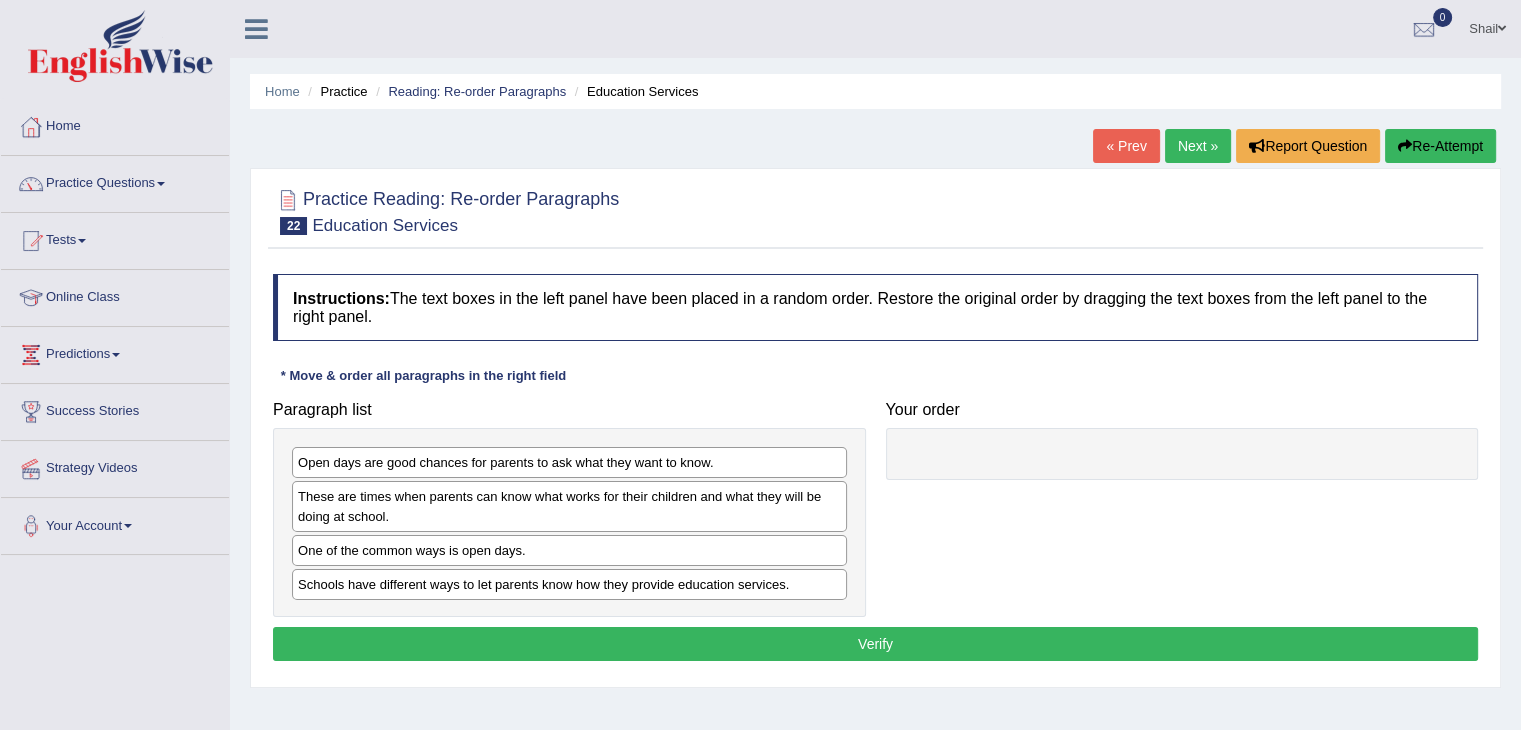 click on "Instructions:  The text boxes in the left panel have been placed in a random order. Restore the original order by dragging the text boxes from the left panel to the right panel." at bounding box center (875, 307) 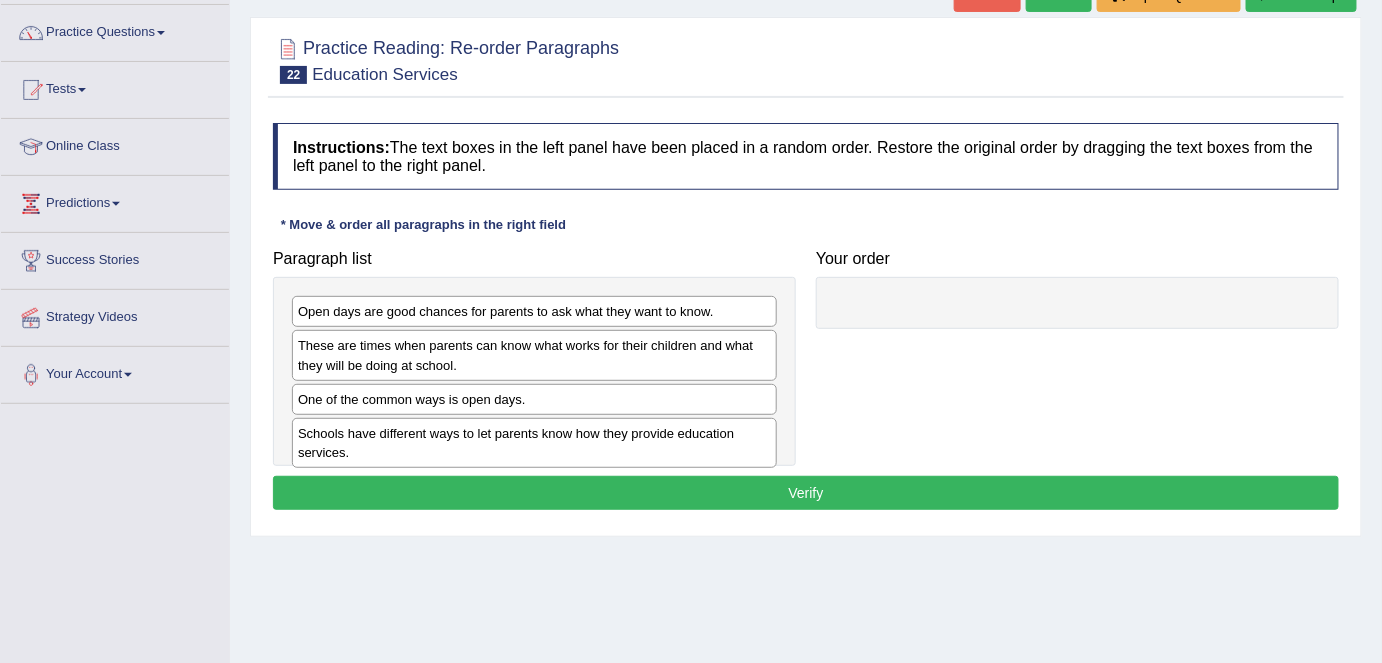 scroll, scrollTop: 152, scrollLeft: 0, axis: vertical 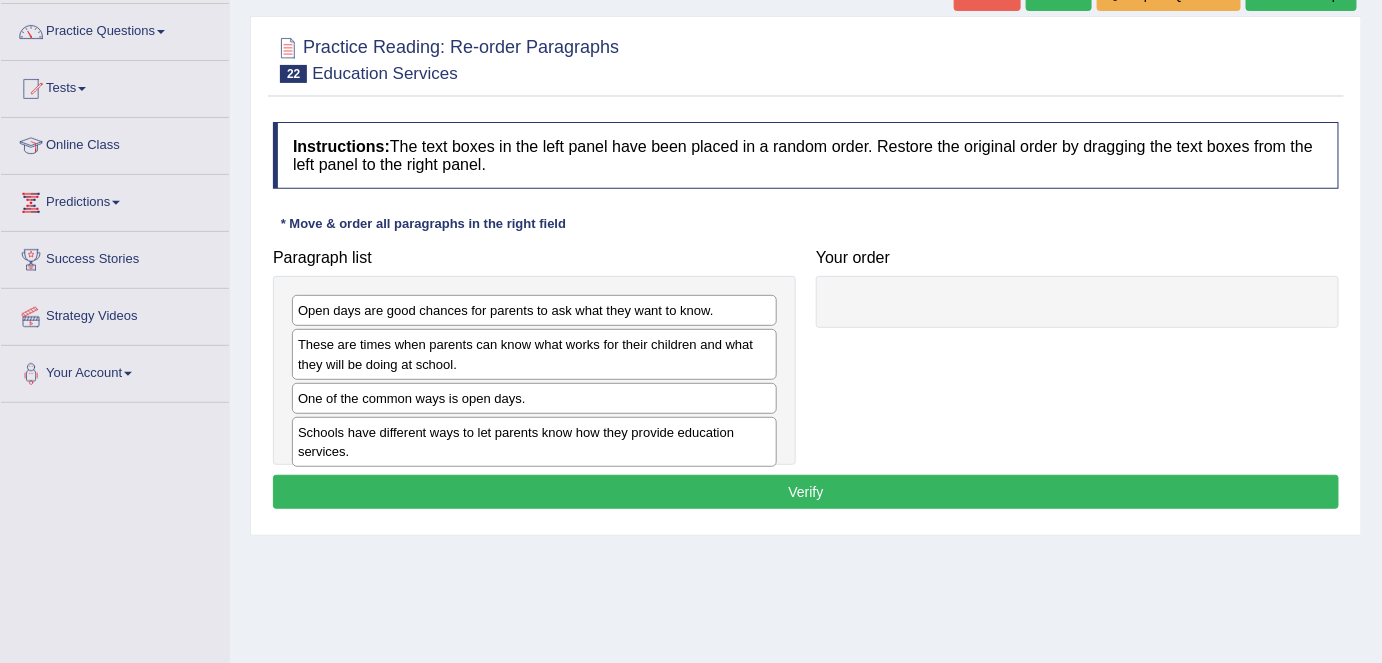 click on "« Prev Next »  Report Question  Re-Attempt" at bounding box center [1158, -4] 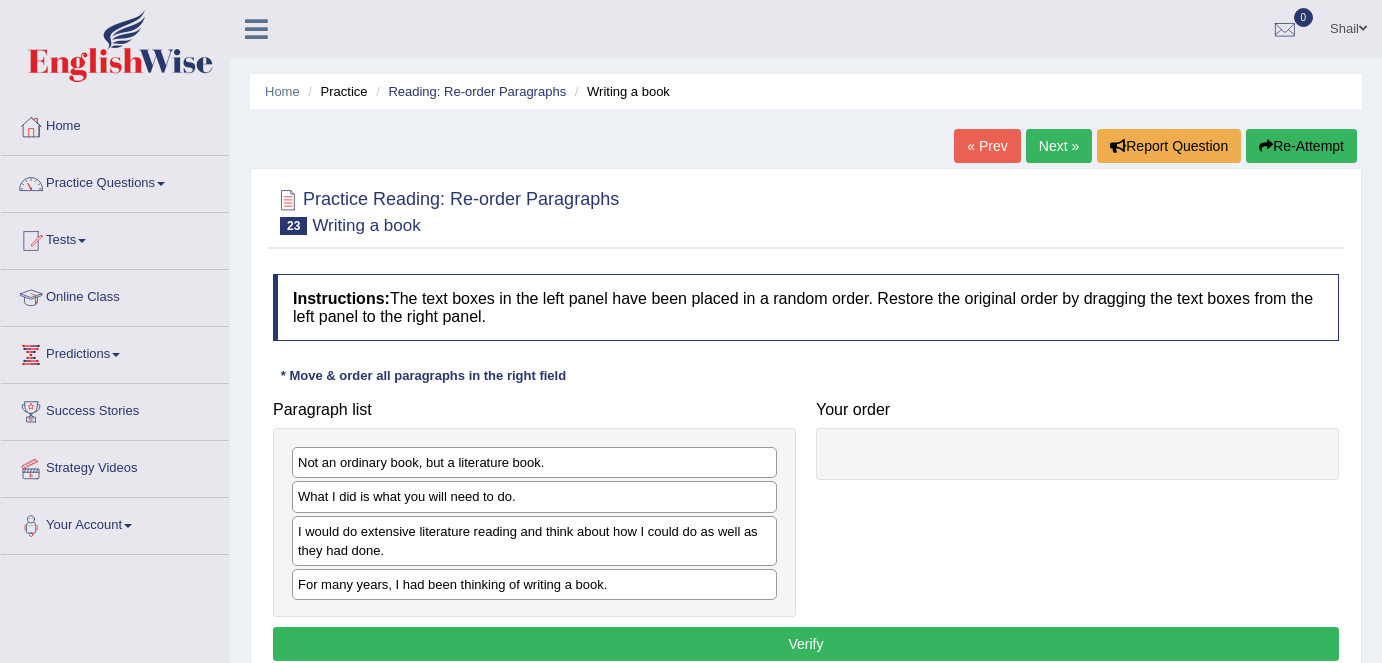 scroll, scrollTop: 0, scrollLeft: 0, axis: both 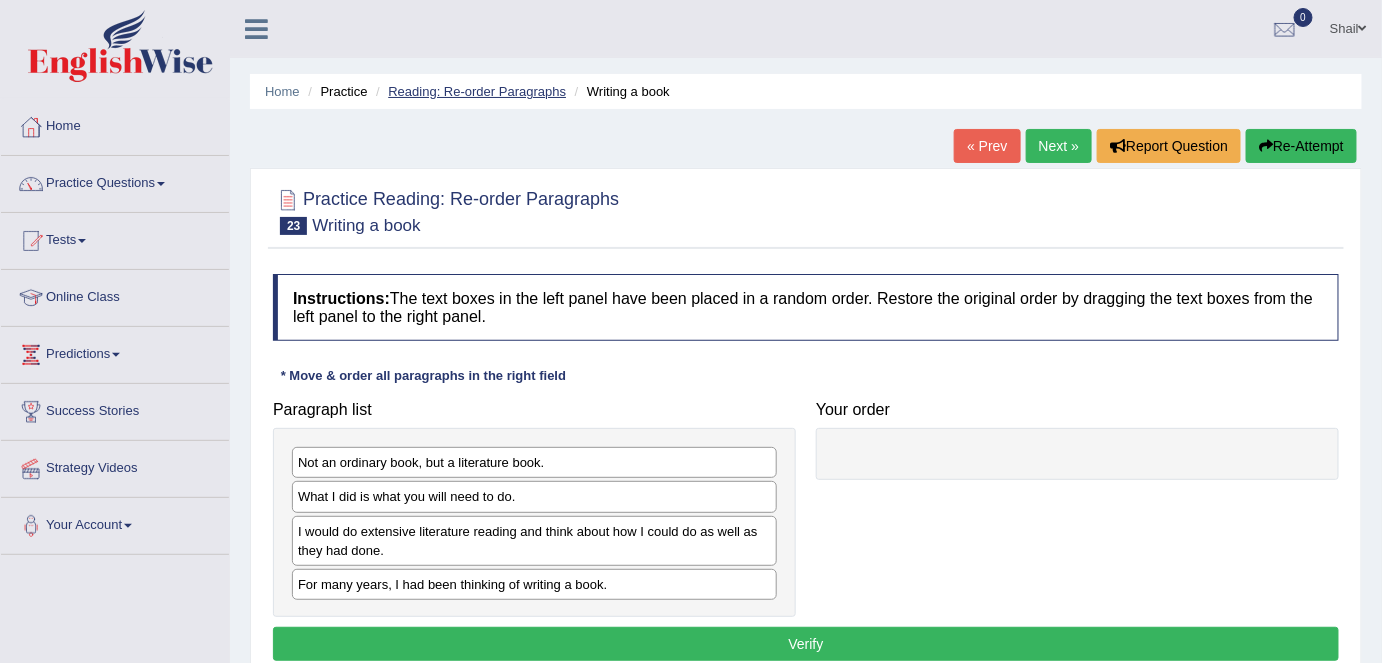 click on "Reading: Re-order Paragraphs" at bounding box center (477, 91) 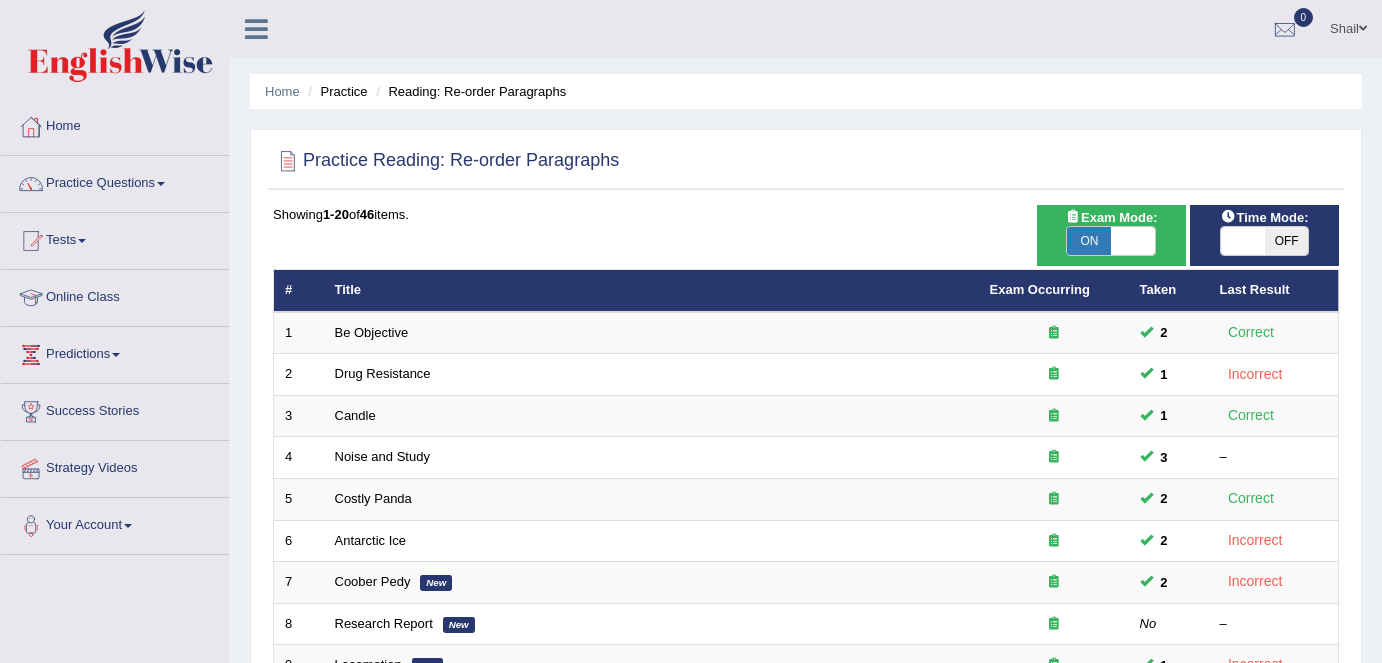 scroll, scrollTop: 0, scrollLeft: 0, axis: both 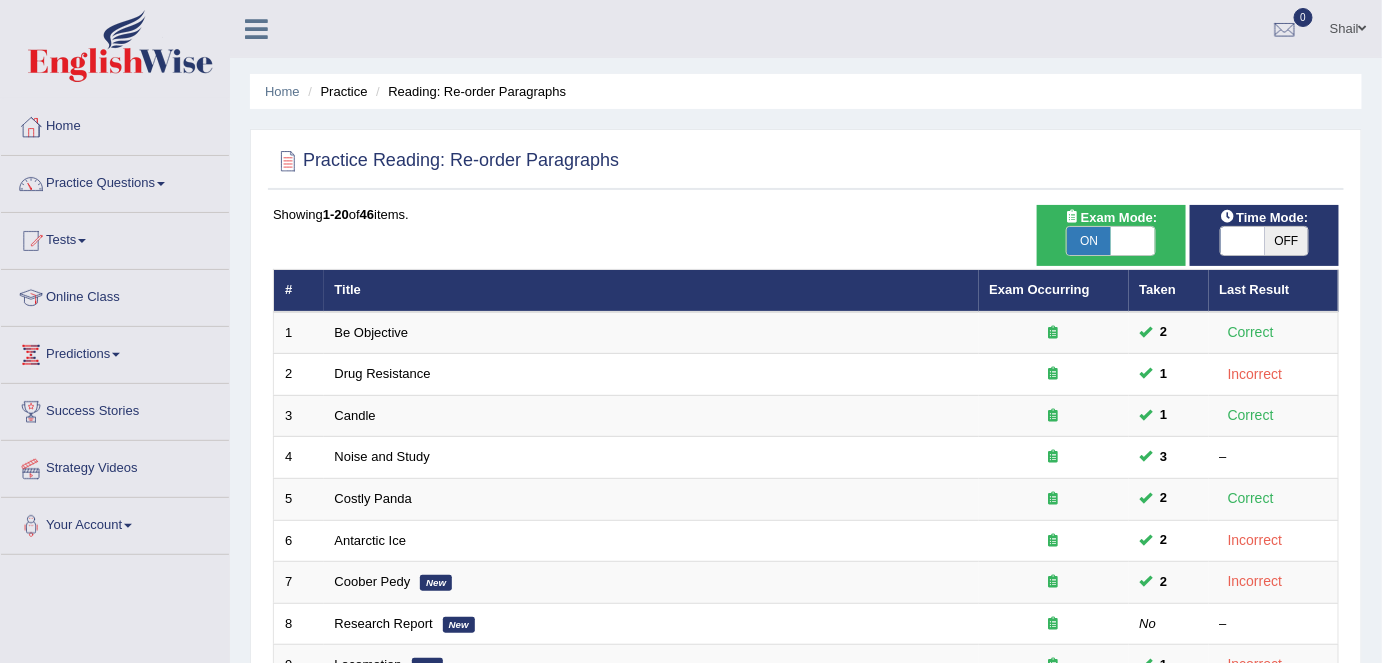 click at bounding box center [1133, 241] 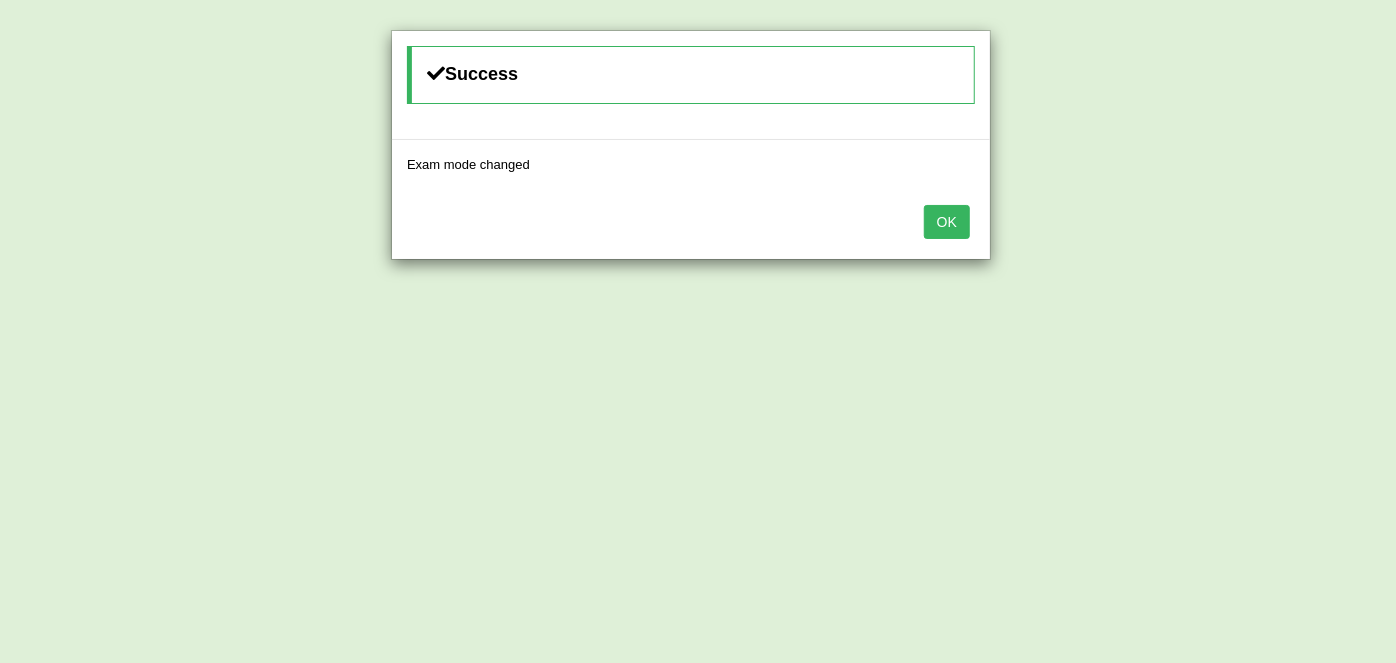 click on "OK" at bounding box center (947, 222) 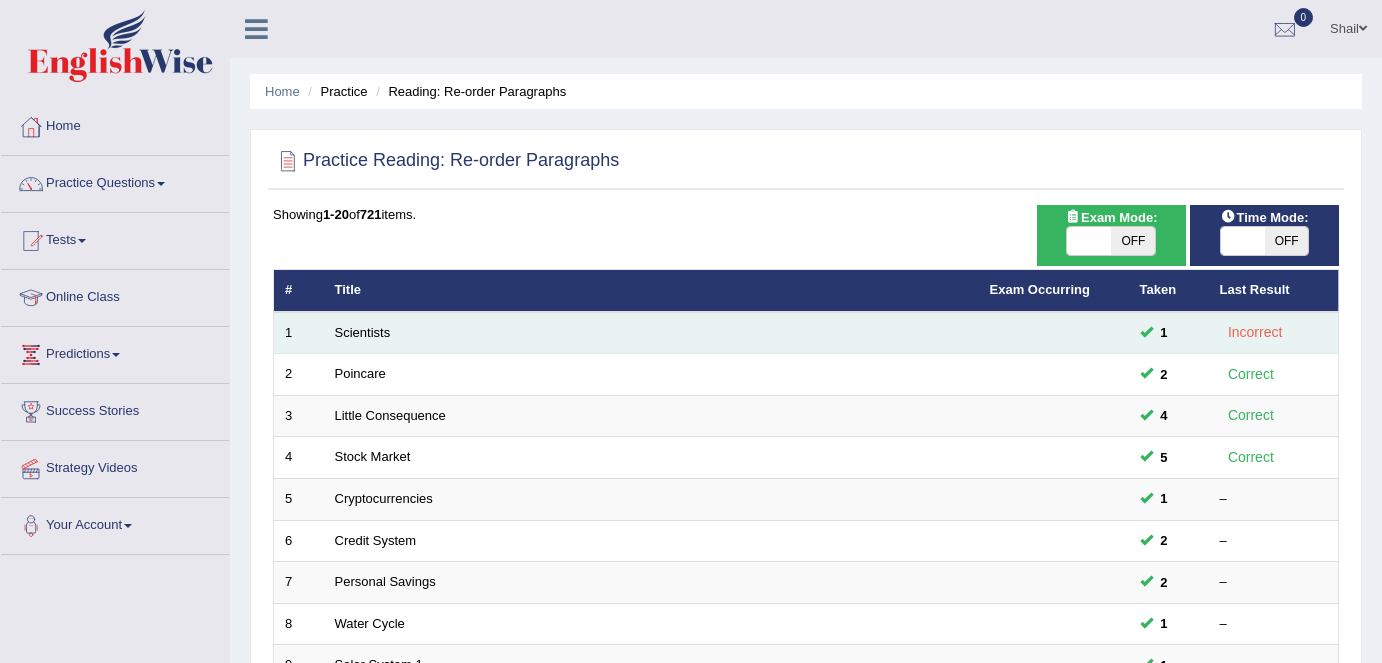 scroll, scrollTop: 0, scrollLeft: 0, axis: both 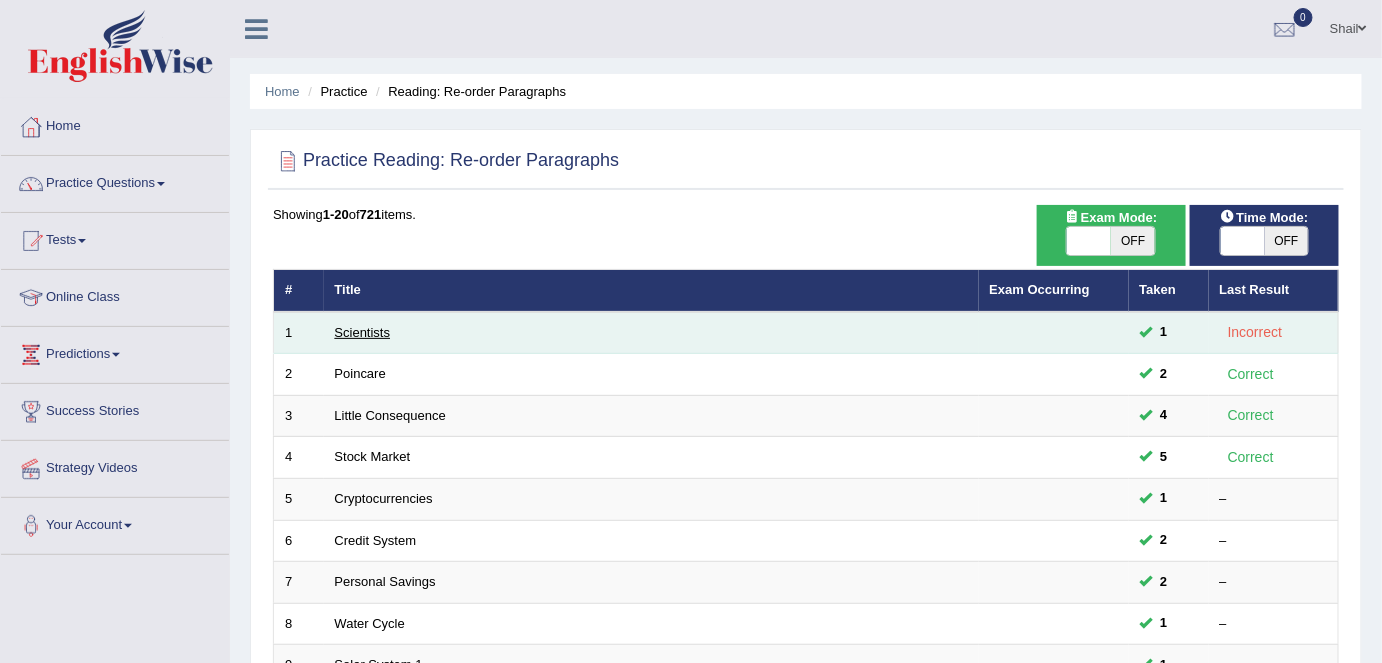 click on "Scientists" at bounding box center (363, 332) 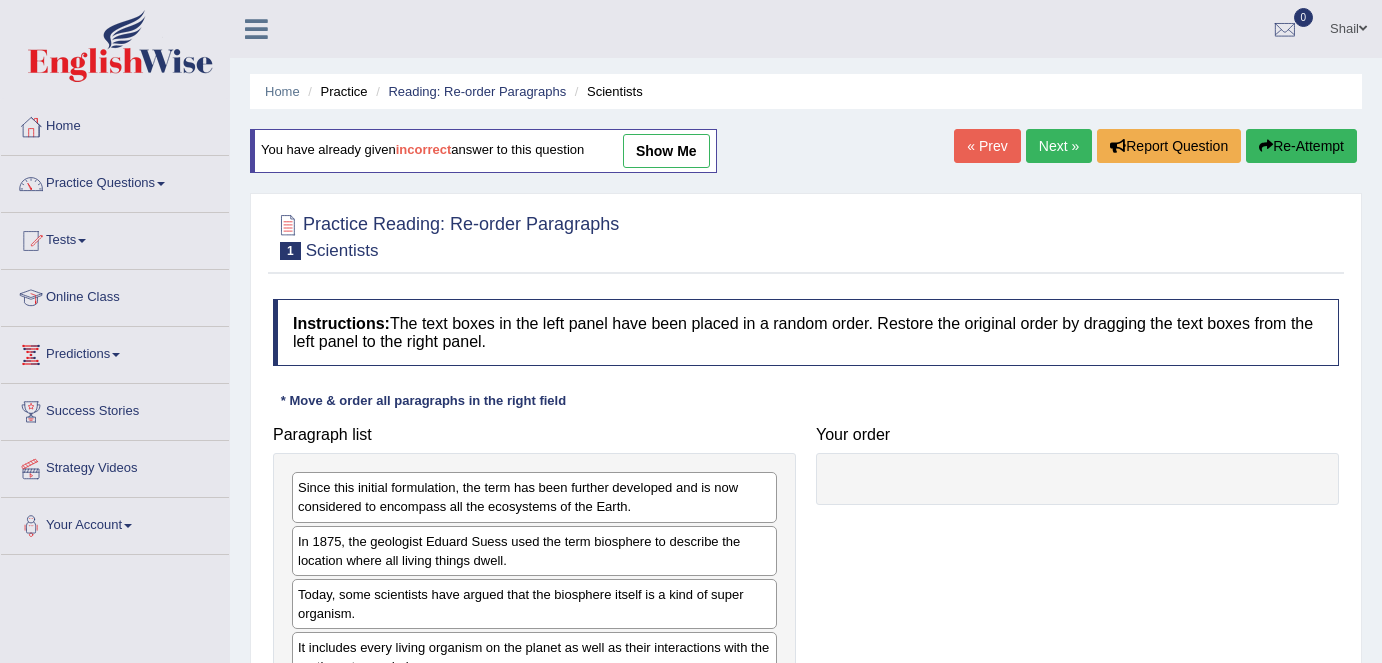 scroll, scrollTop: 0, scrollLeft: 0, axis: both 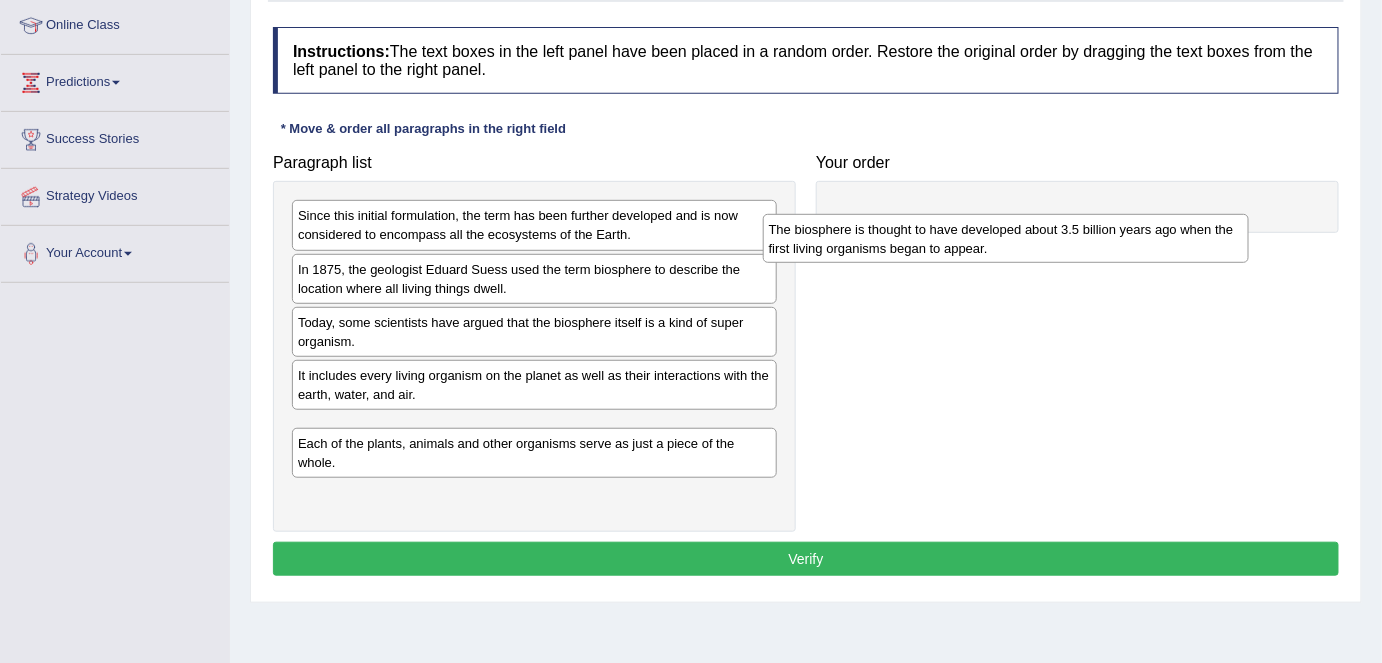 drag, startPoint x: 460, startPoint y: 428, endPoint x: 944, endPoint y: 219, distance: 527.1973 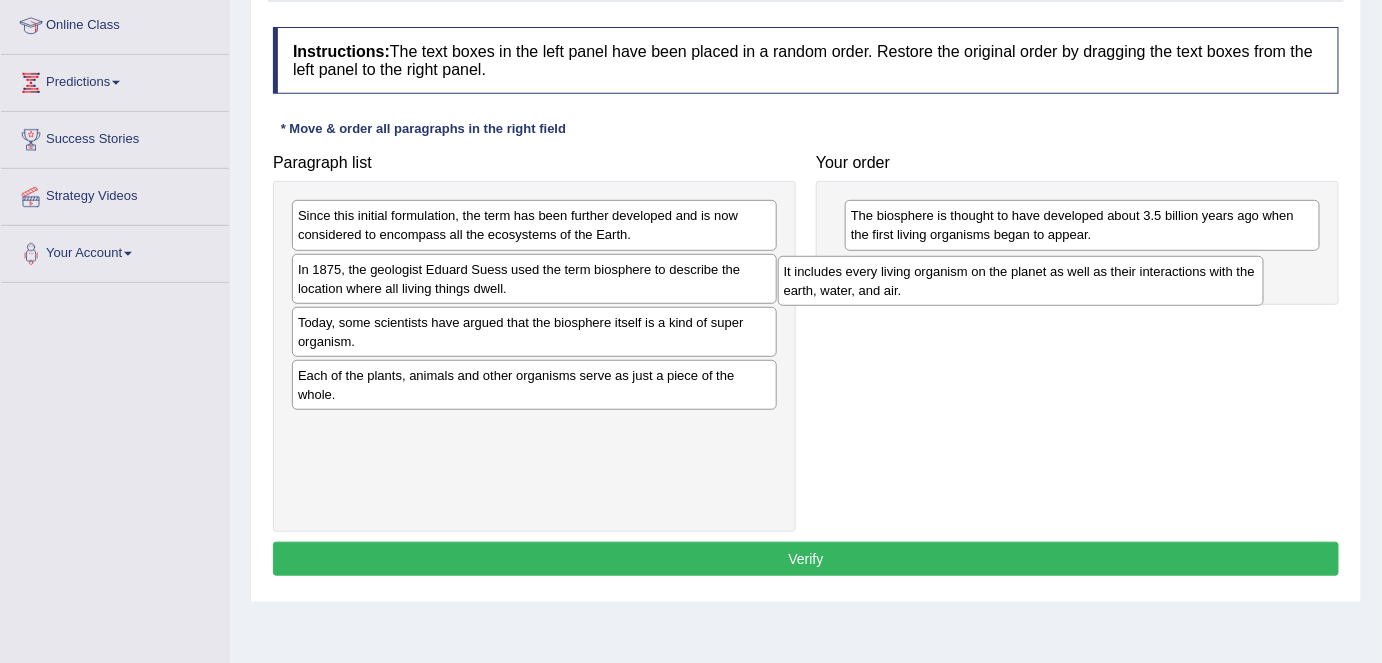 drag, startPoint x: 599, startPoint y: 394, endPoint x: 1044, endPoint y: 289, distance: 457.21985 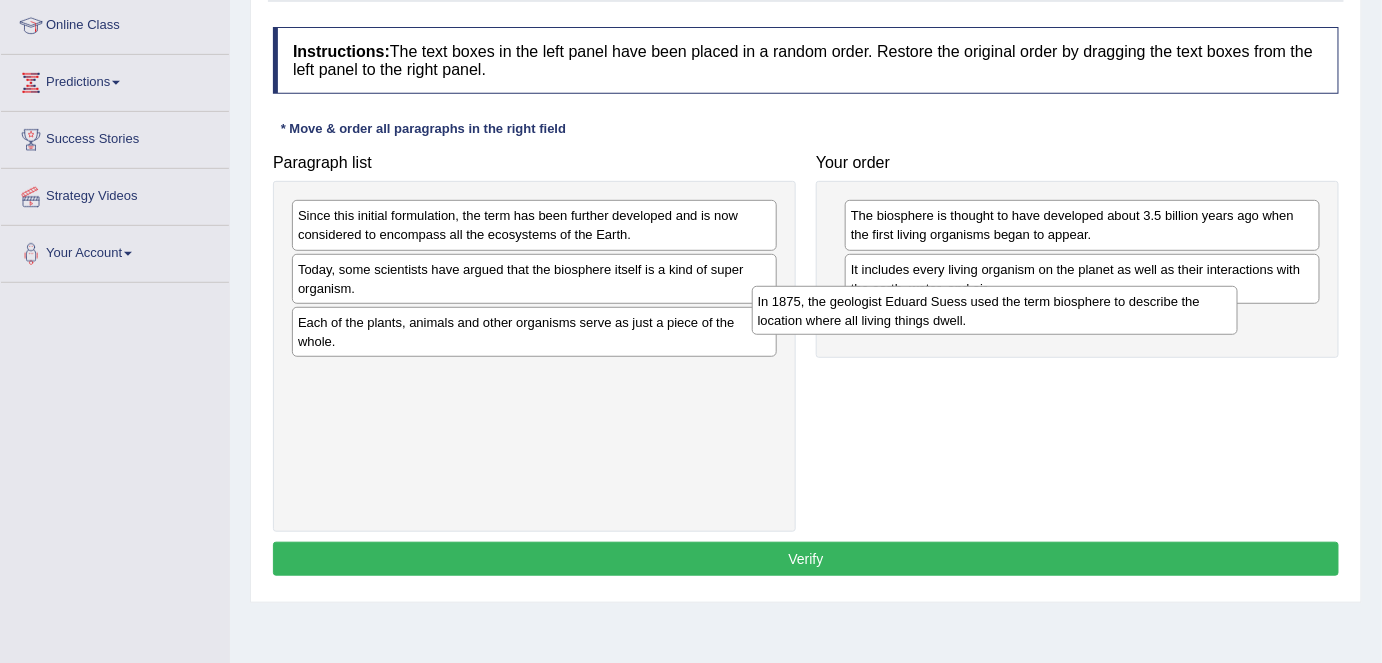 drag, startPoint x: 646, startPoint y: 281, endPoint x: 1092, endPoint y: 315, distance: 447.2941 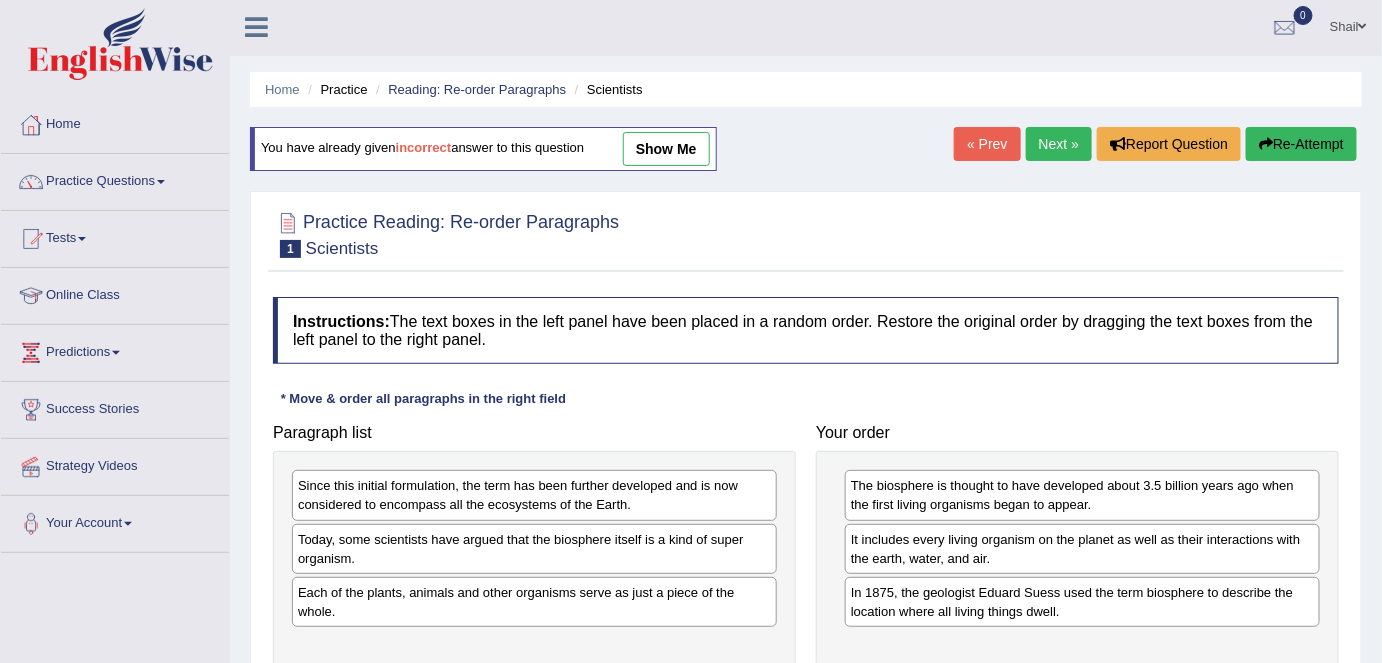 scroll, scrollTop: 0, scrollLeft: 0, axis: both 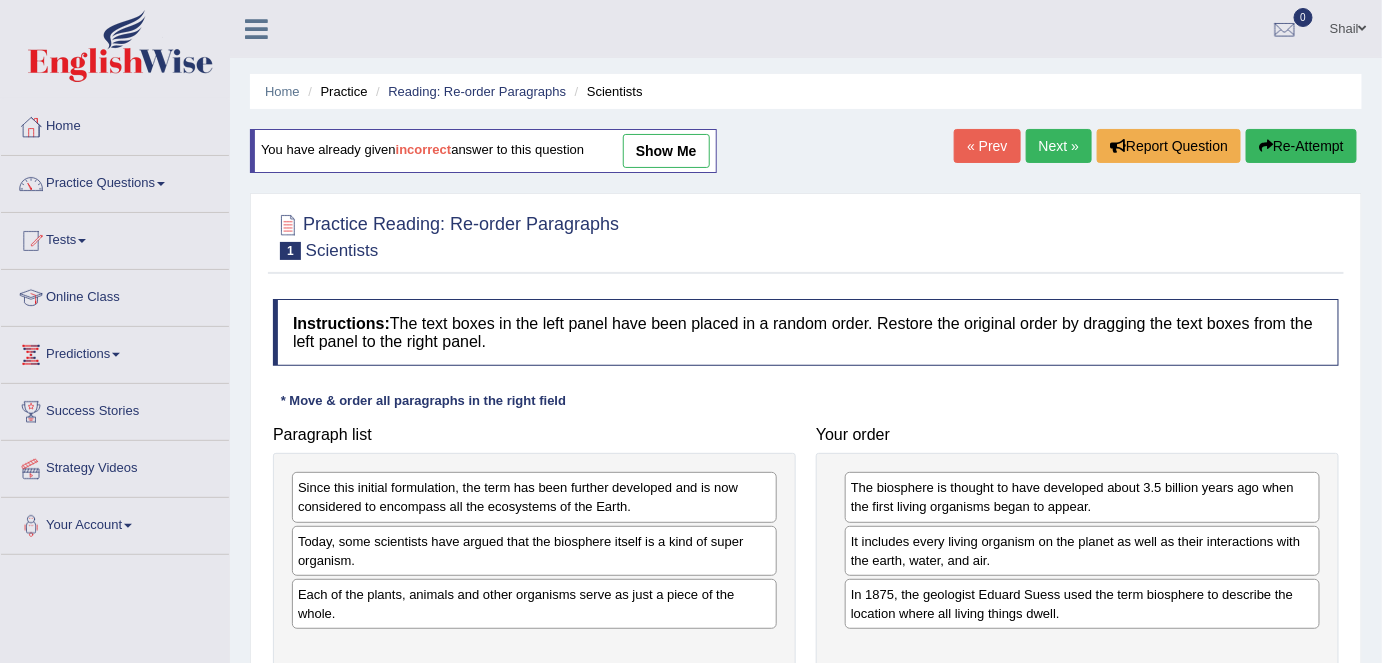 click on "Re-Attempt" at bounding box center [1301, 146] 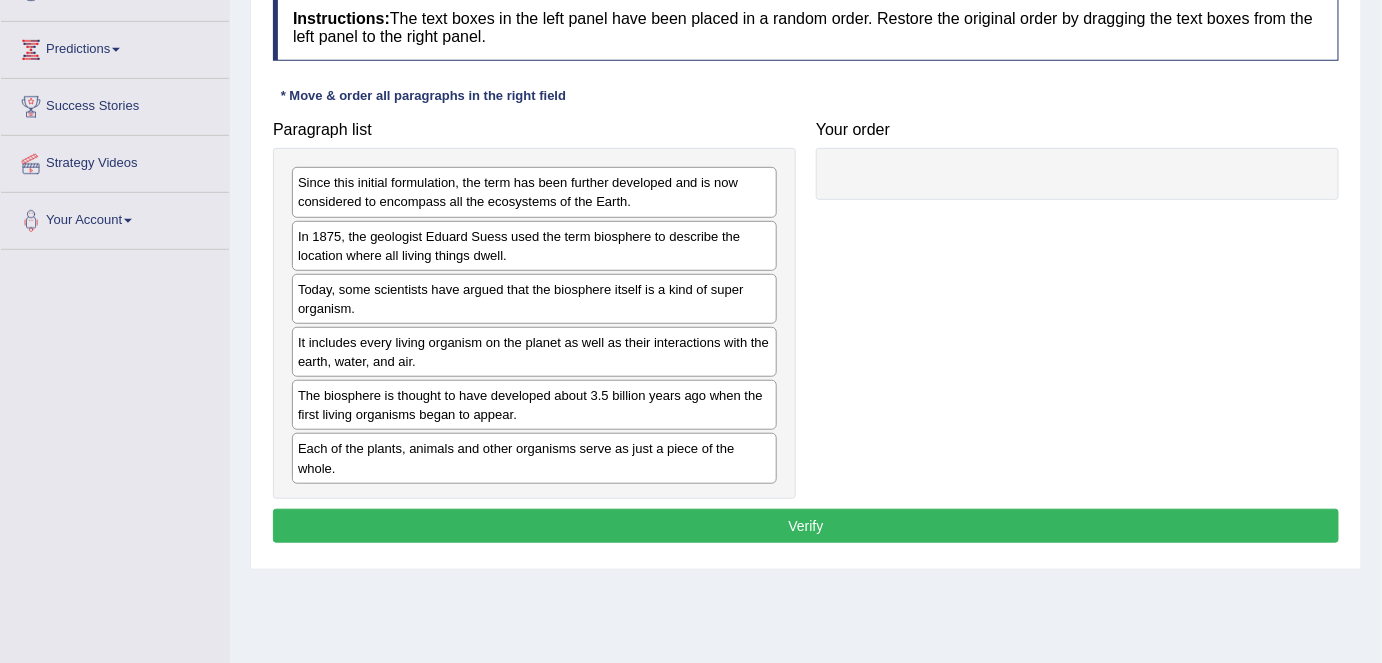 scroll, scrollTop: 0, scrollLeft: 0, axis: both 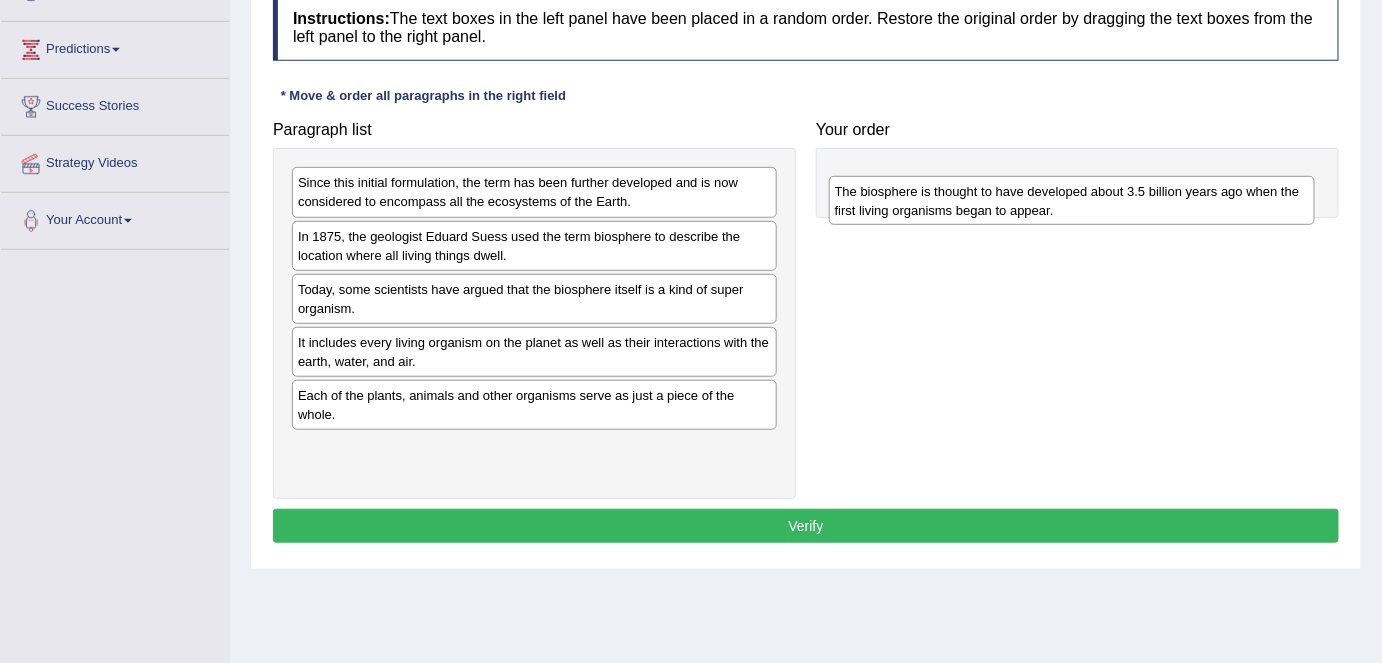 drag, startPoint x: 464, startPoint y: 395, endPoint x: 1002, endPoint y: 182, distance: 578.63025 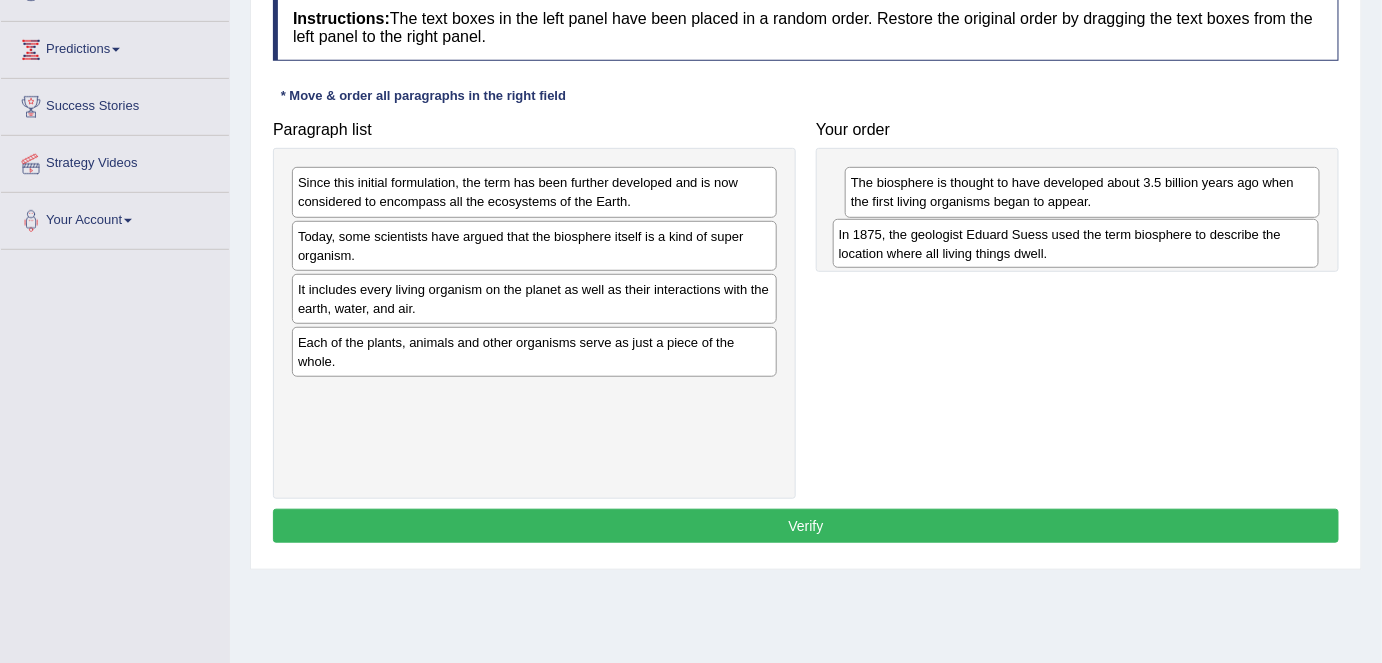 drag, startPoint x: 506, startPoint y: 253, endPoint x: 1040, endPoint y: 251, distance: 534.0037 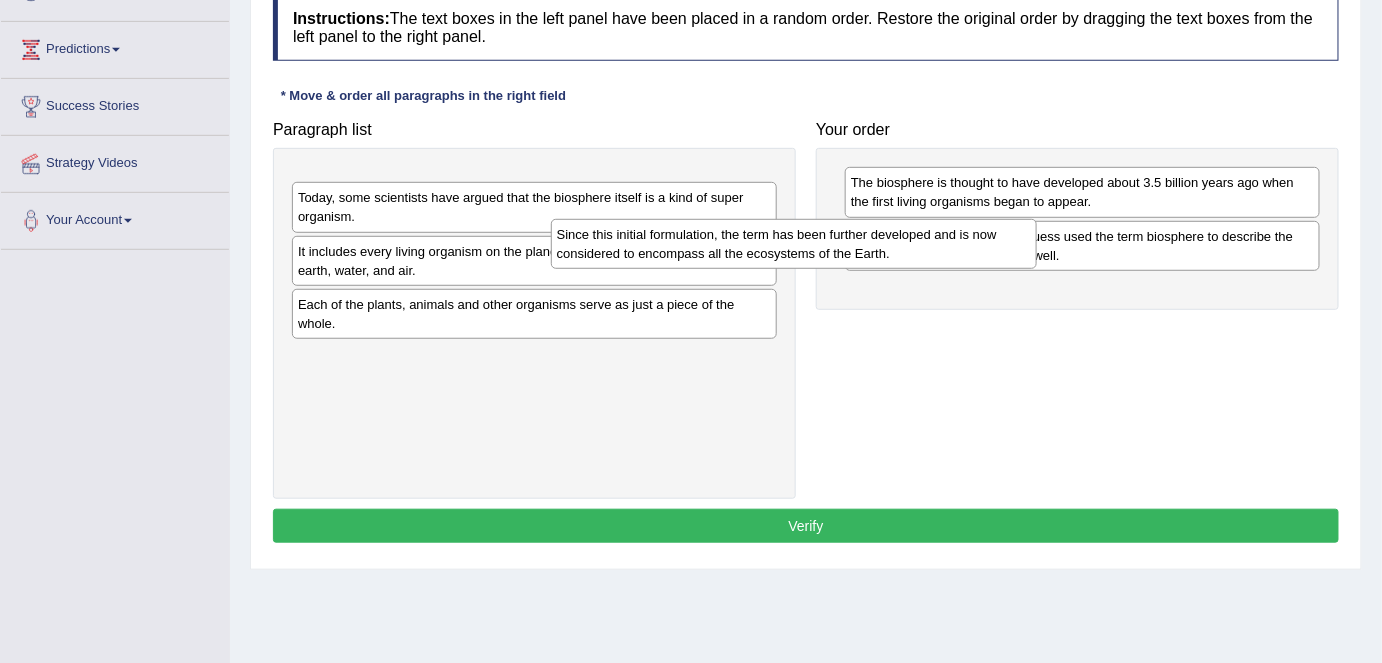 drag, startPoint x: 585, startPoint y: 198, endPoint x: 1052, endPoint y: 259, distance: 470.9671 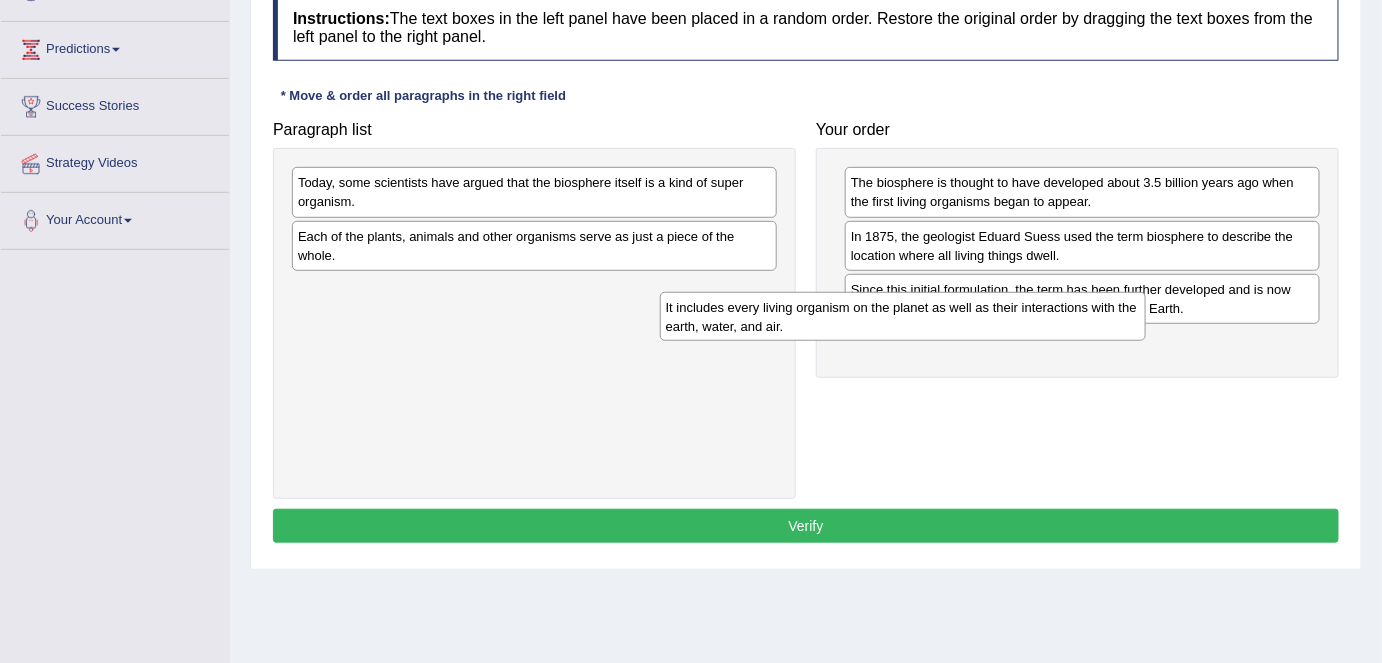 drag, startPoint x: 597, startPoint y: 248, endPoint x: 983, endPoint y: 326, distance: 393.80197 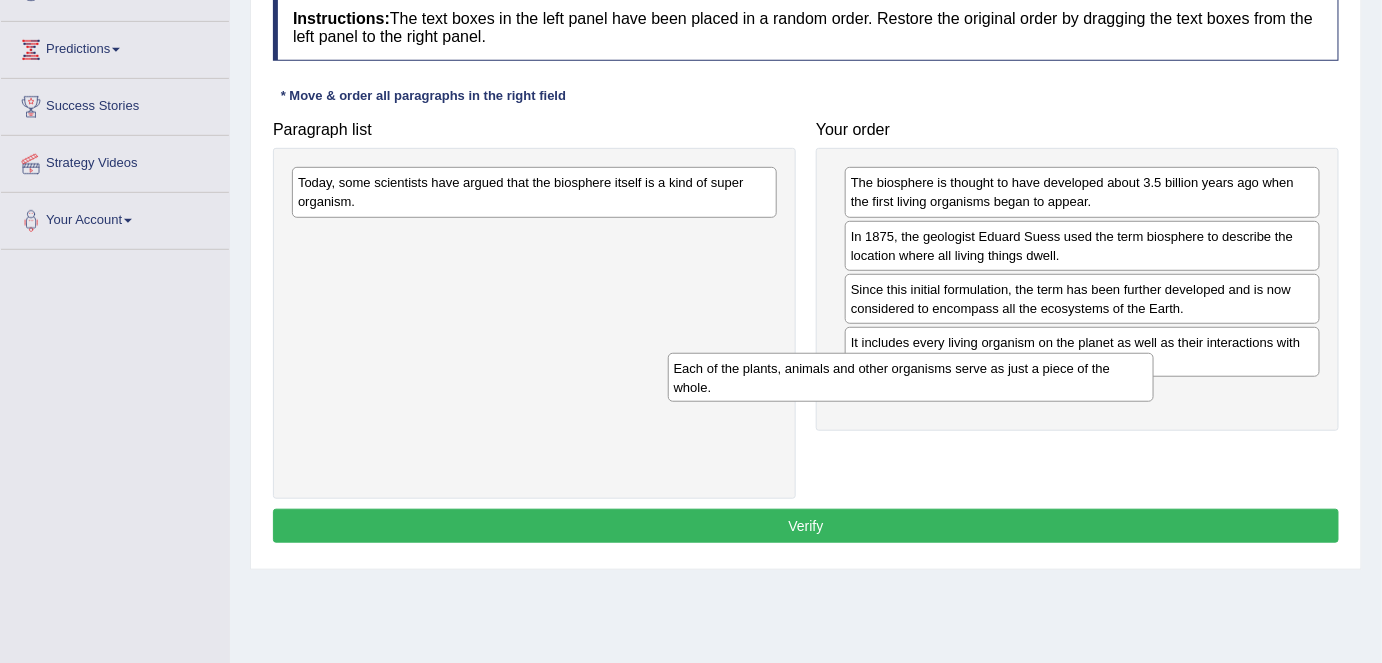 drag, startPoint x: 693, startPoint y: 234, endPoint x: 1069, endPoint y: 367, distance: 398.82953 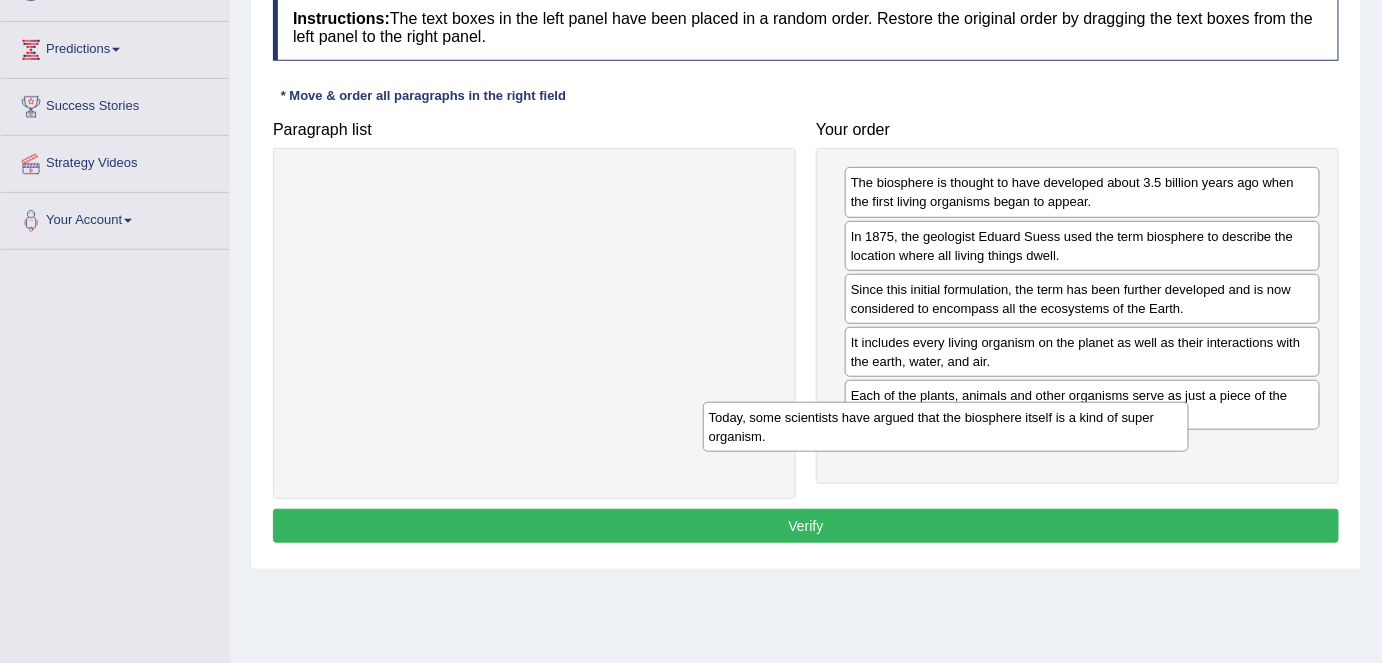 drag, startPoint x: 651, startPoint y: 194, endPoint x: 1121, endPoint y: 440, distance: 530.4866 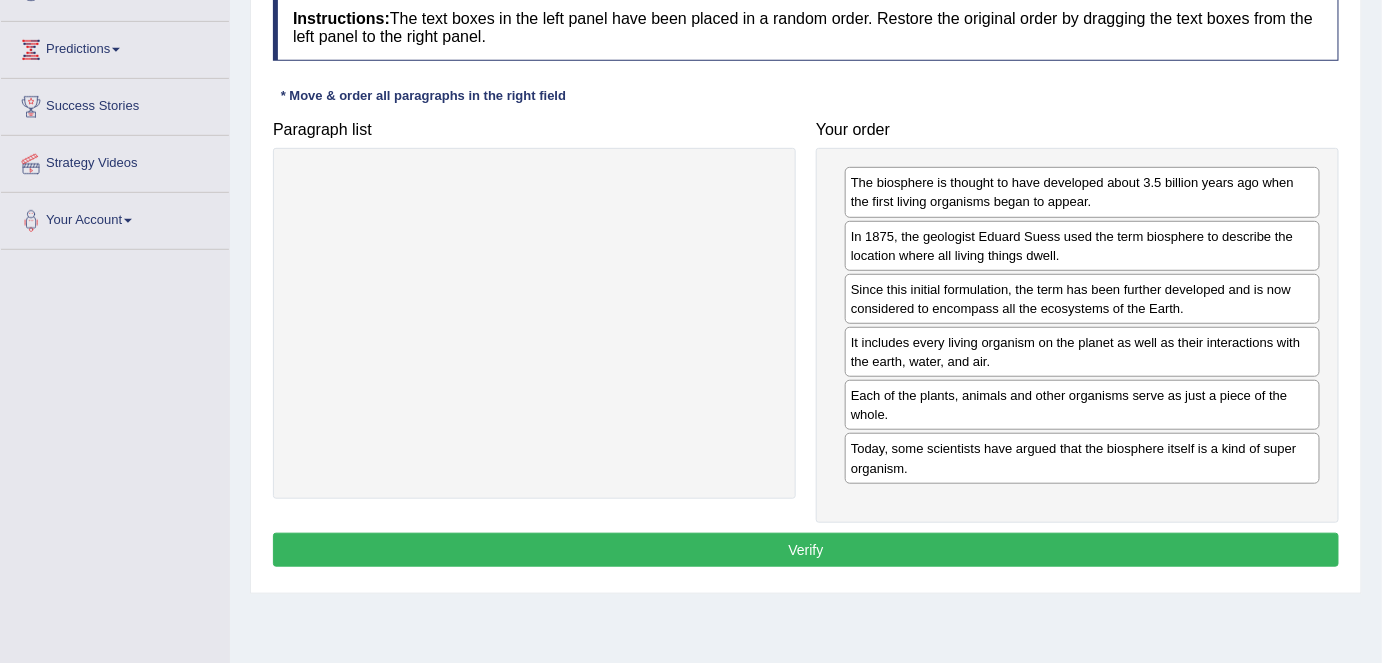 click on "Verify" at bounding box center [806, 550] 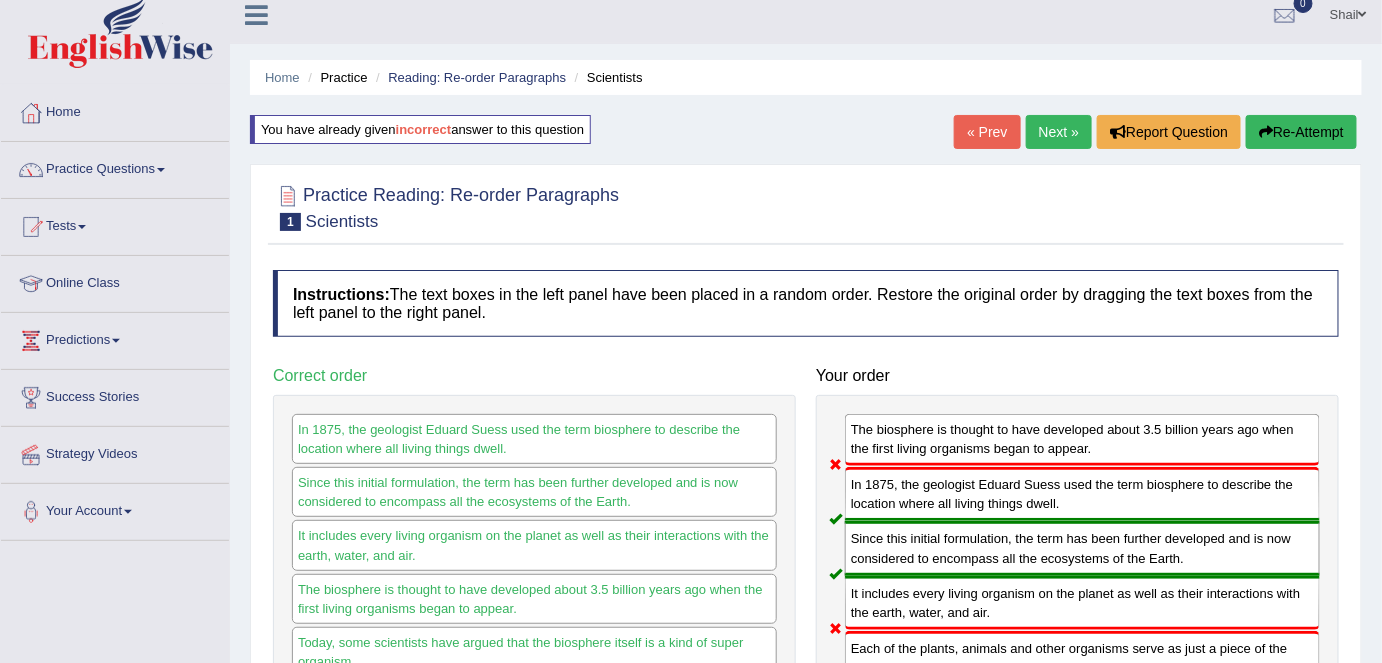 scroll, scrollTop: 0, scrollLeft: 0, axis: both 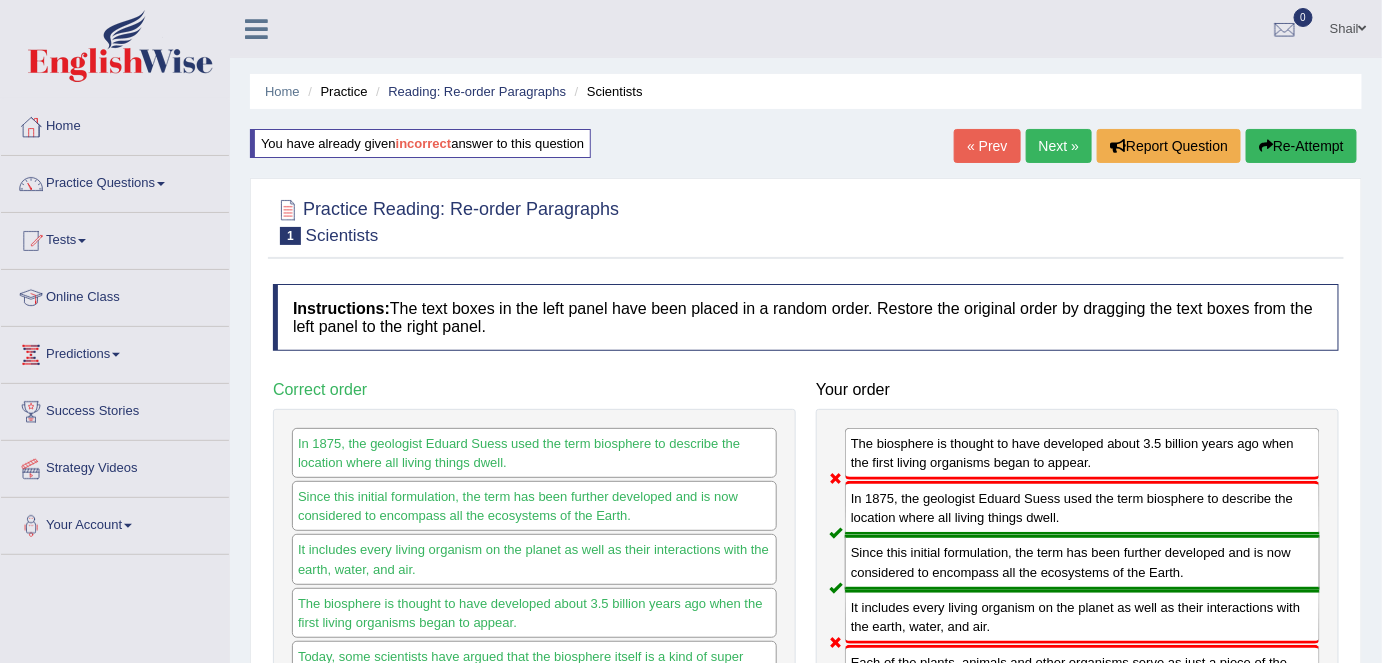 click on "Re-Attempt" at bounding box center [1301, 146] 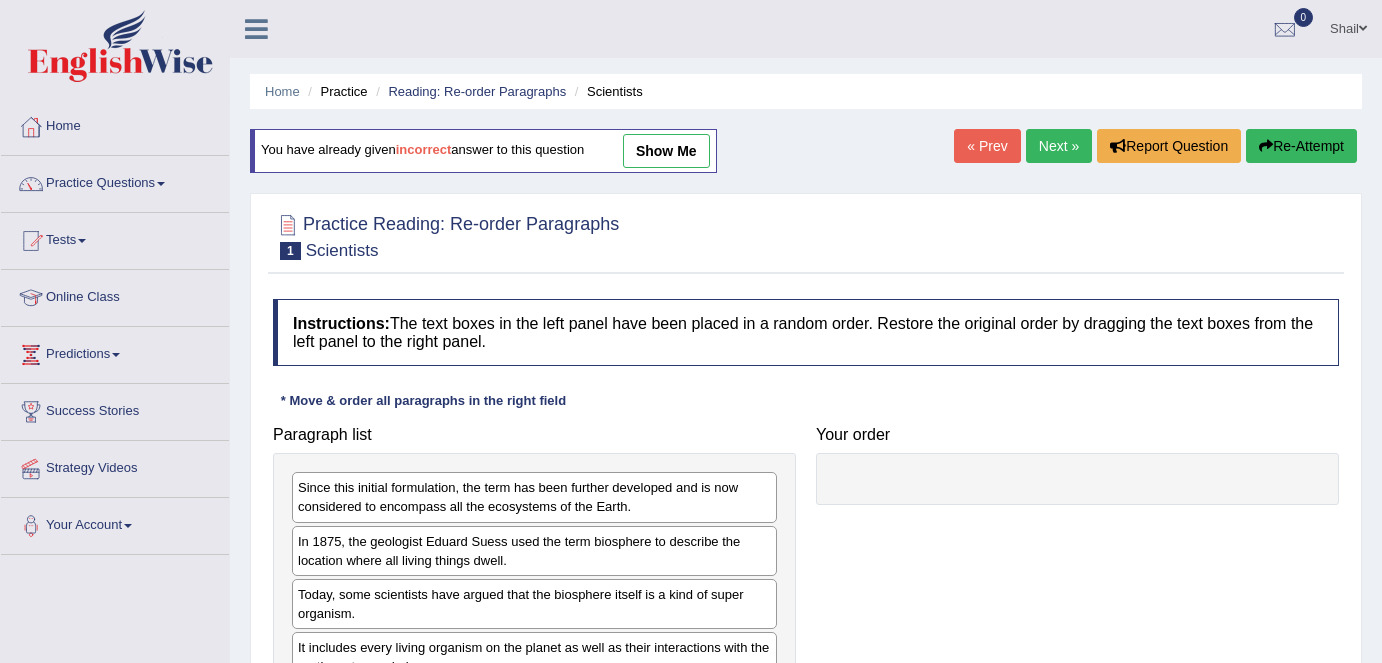 scroll, scrollTop: 272, scrollLeft: 0, axis: vertical 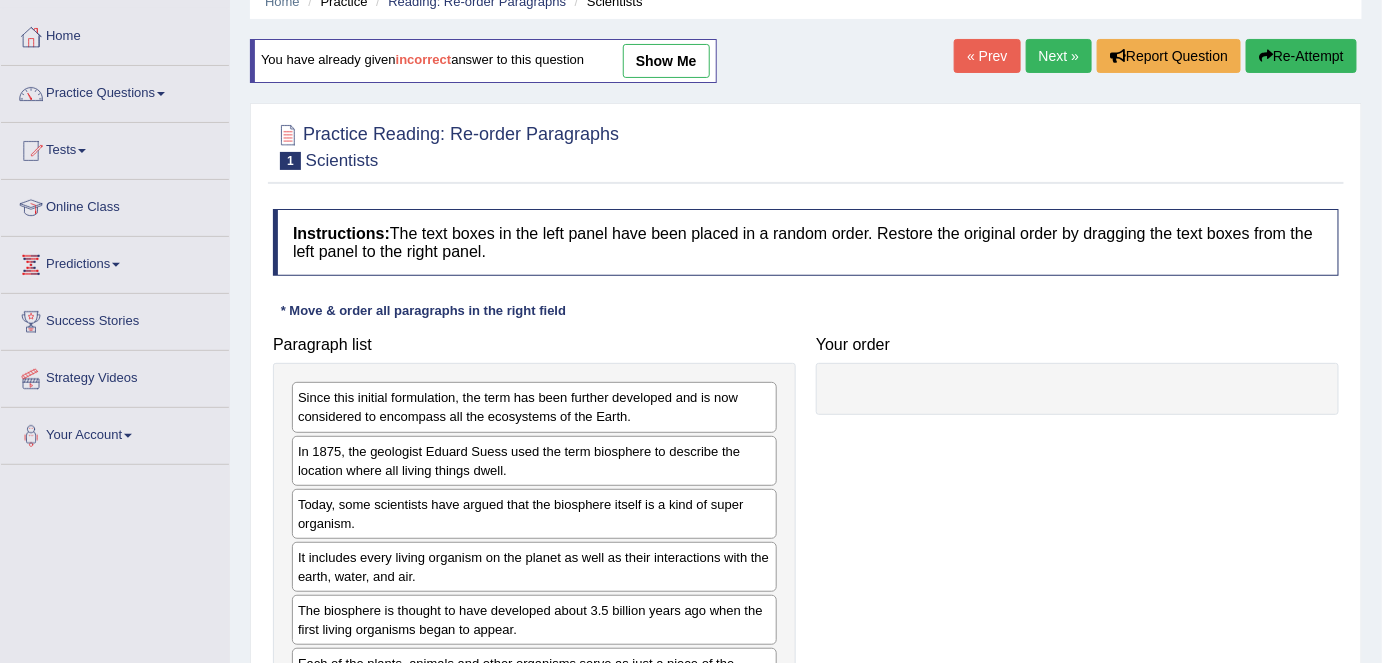 drag, startPoint x: 699, startPoint y: 59, endPoint x: 717, endPoint y: 299, distance: 240.67406 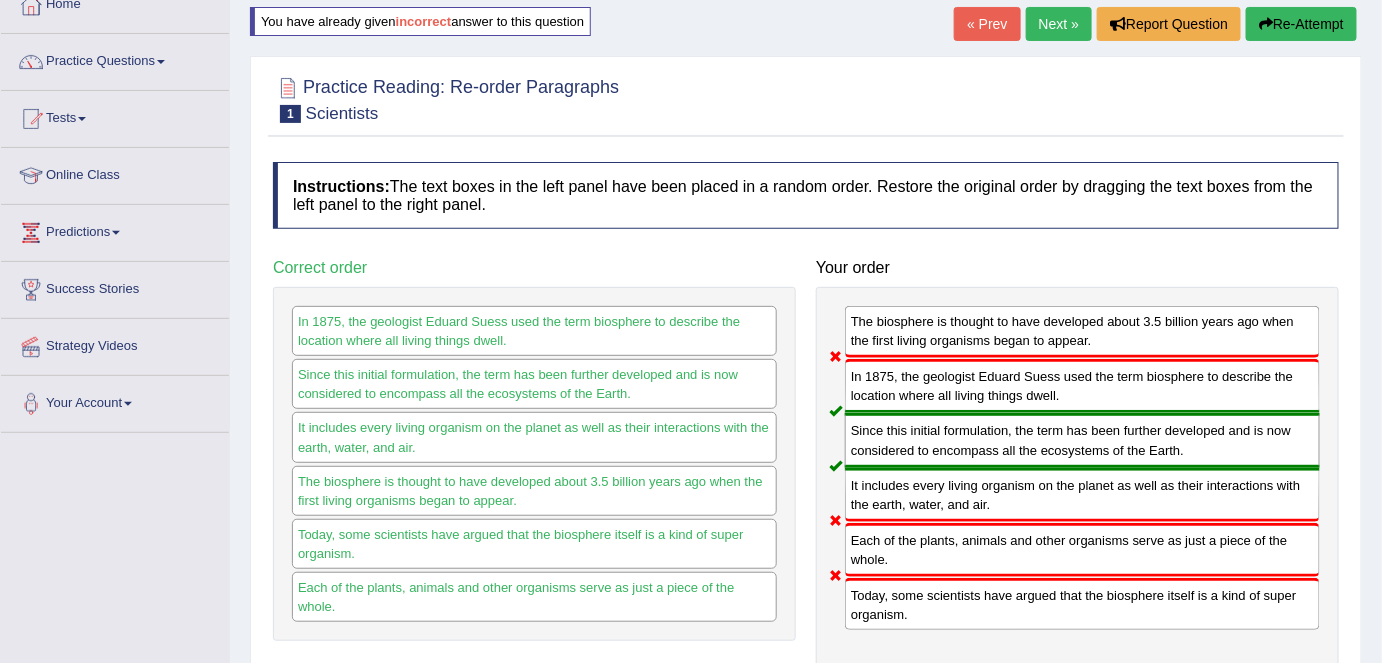 scroll, scrollTop: 90, scrollLeft: 0, axis: vertical 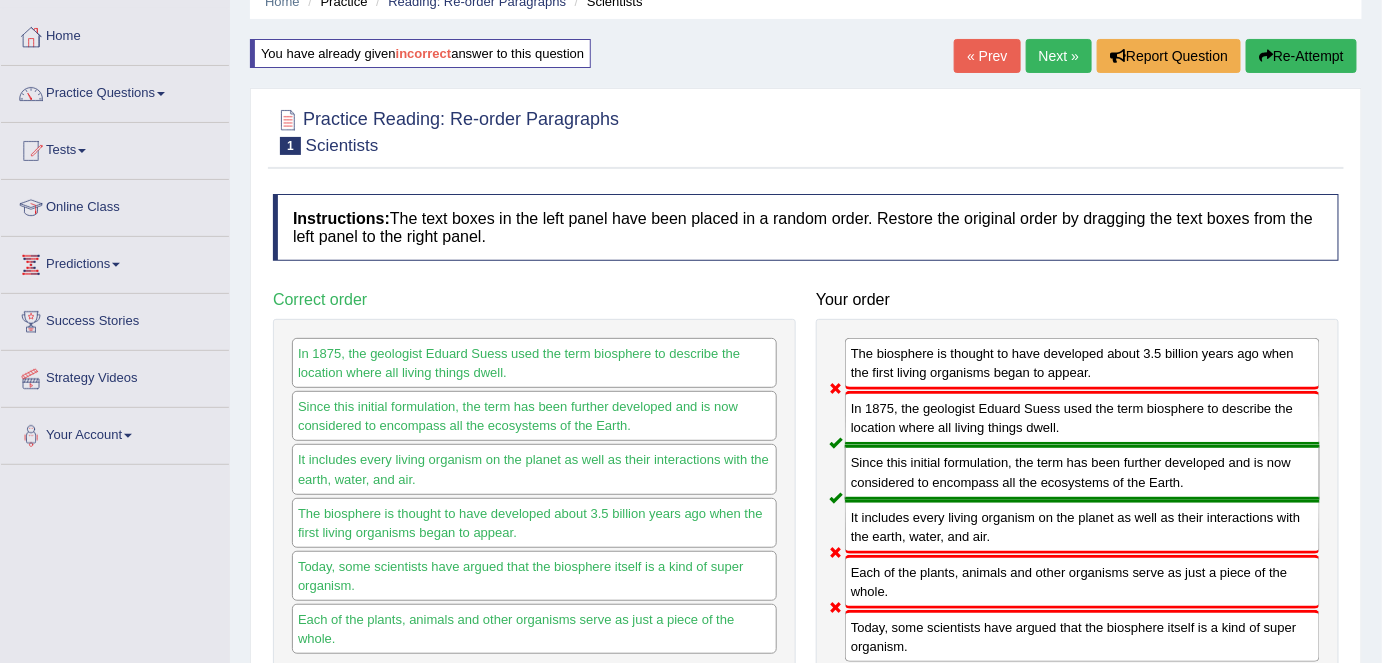 click on "Next »" at bounding box center (1059, 56) 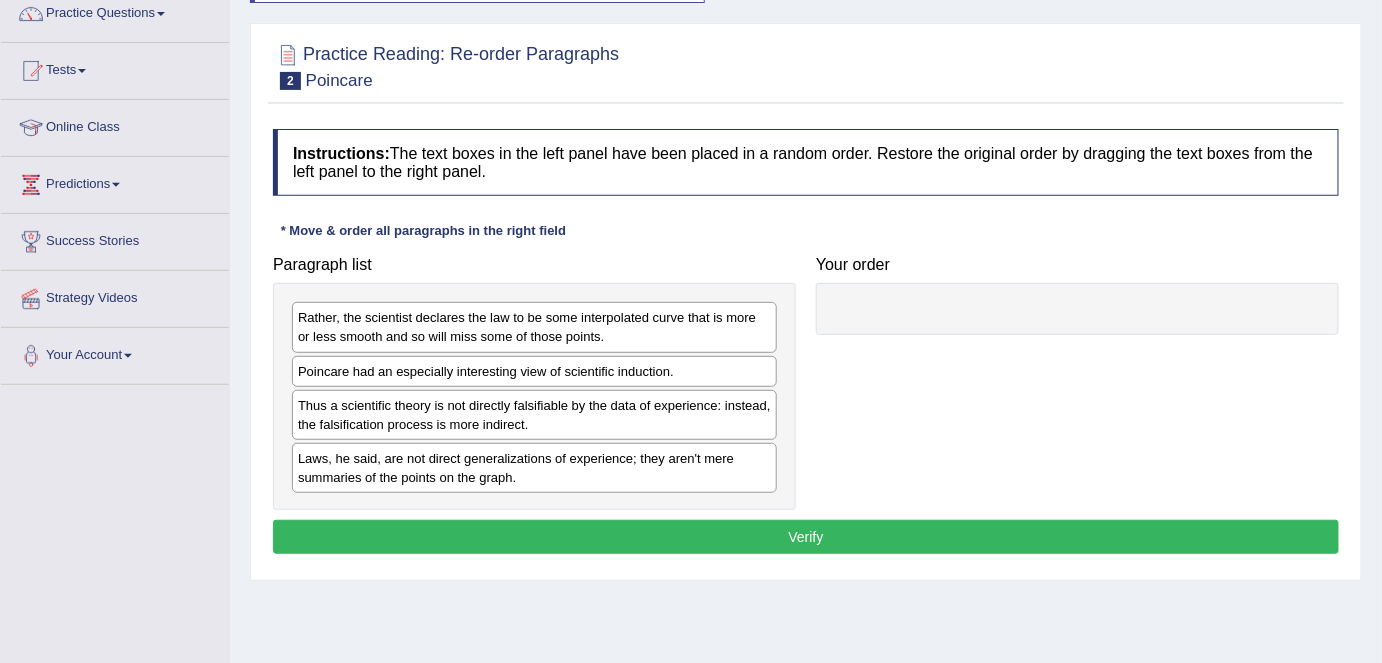 scroll, scrollTop: 114, scrollLeft: 0, axis: vertical 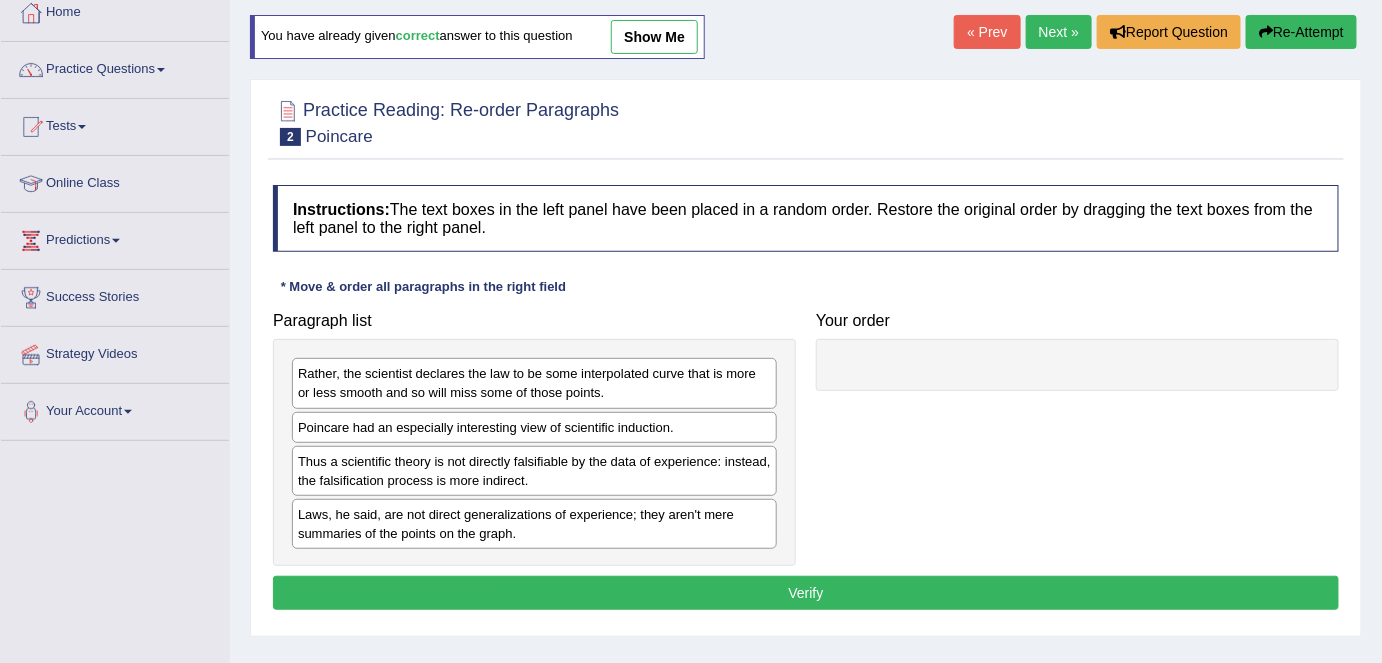 click on "Next »" at bounding box center [1059, 32] 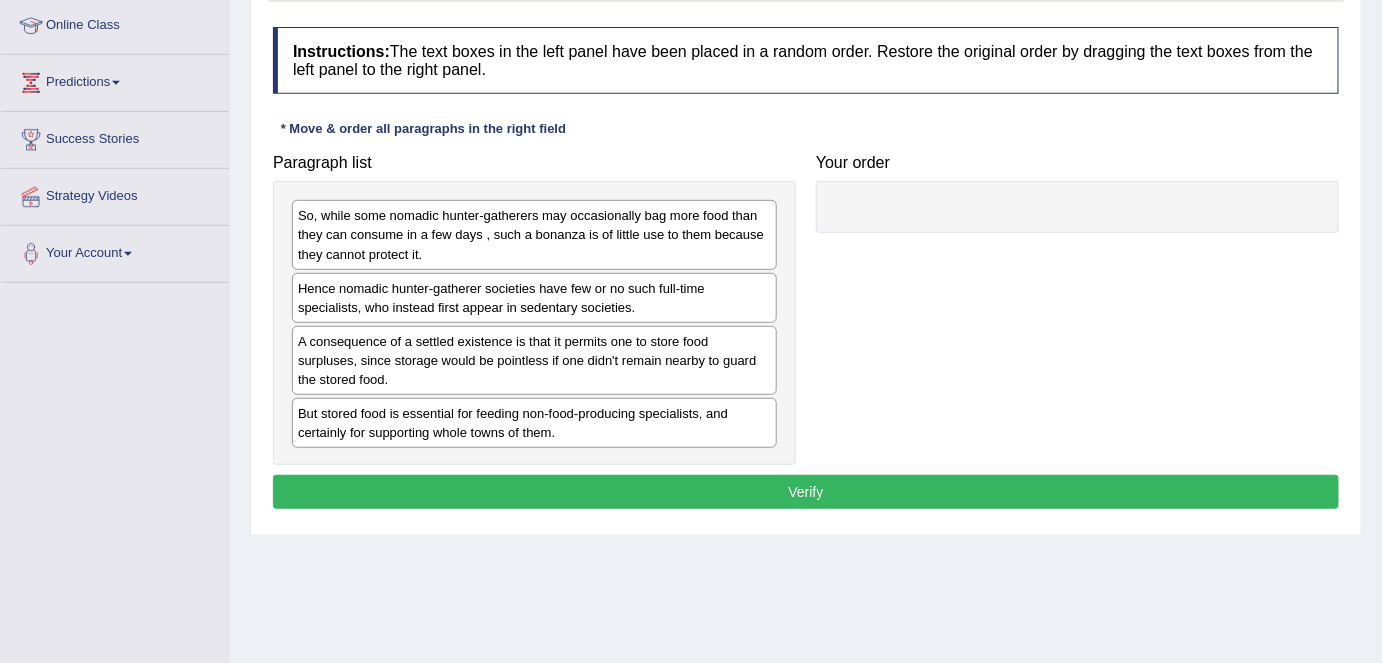 scroll, scrollTop: 266, scrollLeft: 0, axis: vertical 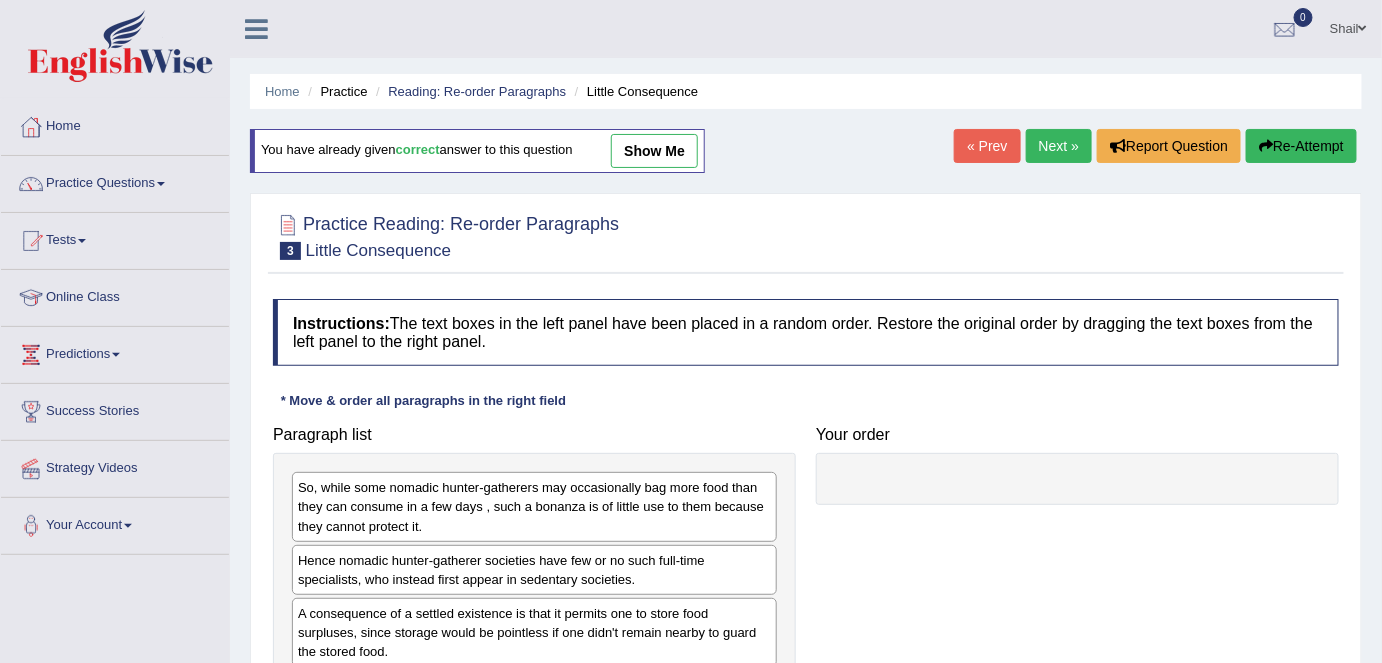 click on "Next »" at bounding box center [1059, 146] 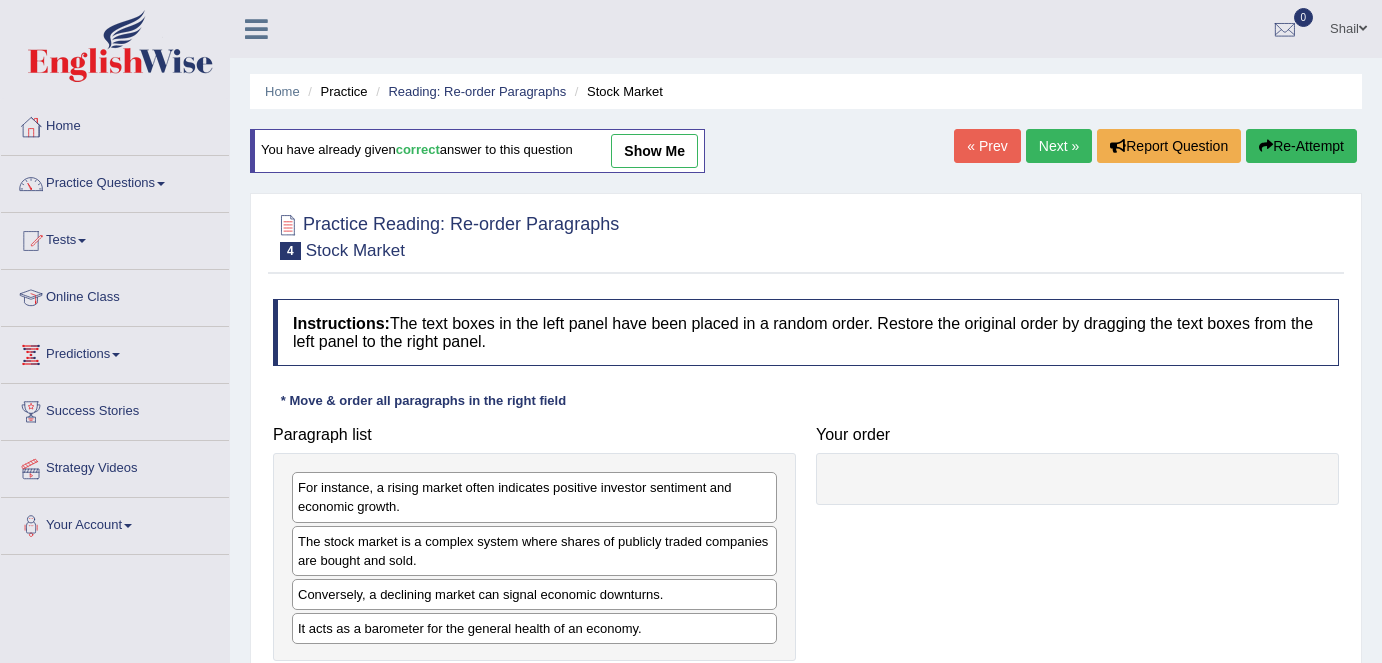 scroll, scrollTop: 0, scrollLeft: 0, axis: both 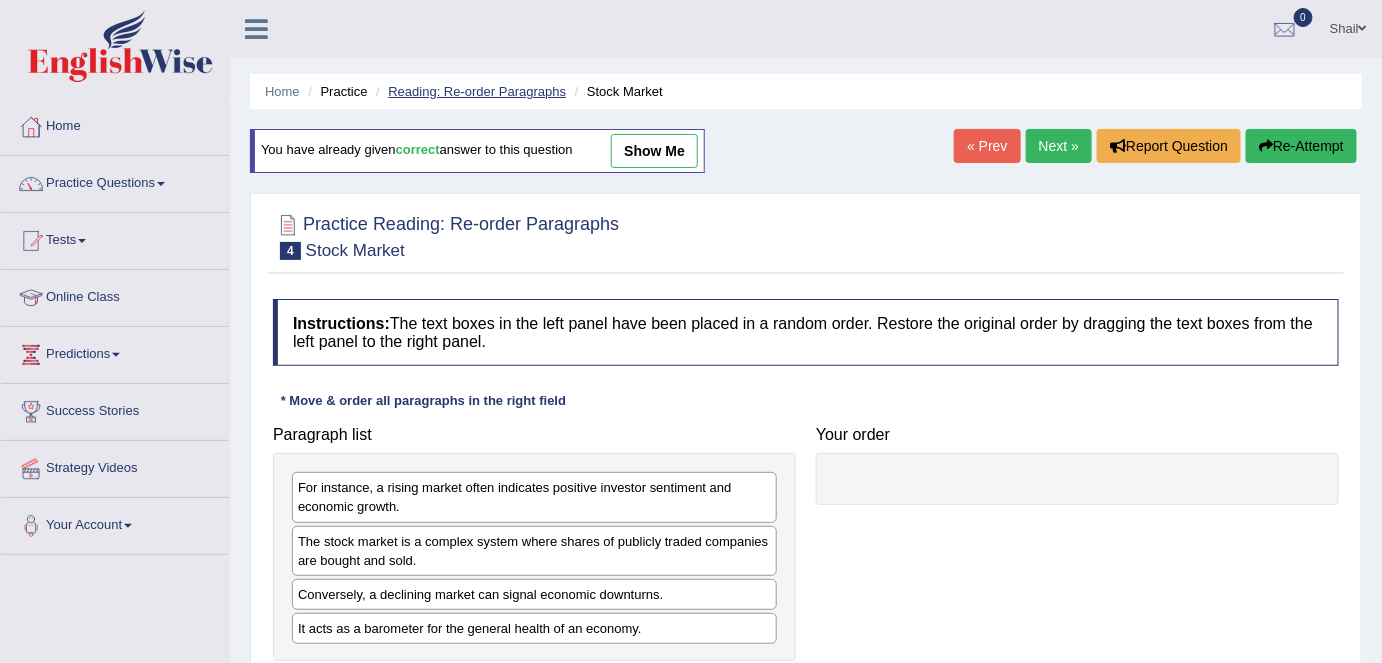 click on "Reading: Re-order Paragraphs" at bounding box center [477, 91] 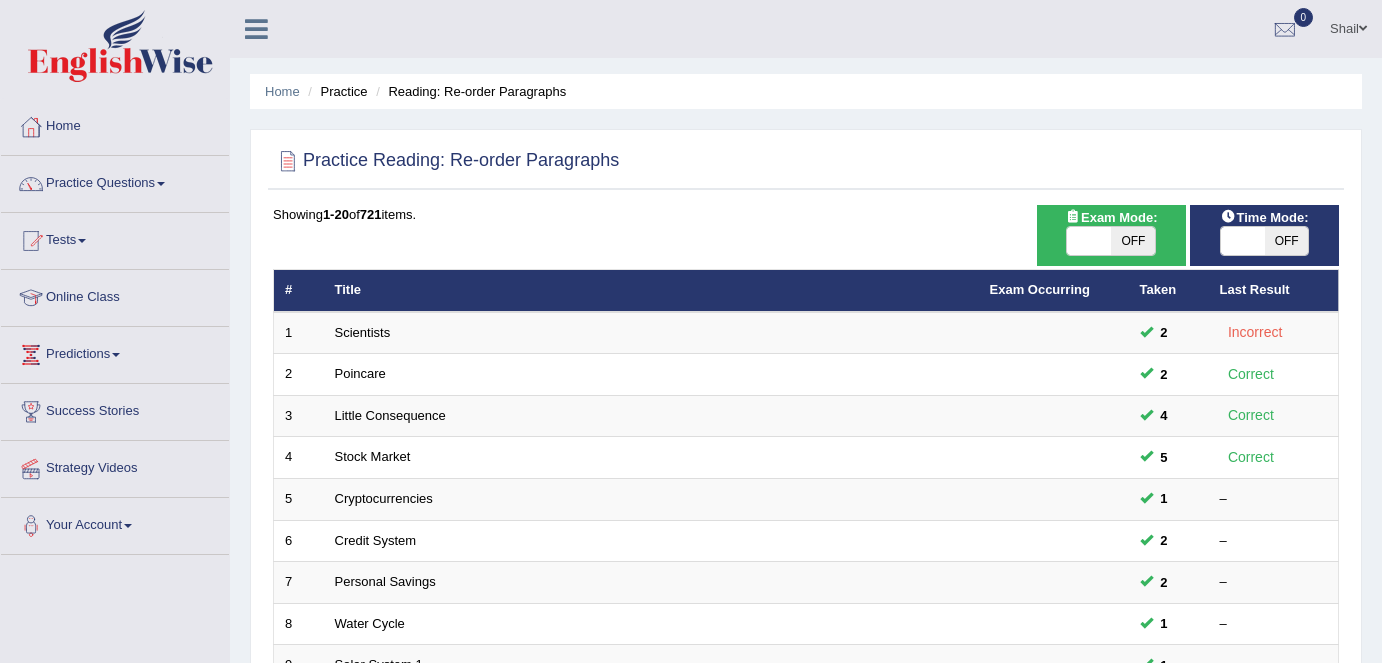 scroll, scrollTop: 652, scrollLeft: 0, axis: vertical 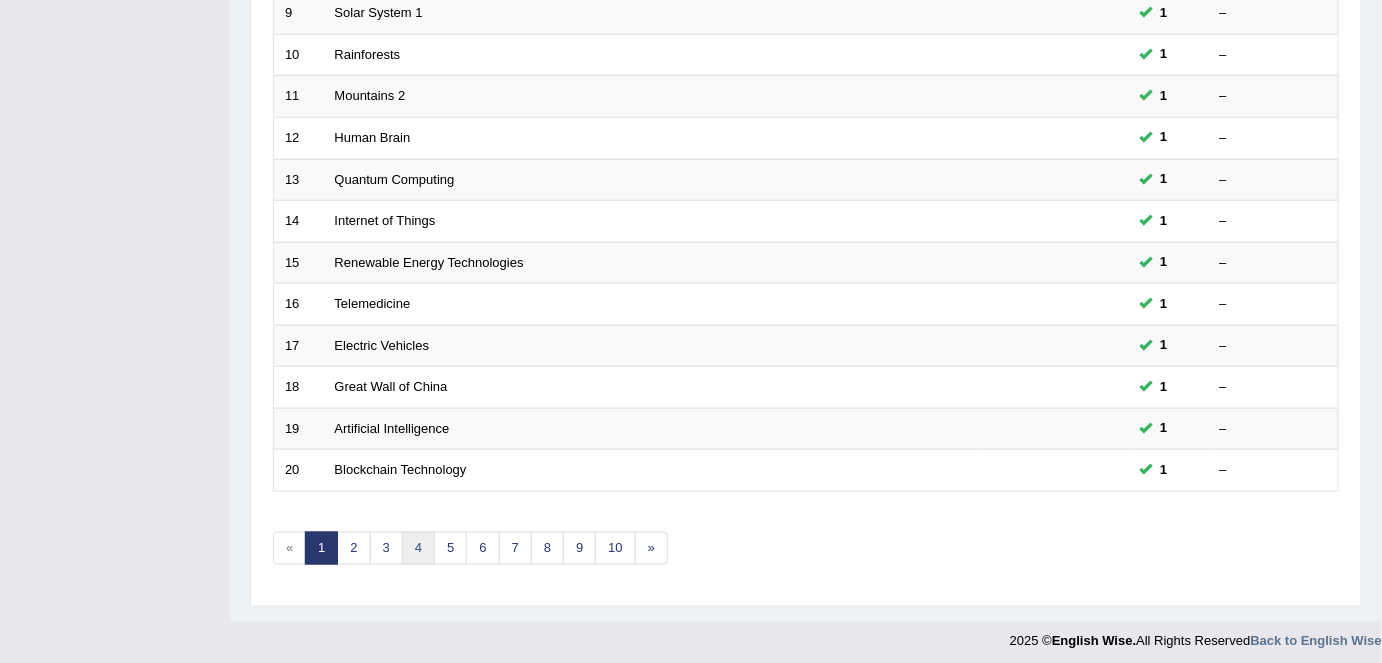 click on "4" at bounding box center [418, 548] 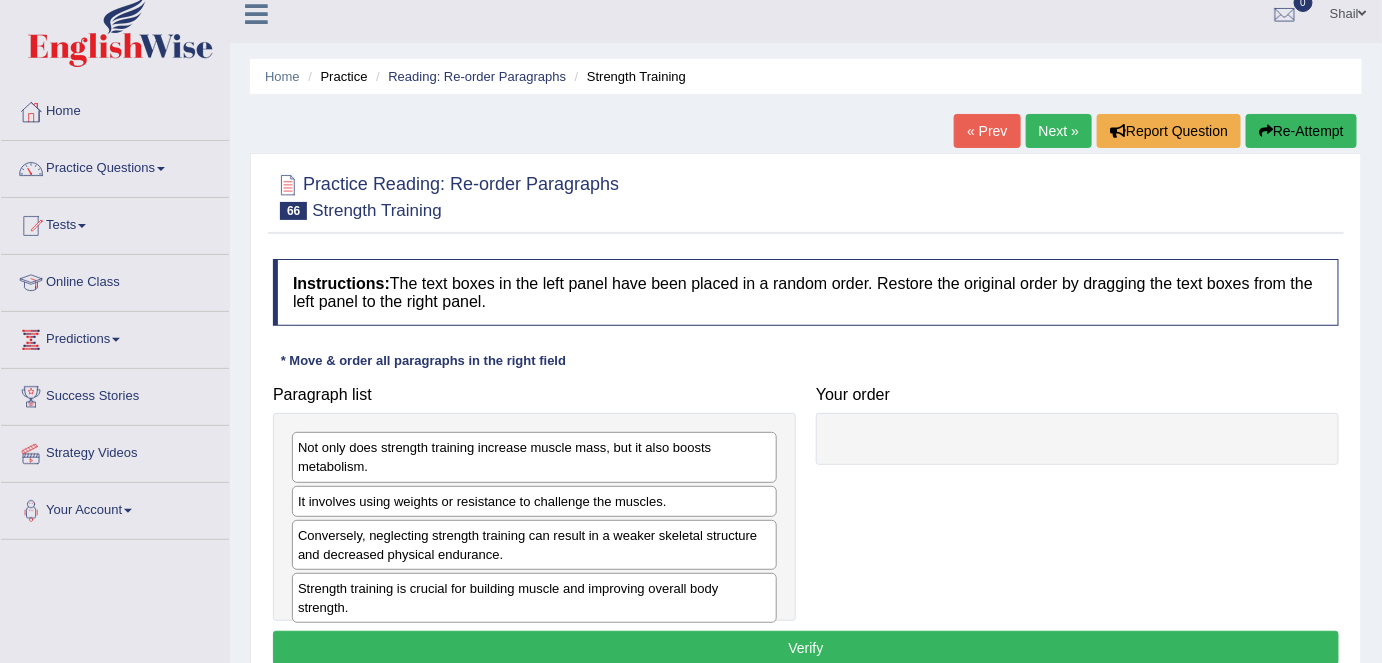 click on "Next »" at bounding box center (1059, 131) 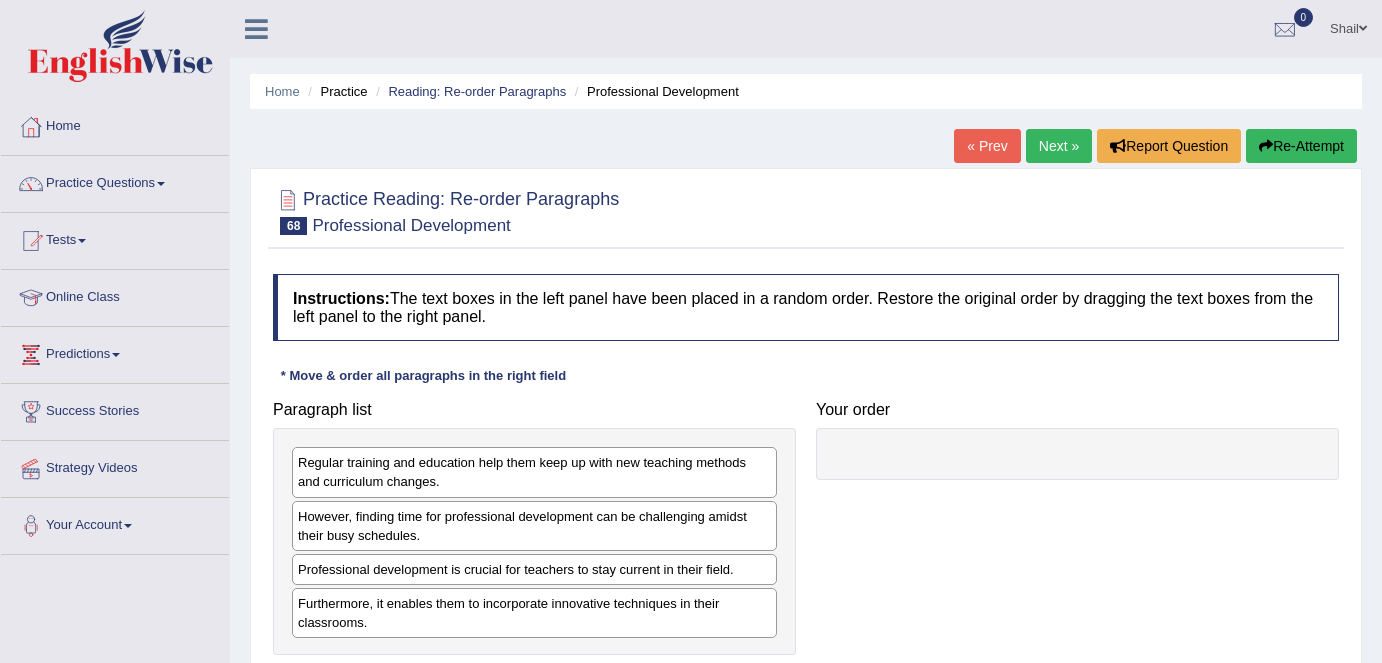 scroll, scrollTop: 0, scrollLeft: 0, axis: both 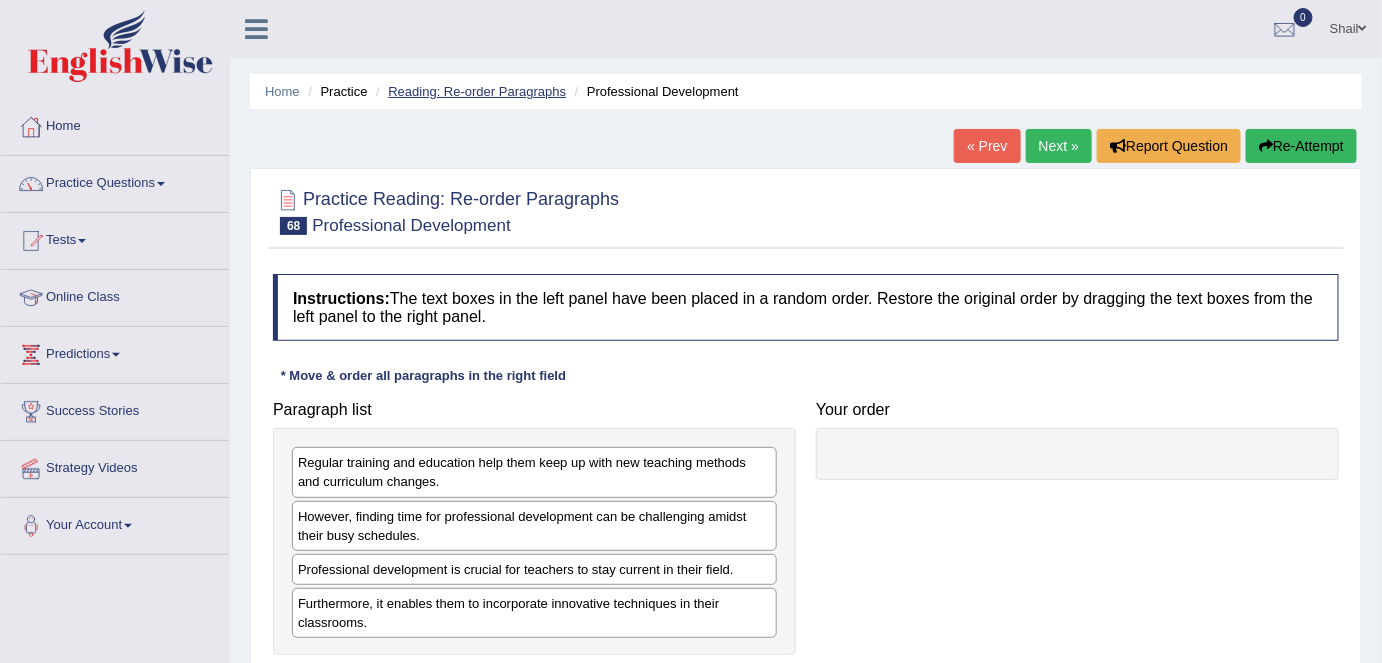 drag, startPoint x: 0, startPoint y: 0, endPoint x: 520, endPoint y: 90, distance: 527.731 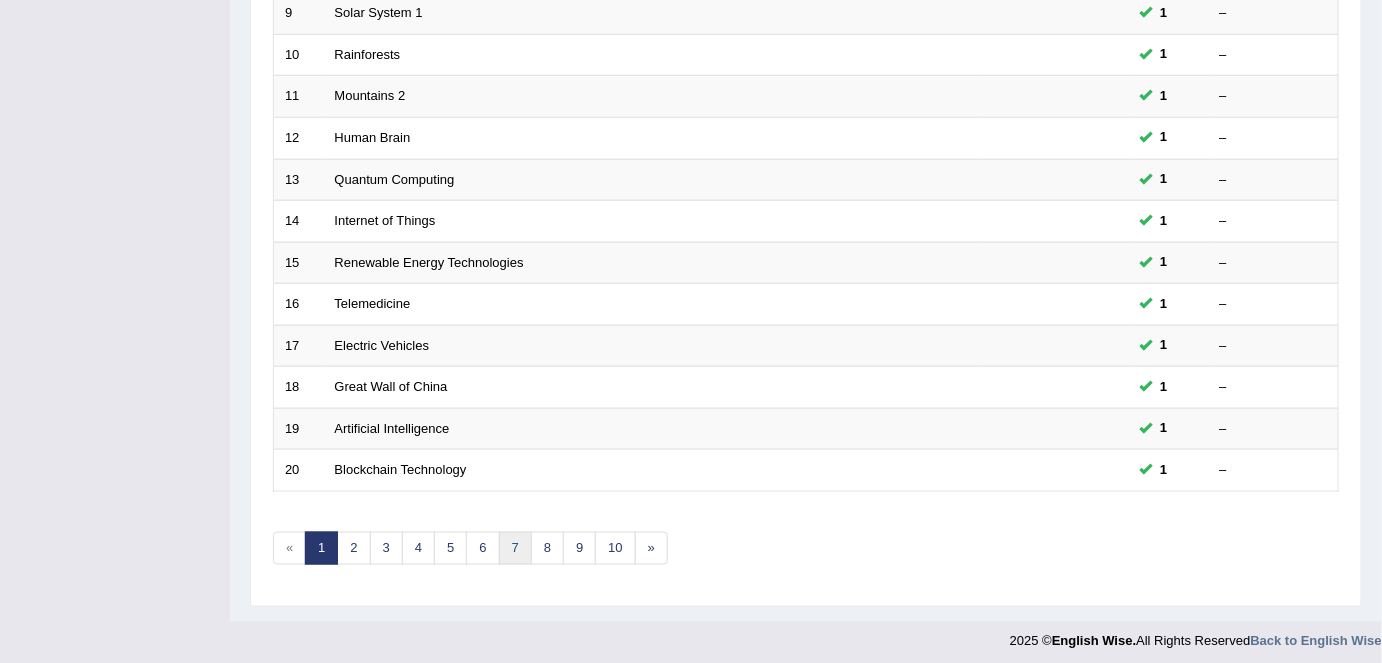 scroll, scrollTop: 652, scrollLeft: 0, axis: vertical 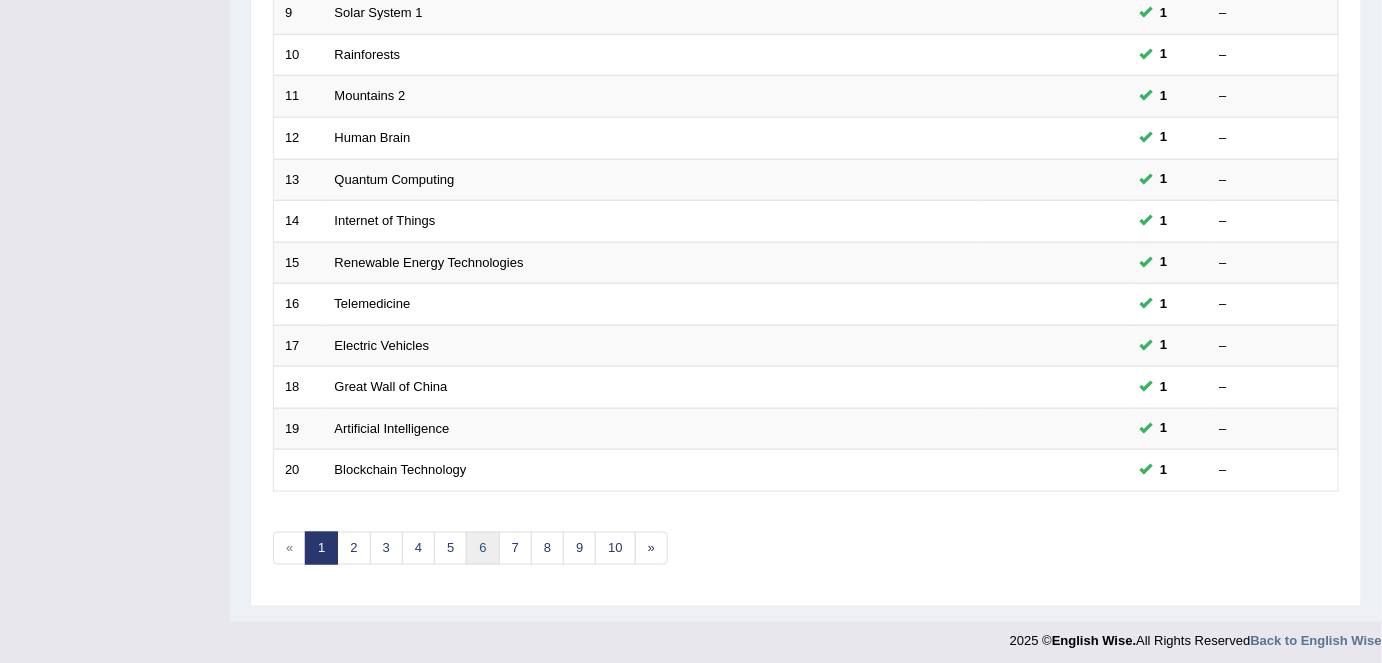 click on "6" at bounding box center [482, 548] 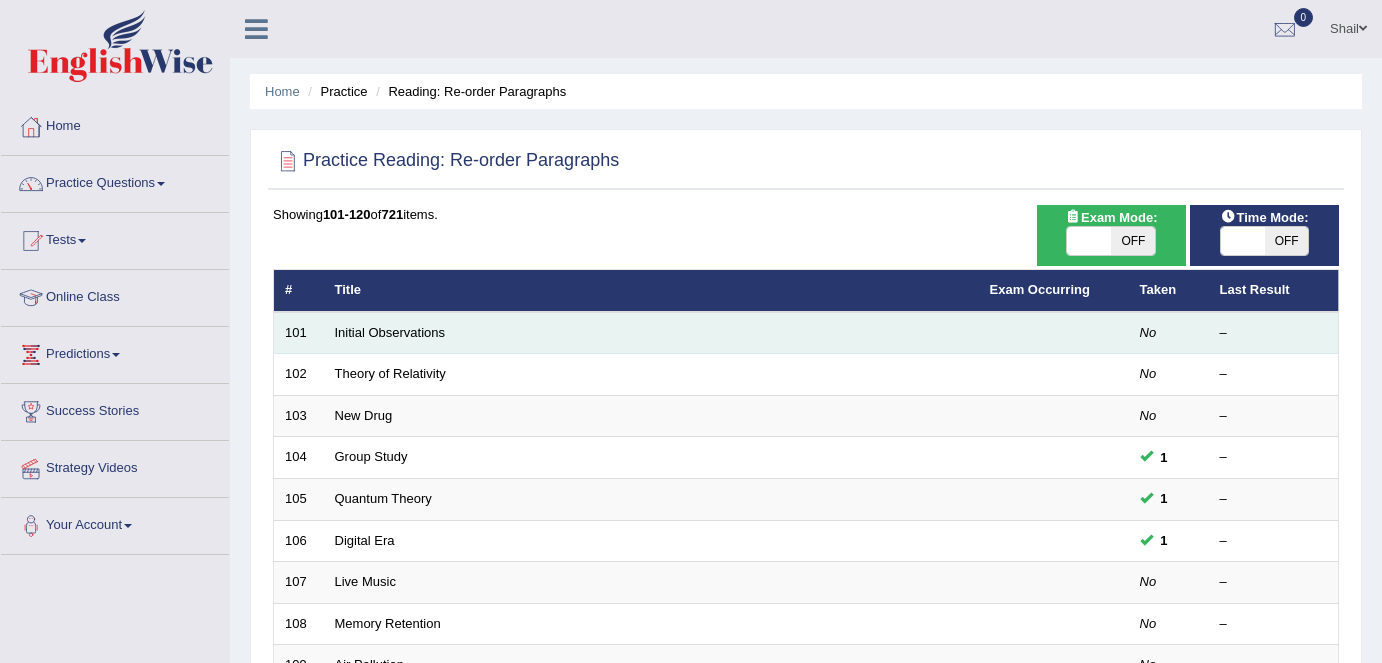scroll, scrollTop: 0, scrollLeft: 0, axis: both 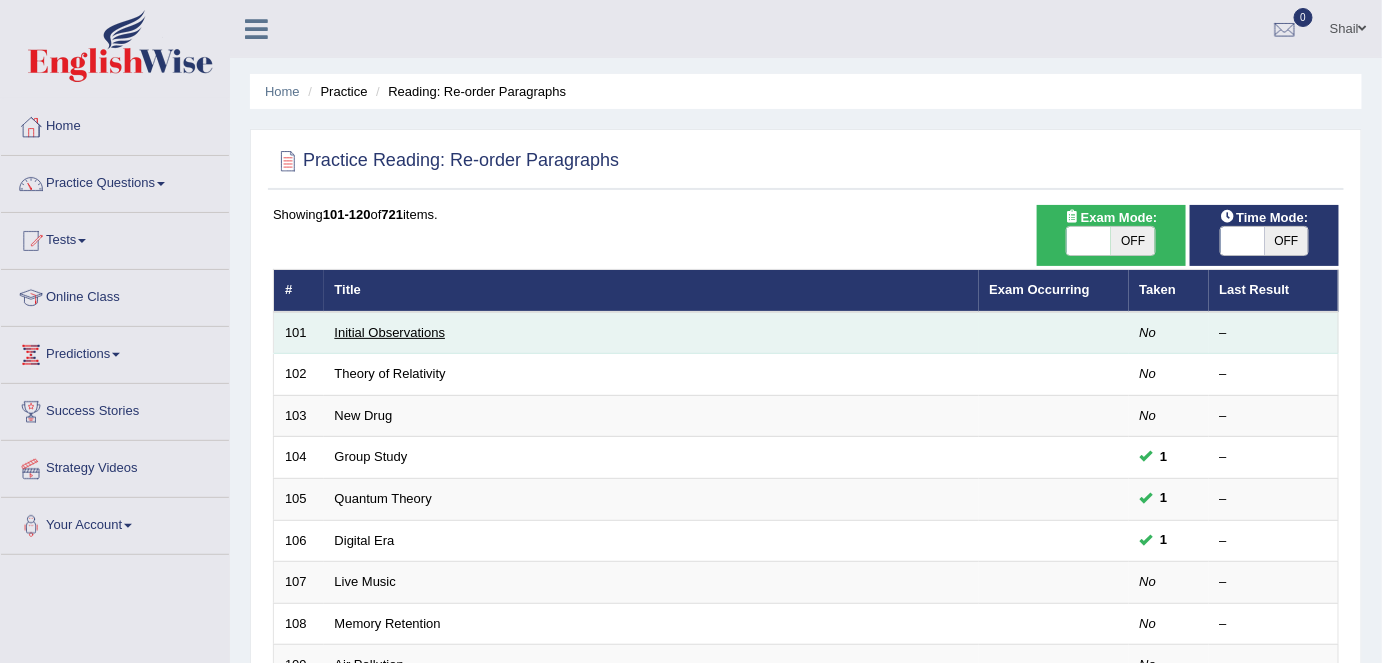 click on "Initial Observations" at bounding box center (390, 332) 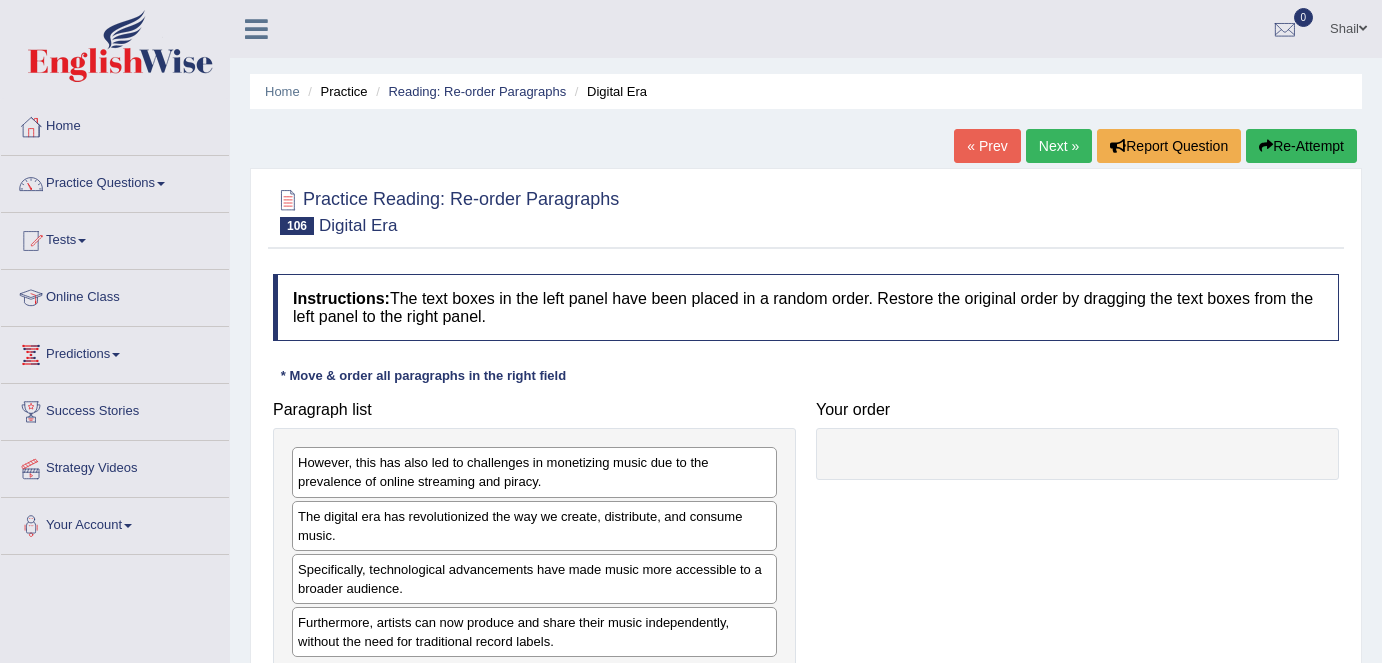 drag, startPoint x: 0, startPoint y: 0, endPoint x: 1039, endPoint y: 156, distance: 1050.646 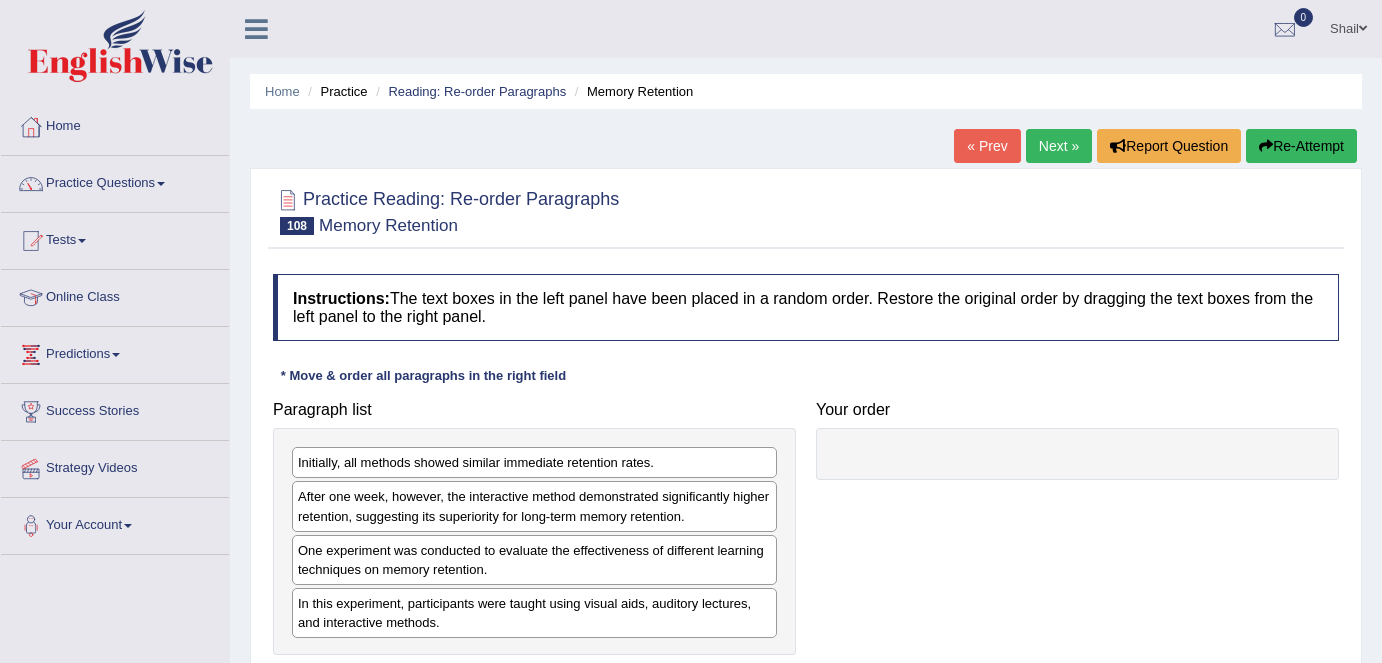 scroll, scrollTop: 0, scrollLeft: 0, axis: both 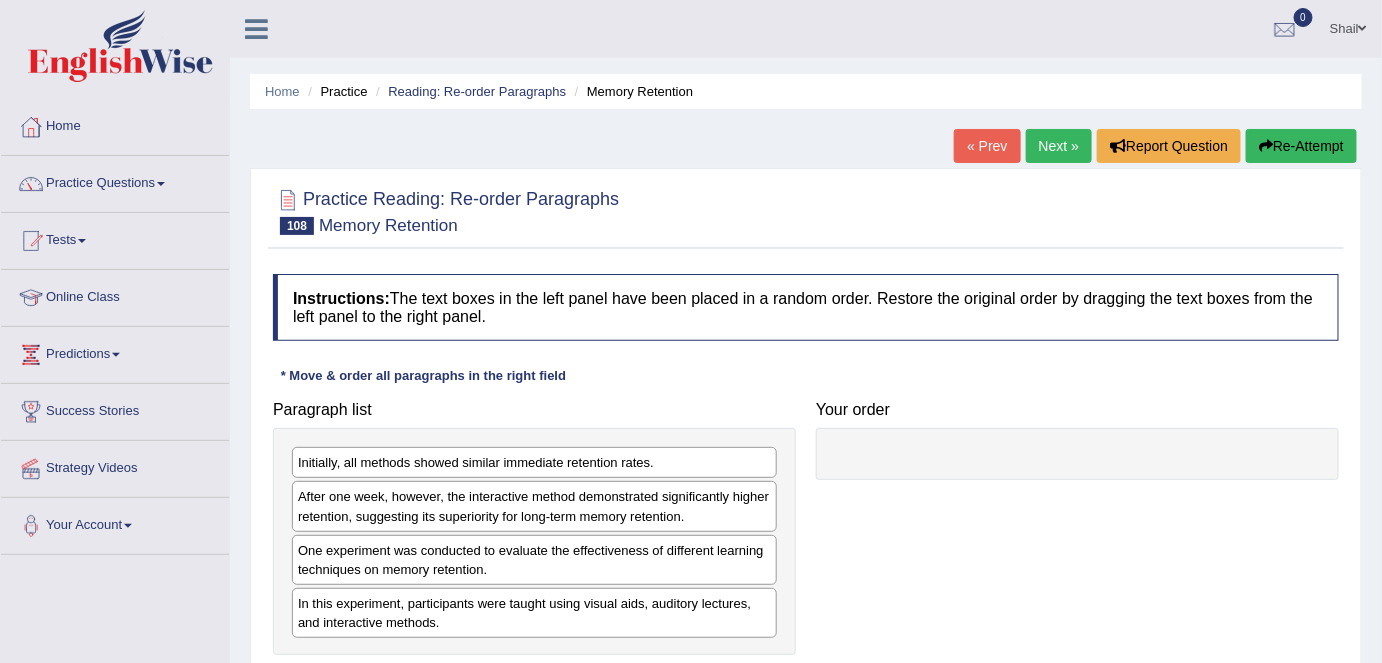 drag, startPoint x: 0, startPoint y: 0, endPoint x: 1039, endPoint y: 156, distance: 1050.646 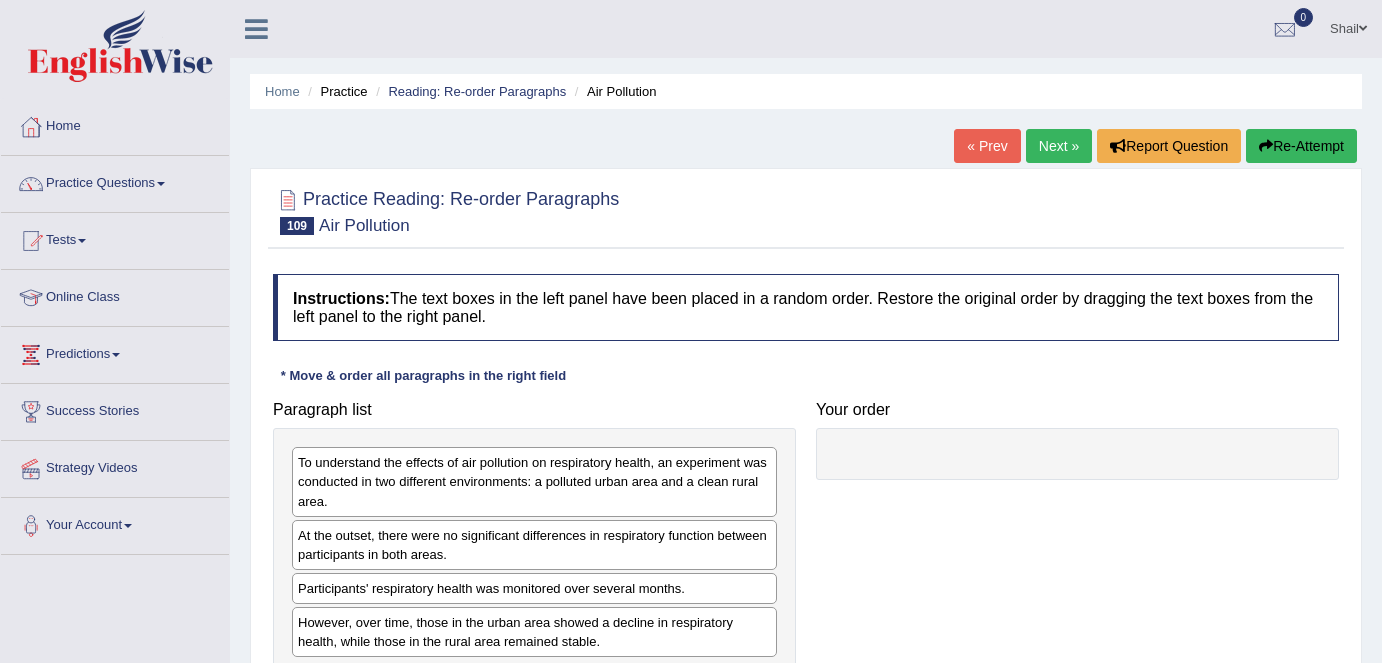 scroll, scrollTop: 0, scrollLeft: 0, axis: both 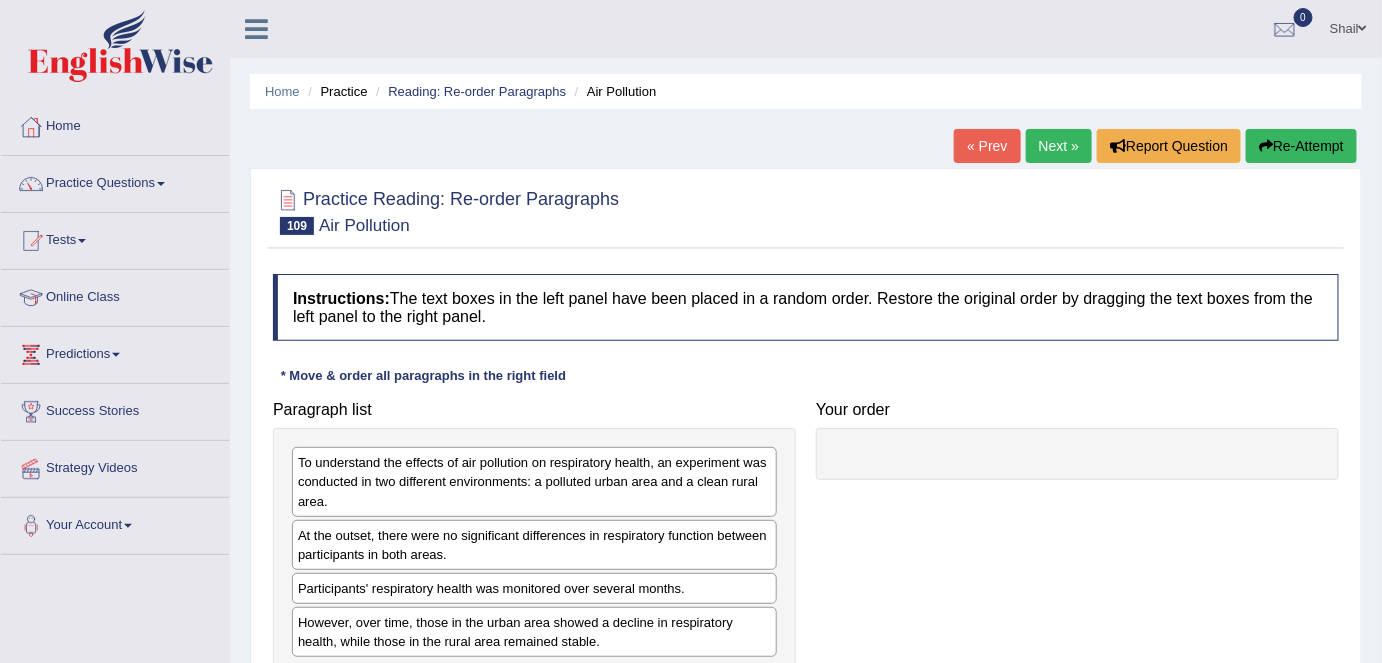 drag, startPoint x: 0, startPoint y: 0, endPoint x: 1039, endPoint y: 155, distance: 1050.4979 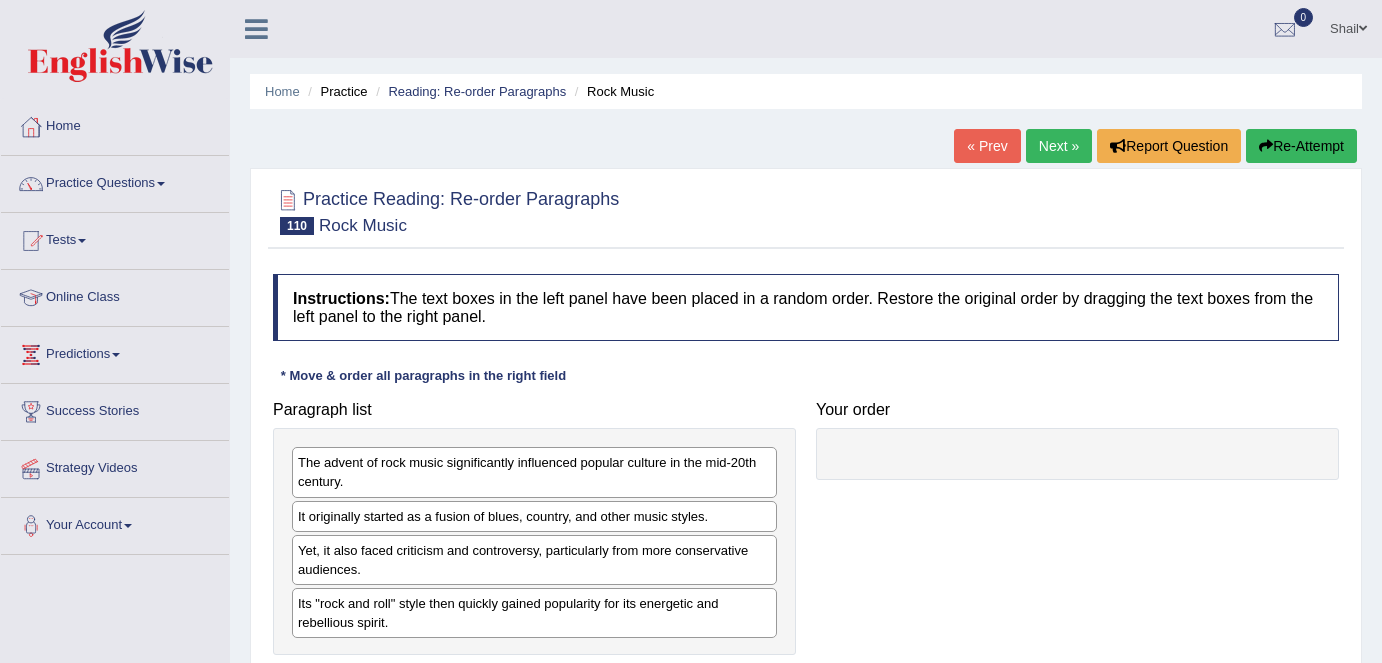 scroll, scrollTop: 63, scrollLeft: 0, axis: vertical 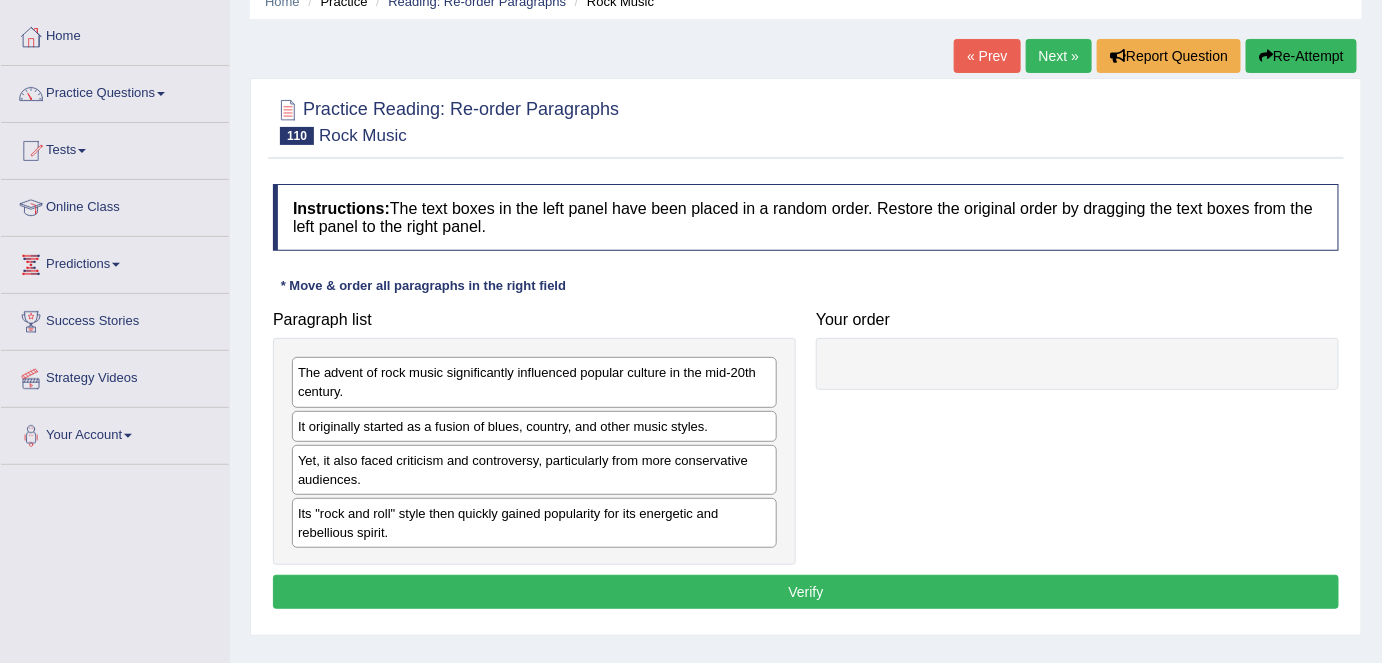 click on "Next »" at bounding box center (1059, 56) 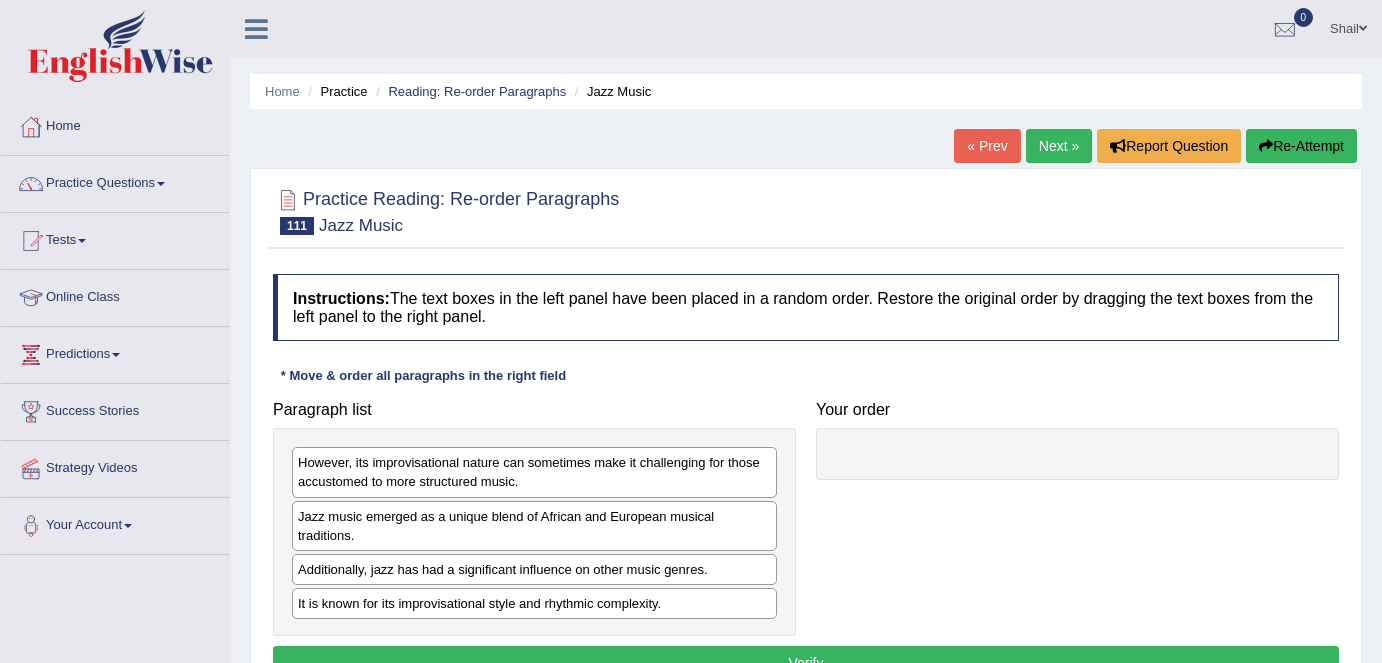 scroll, scrollTop: 0, scrollLeft: 0, axis: both 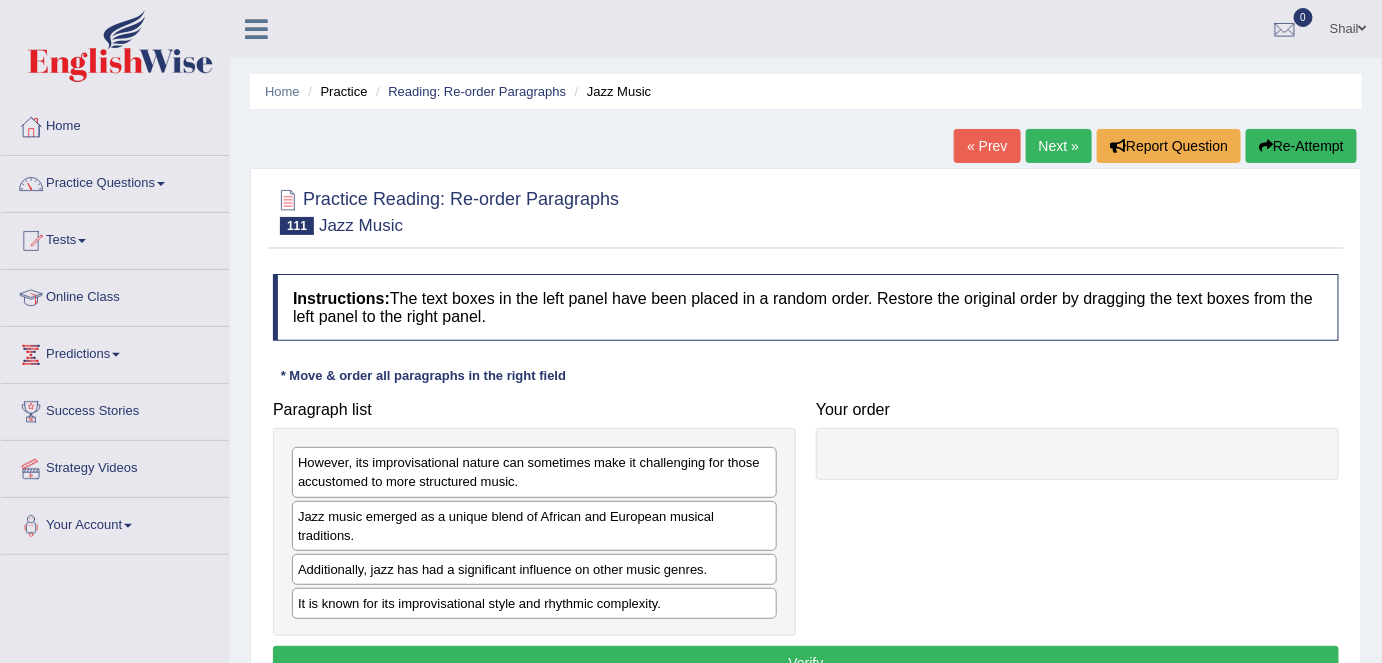 click on "Next »" at bounding box center (1059, 146) 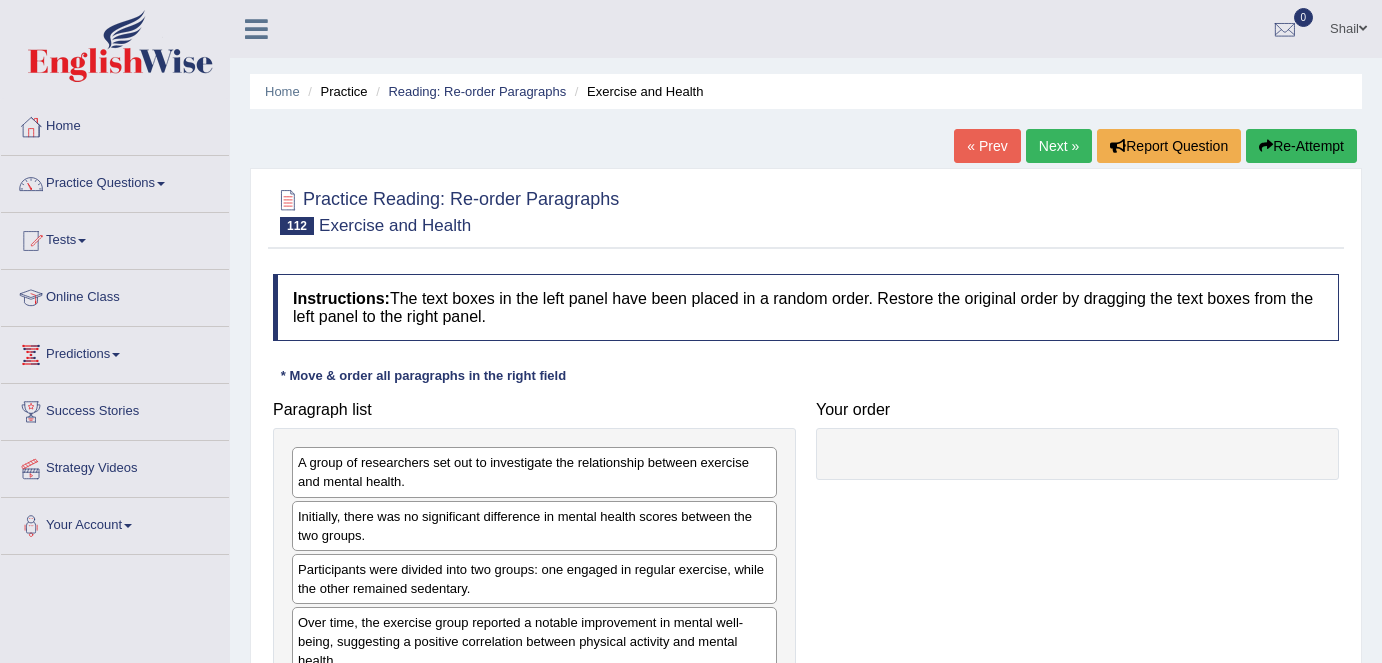 scroll, scrollTop: 90, scrollLeft: 0, axis: vertical 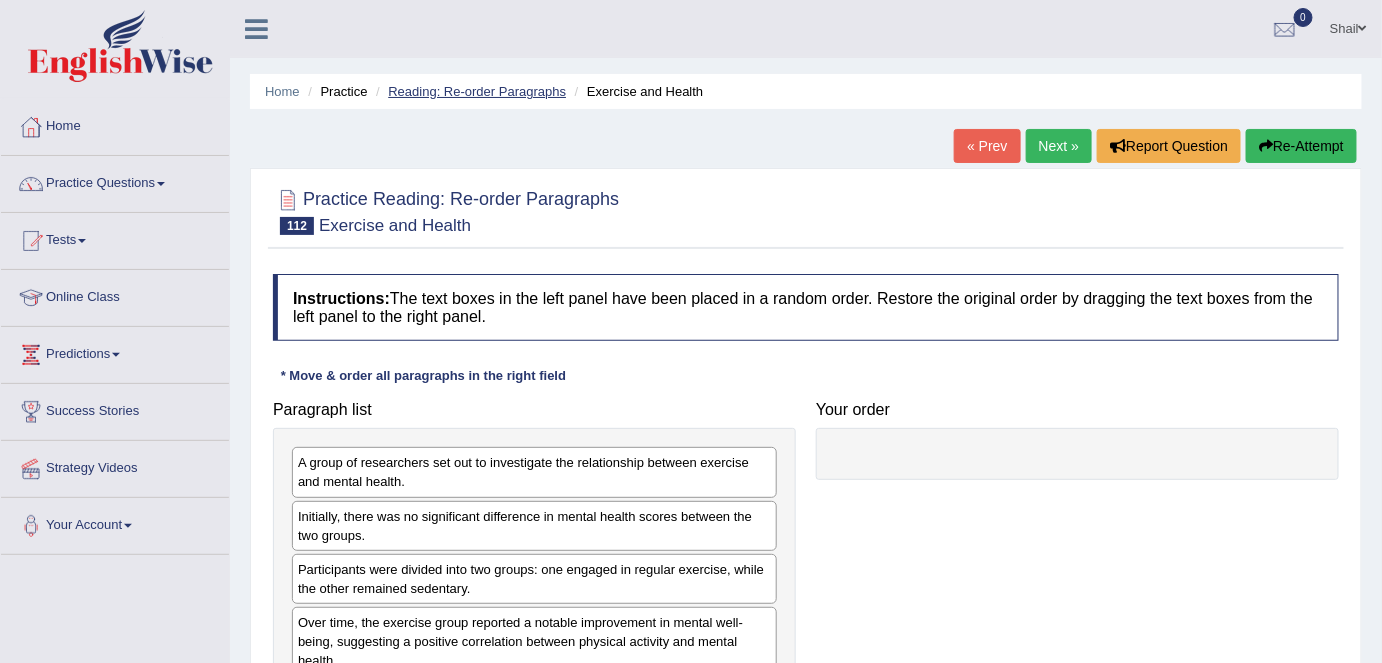 click on "Reading: Re-order Paragraphs" at bounding box center (477, 91) 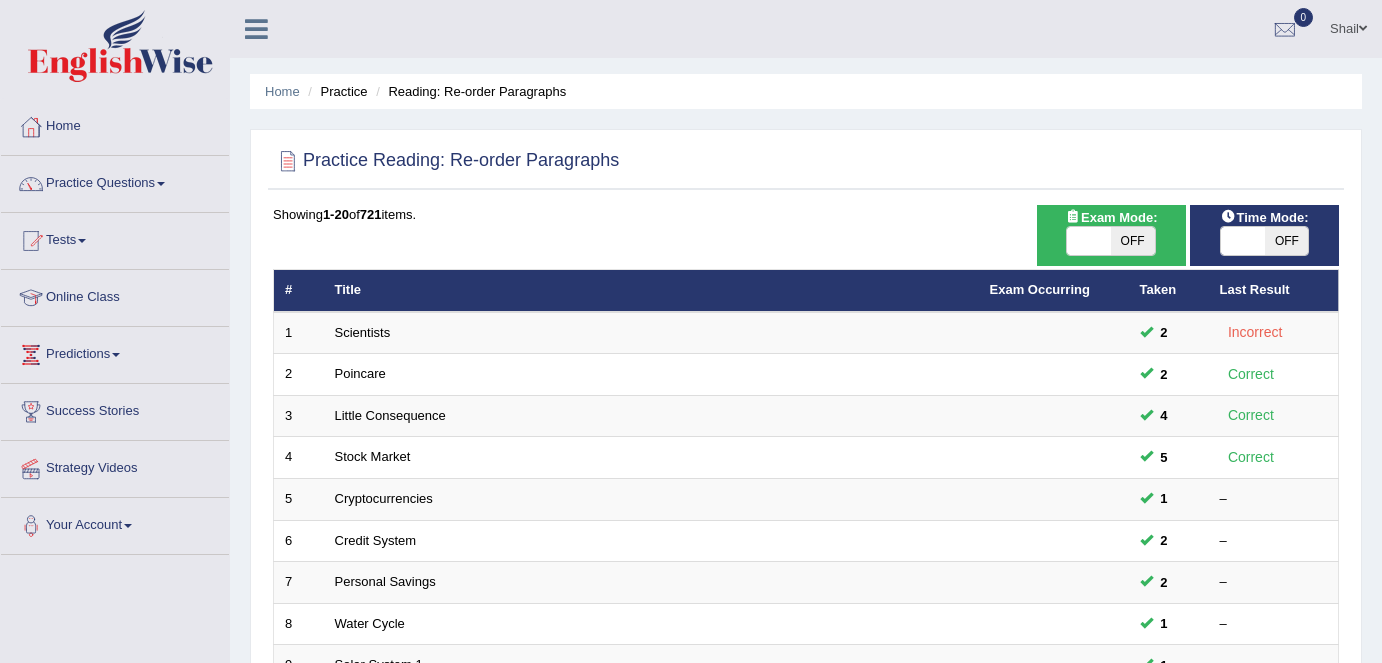 scroll, scrollTop: 470, scrollLeft: 0, axis: vertical 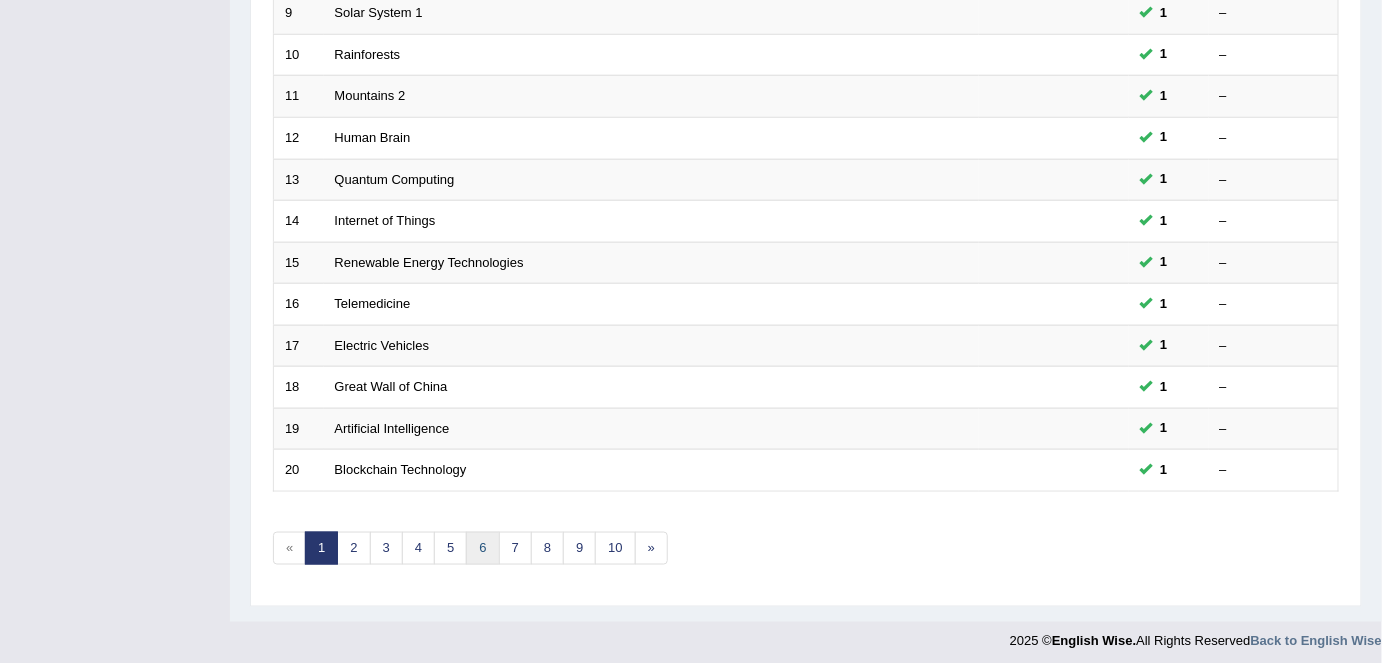 click on "6" at bounding box center [482, 548] 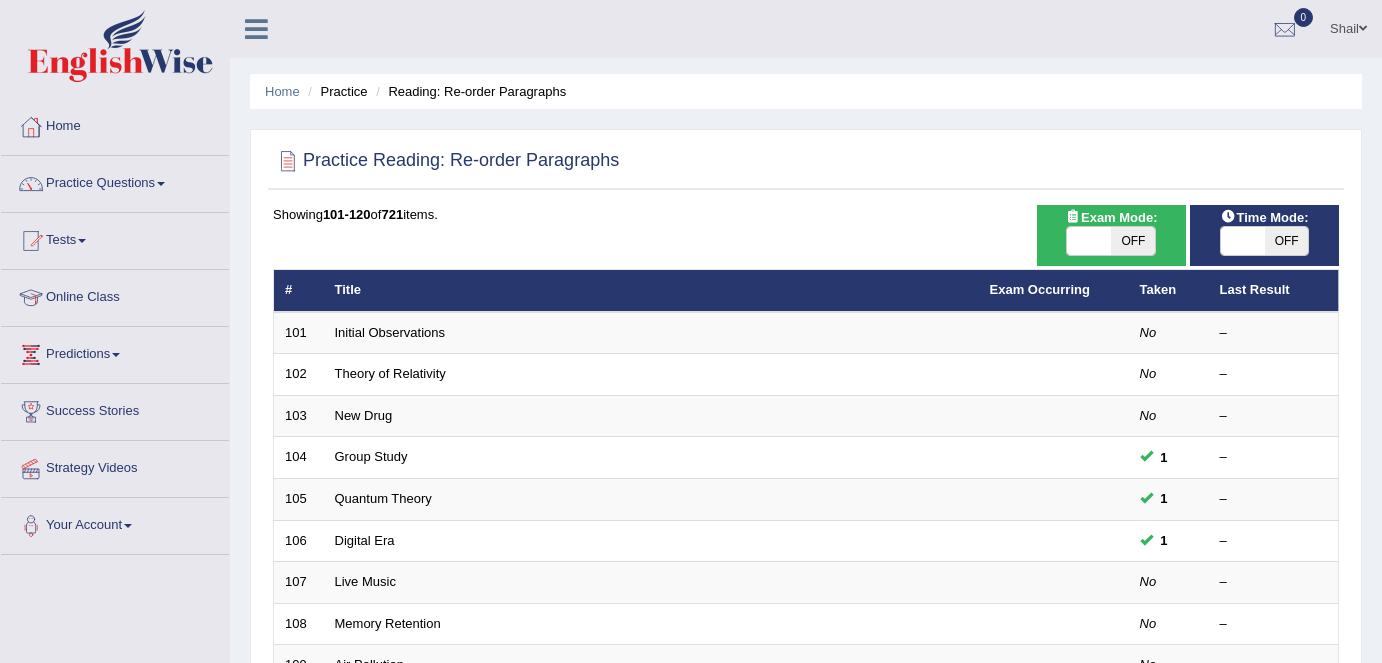 scroll, scrollTop: 272, scrollLeft: 0, axis: vertical 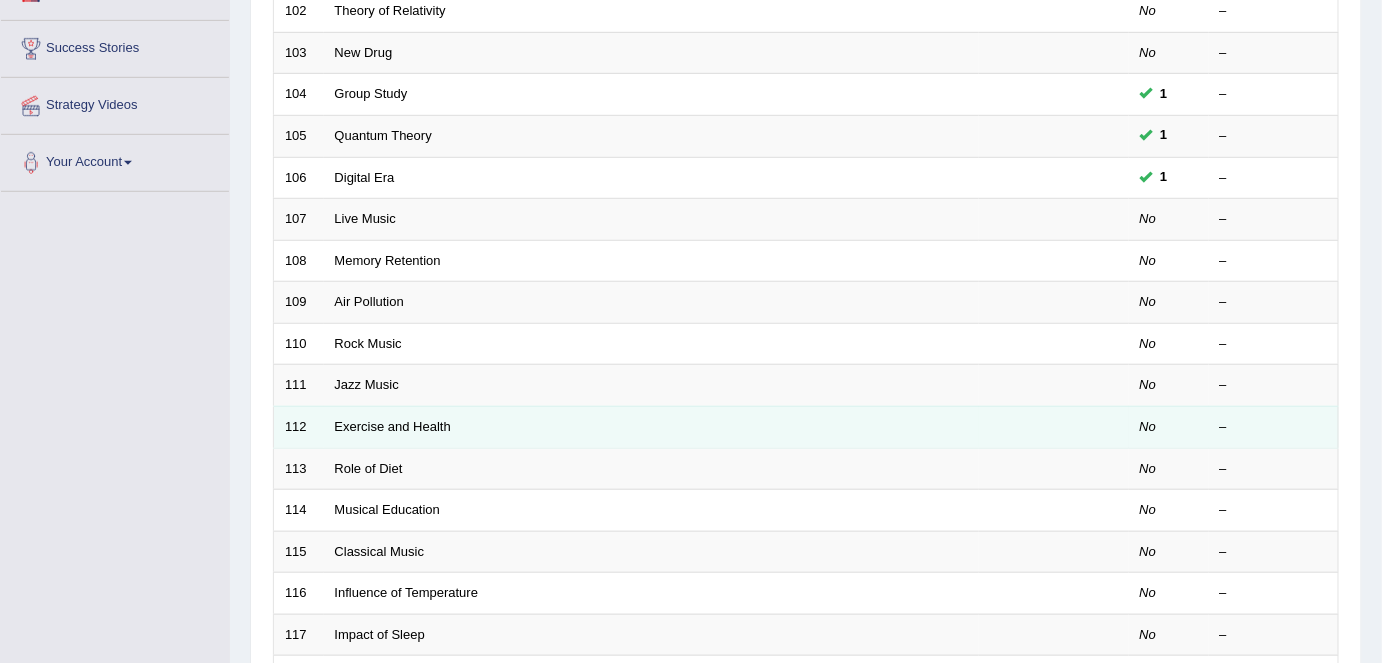 click on "Exercise and Health" at bounding box center [651, 427] 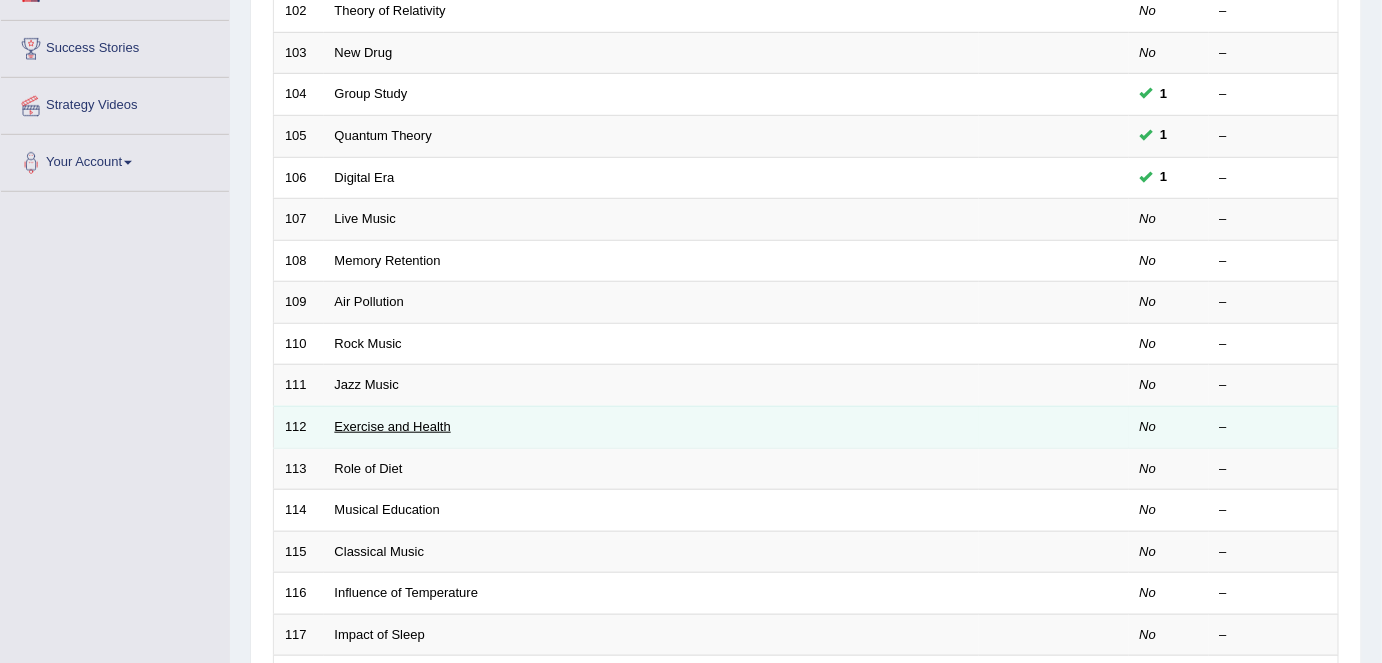 click on "Exercise and Health" at bounding box center (393, 426) 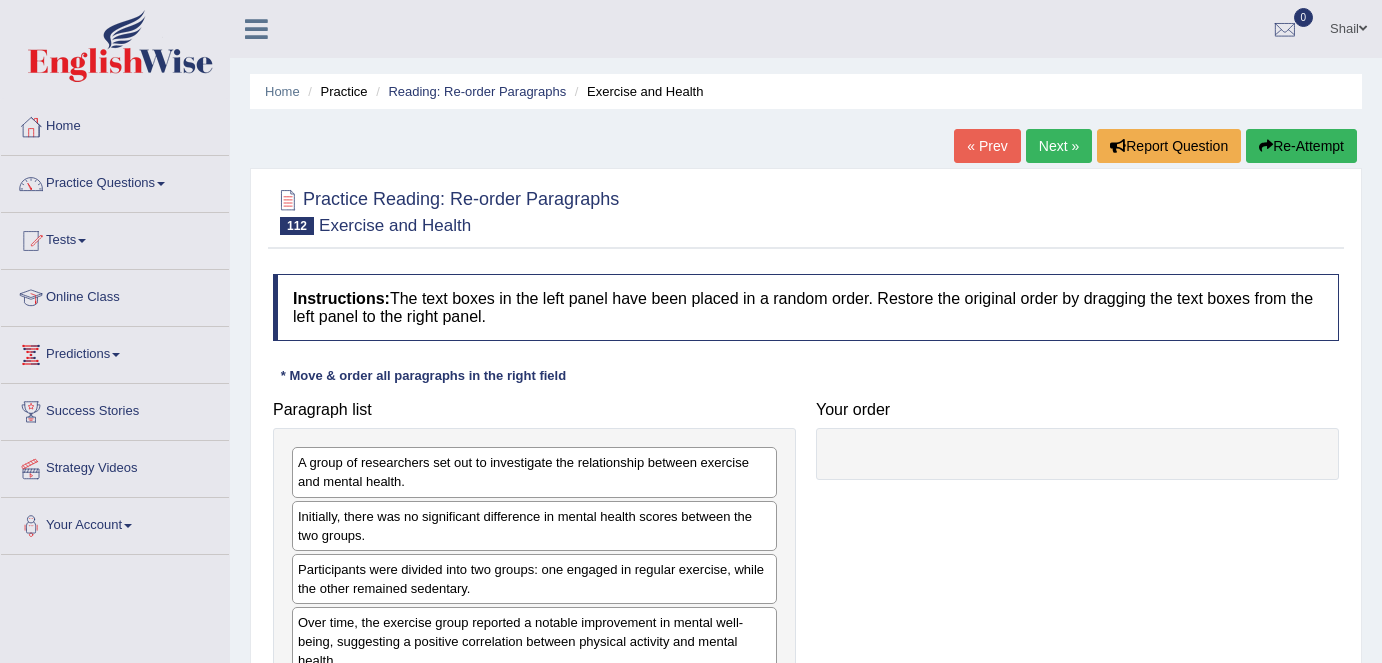 scroll, scrollTop: 0, scrollLeft: 0, axis: both 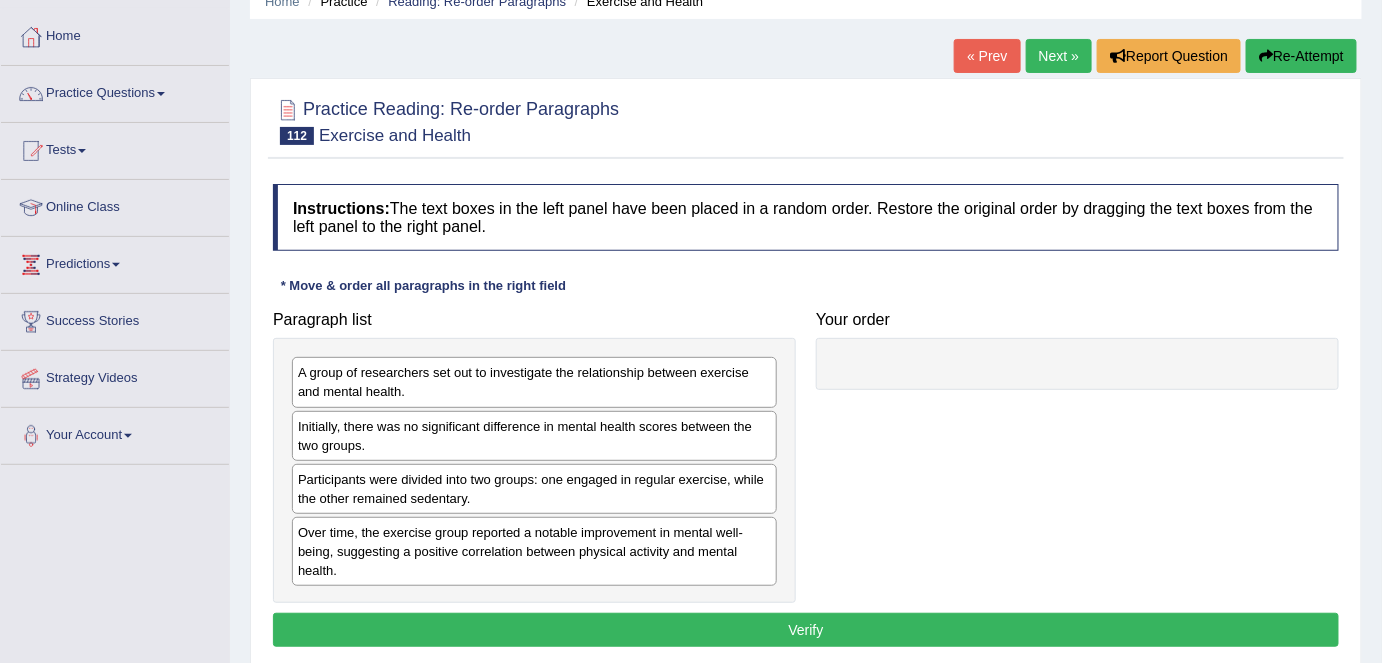 click on "Next »" at bounding box center (1059, 56) 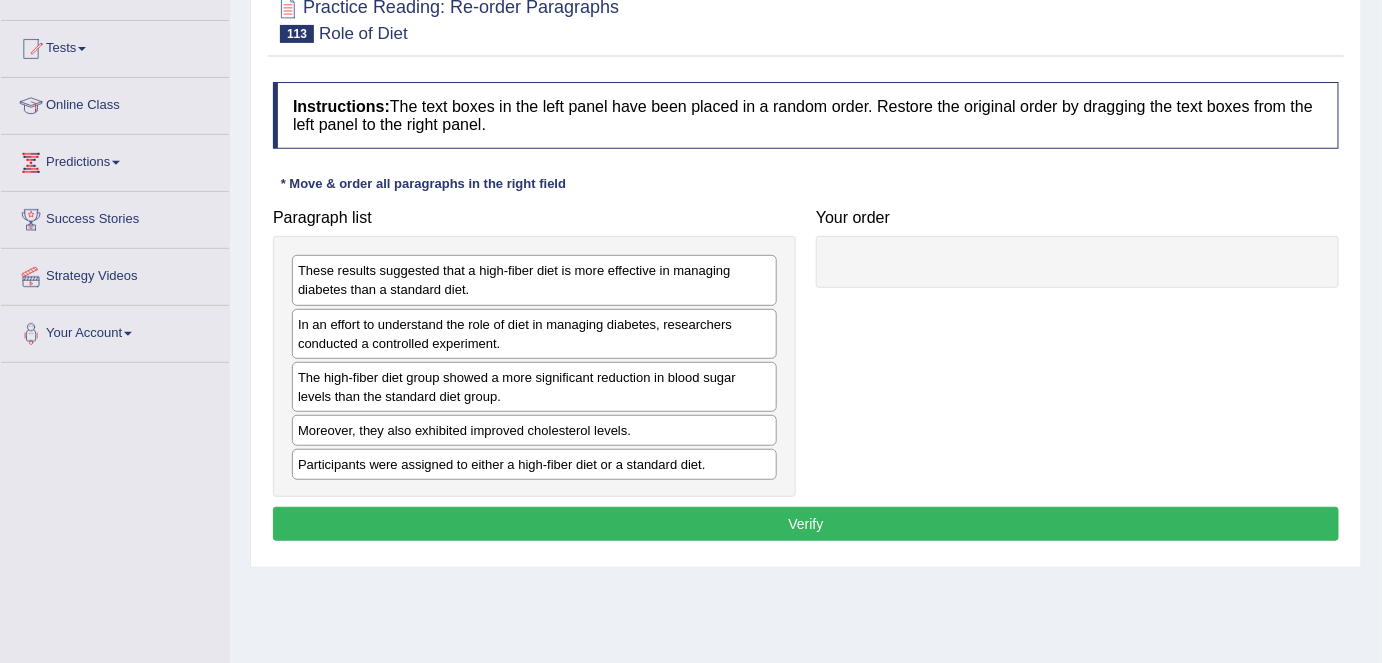 scroll, scrollTop: 0, scrollLeft: 0, axis: both 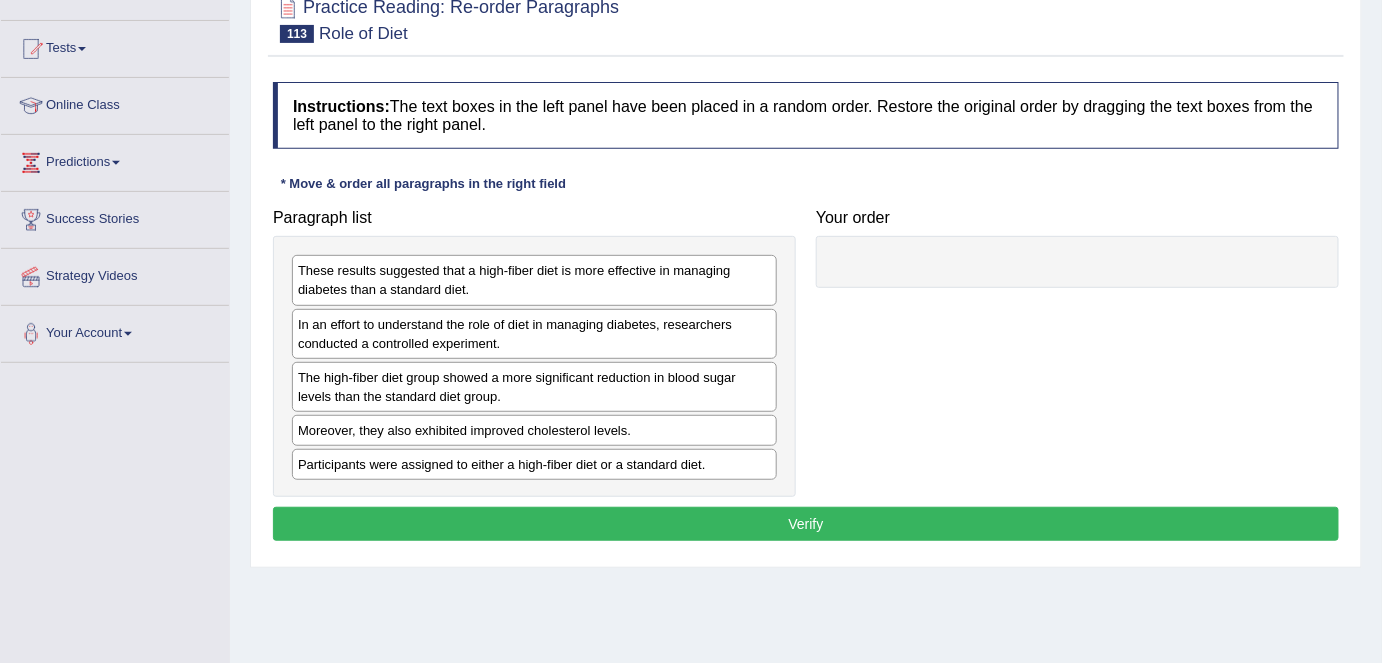 click on "Paragraph list
These results suggested that a high-fiber diet is more effective in managing diabetes than a standard diet. In an effort to understand the role of diet in managing diabetes, researchers conducted a controlled experiment. The high-fiber diet group showed a more significant reduction in blood sugar levels than the standard diet
group. Moreover, they also exhibited improved cholesterol levels. Participants were assigned to either a high-fiber diet or a standard diet.
Correct order
In an effort to understand the role of diet in managing diabetes, researchers conducted a controlled experiment. Participants were assigned to either a high-fiber diet or a standard diet. The high-fiber diet group showed a more significant reduction in blood sugar levels than the standard diet
group. Moreover, they also exhibited improved cholesterol levels. These results suggested that a high-fiber diet is more effective in managing diabetes than a standard diet." at bounding box center [806, 348] 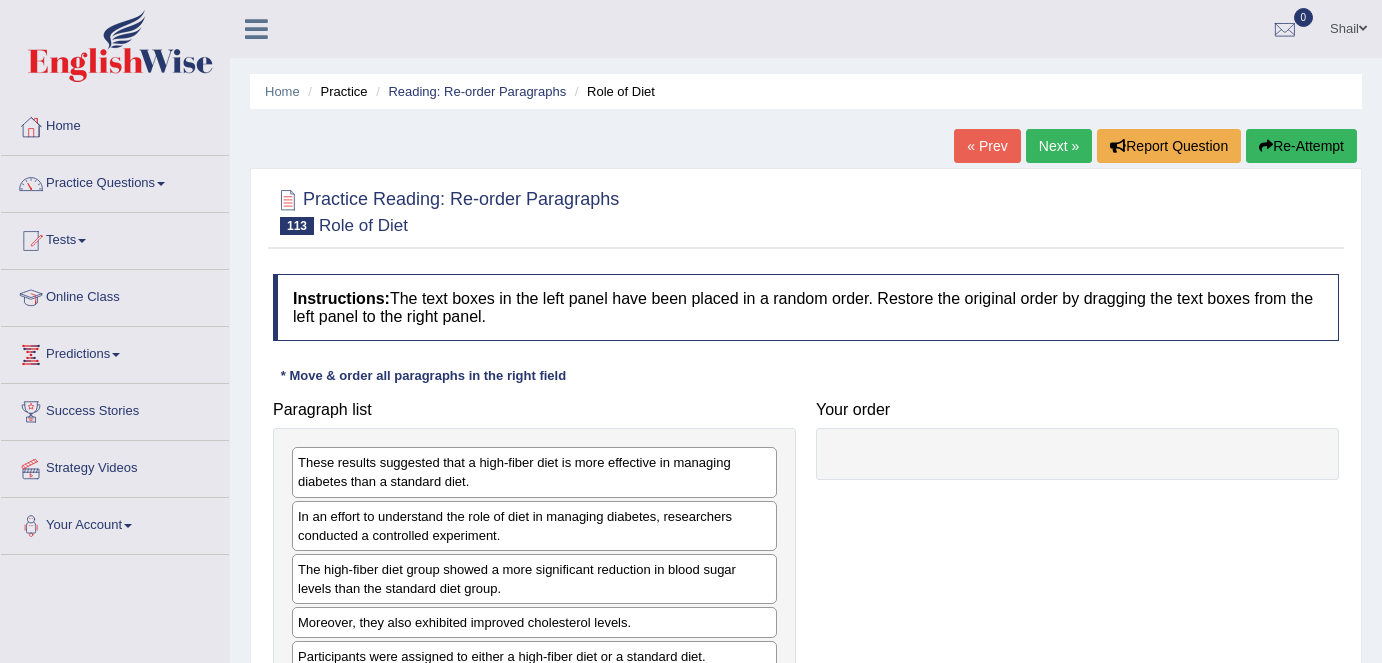 scroll, scrollTop: 192, scrollLeft: 0, axis: vertical 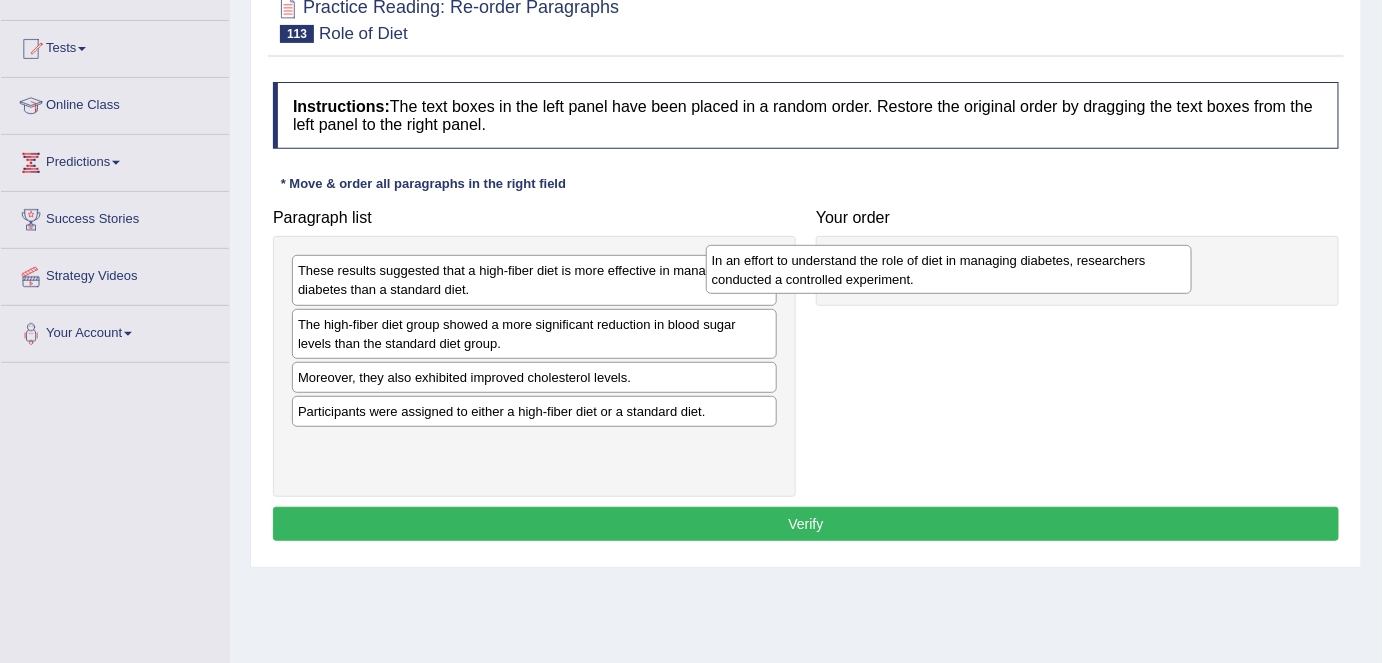 drag, startPoint x: 385, startPoint y: 334, endPoint x: 799, endPoint y: 270, distance: 418.91766 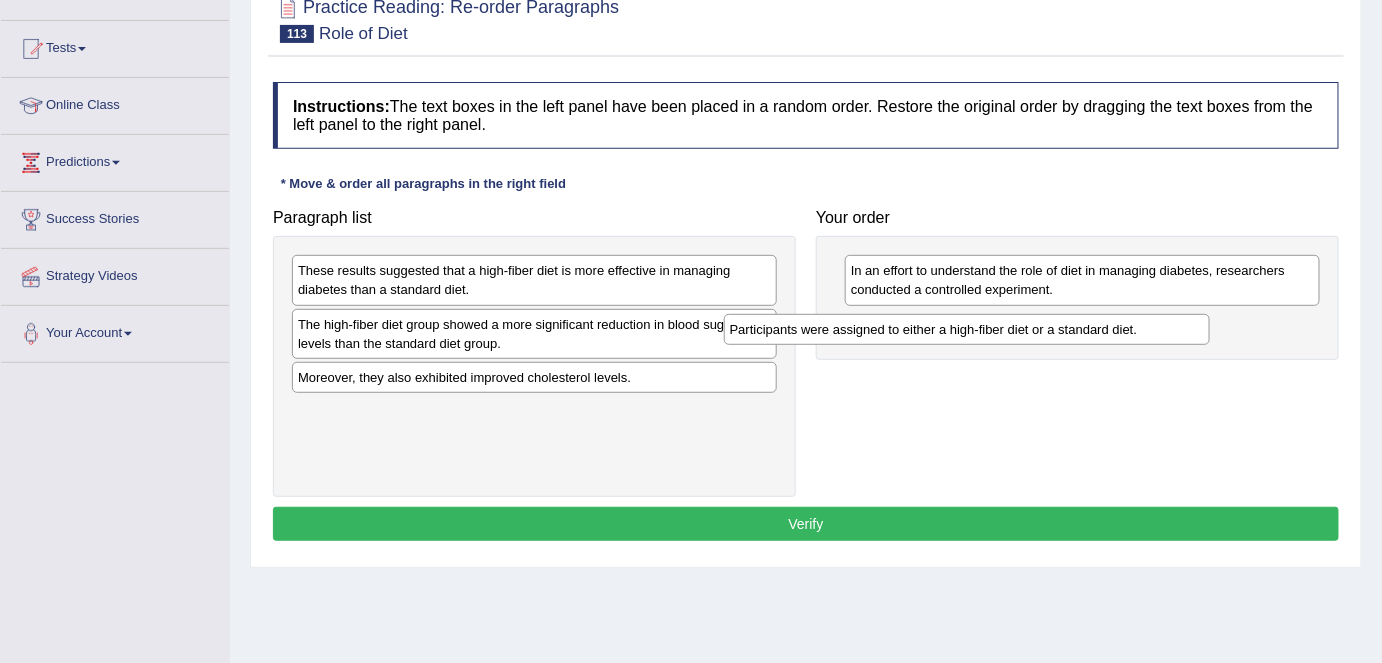 drag, startPoint x: 426, startPoint y: 405, endPoint x: 858, endPoint y: 325, distance: 439.34497 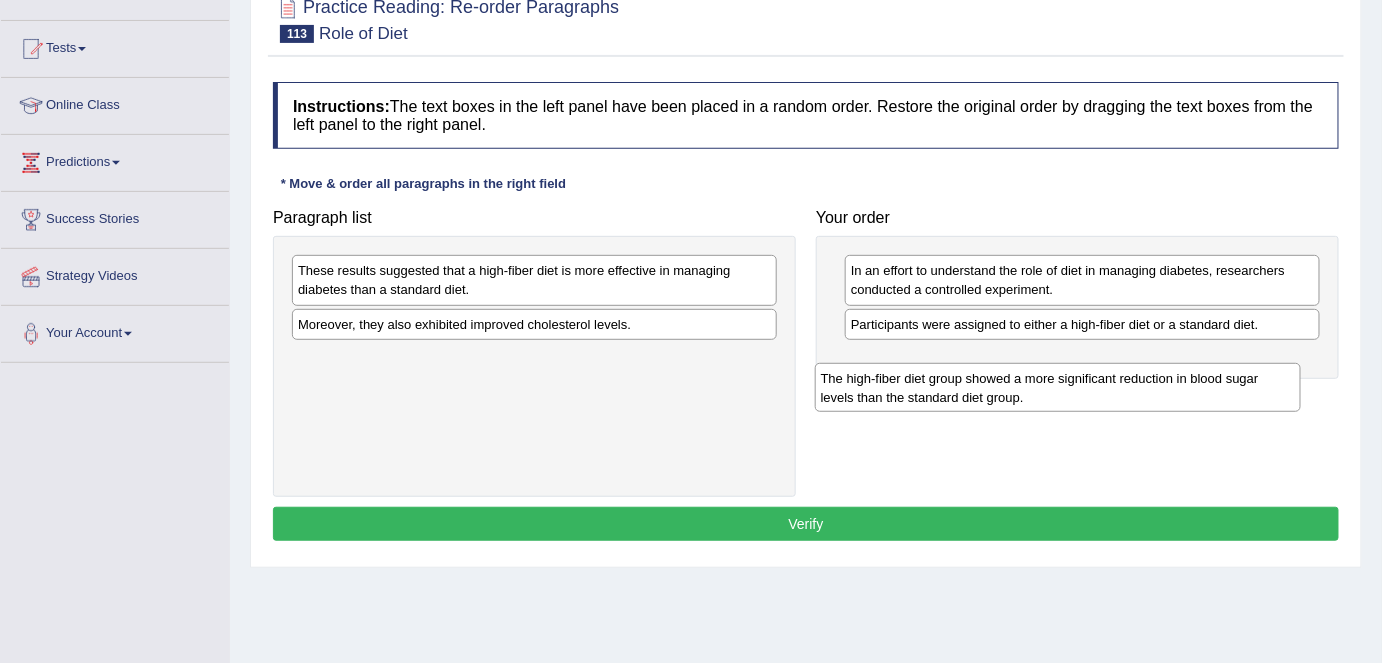 drag, startPoint x: 487, startPoint y: 332, endPoint x: 1005, endPoint y: 387, distance: 520.9117 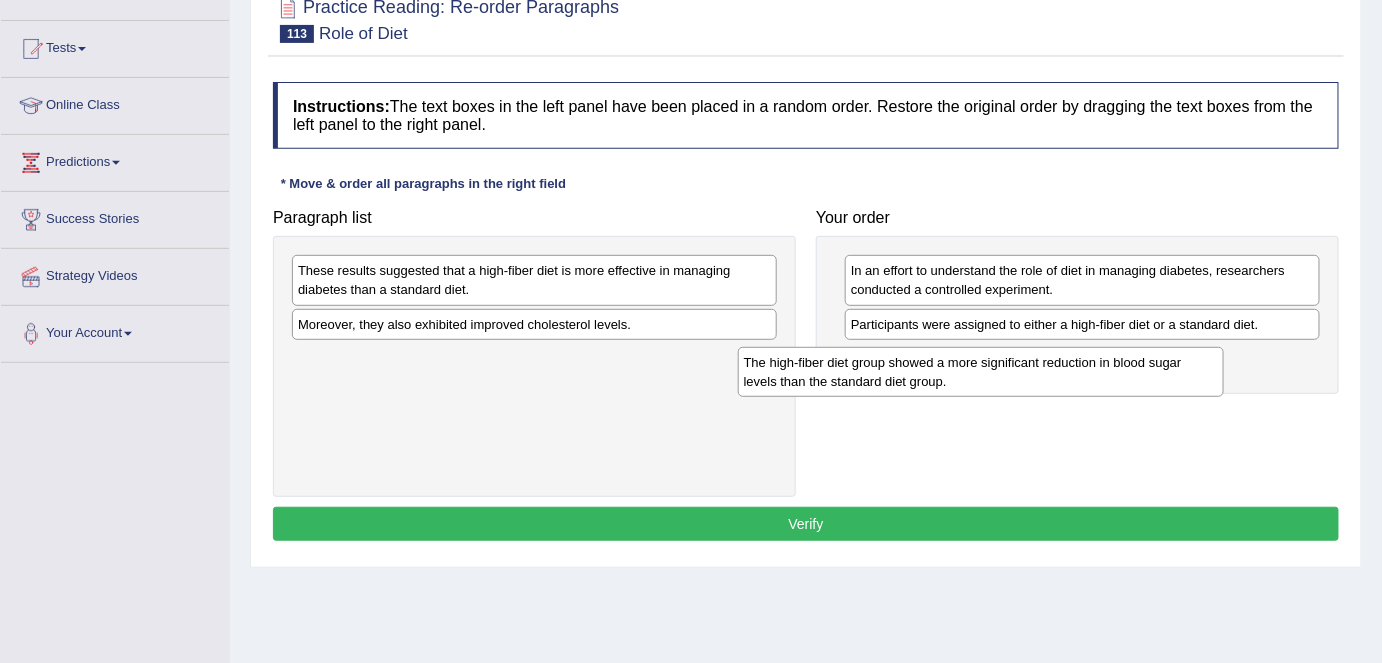 drag, startPoint x: 586, startPoint y: 351, endPoint x: 1032, endPoint y: 358, distance: 446.05493 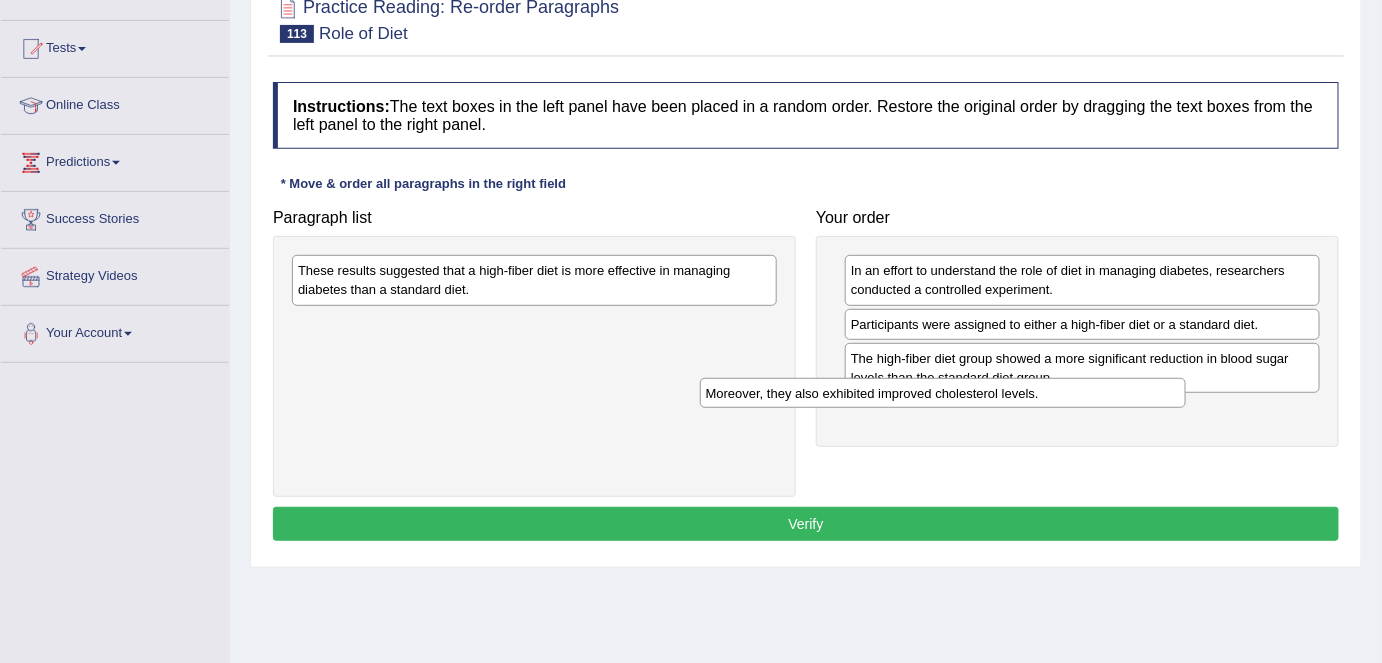 drag, startPoint x: 404, startPoint y: 326, endPoint x: 720, endPoint y: 343, distance: 316.45694 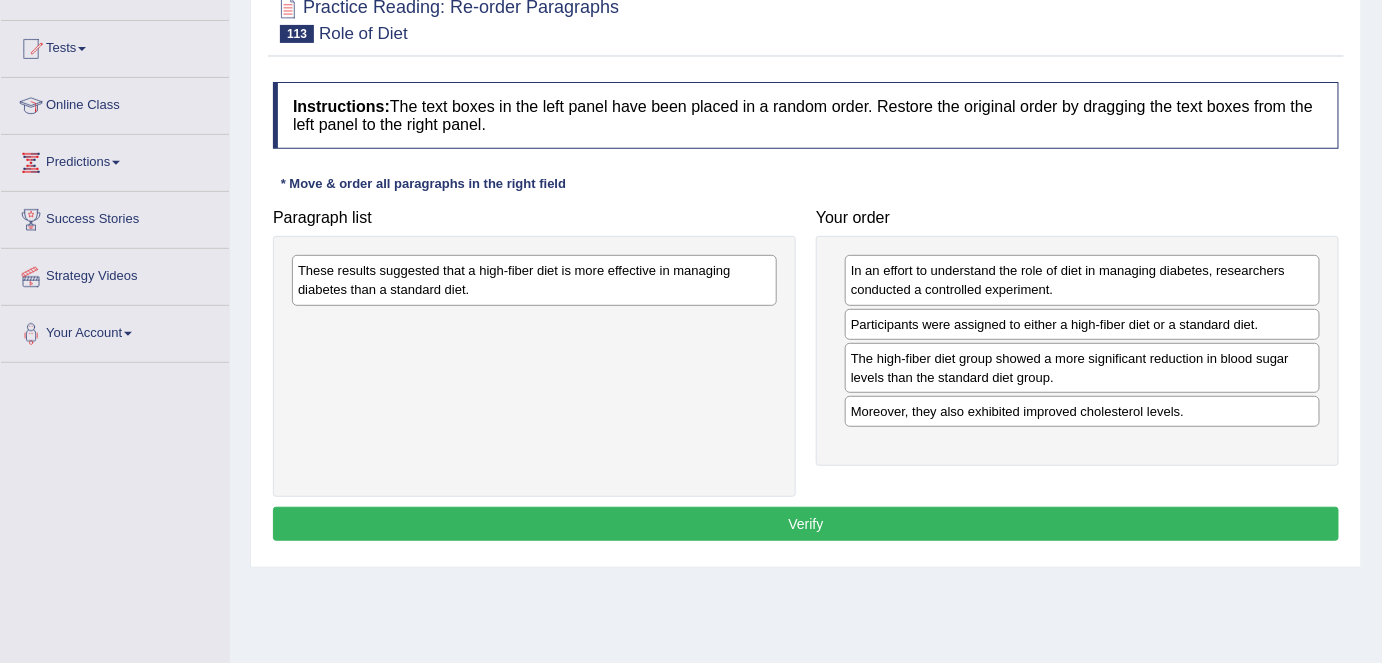 click on "These results suggested that a high-fiber diet is more effective in managing diabetes than a standard diet." at bounding box center [534, 366] 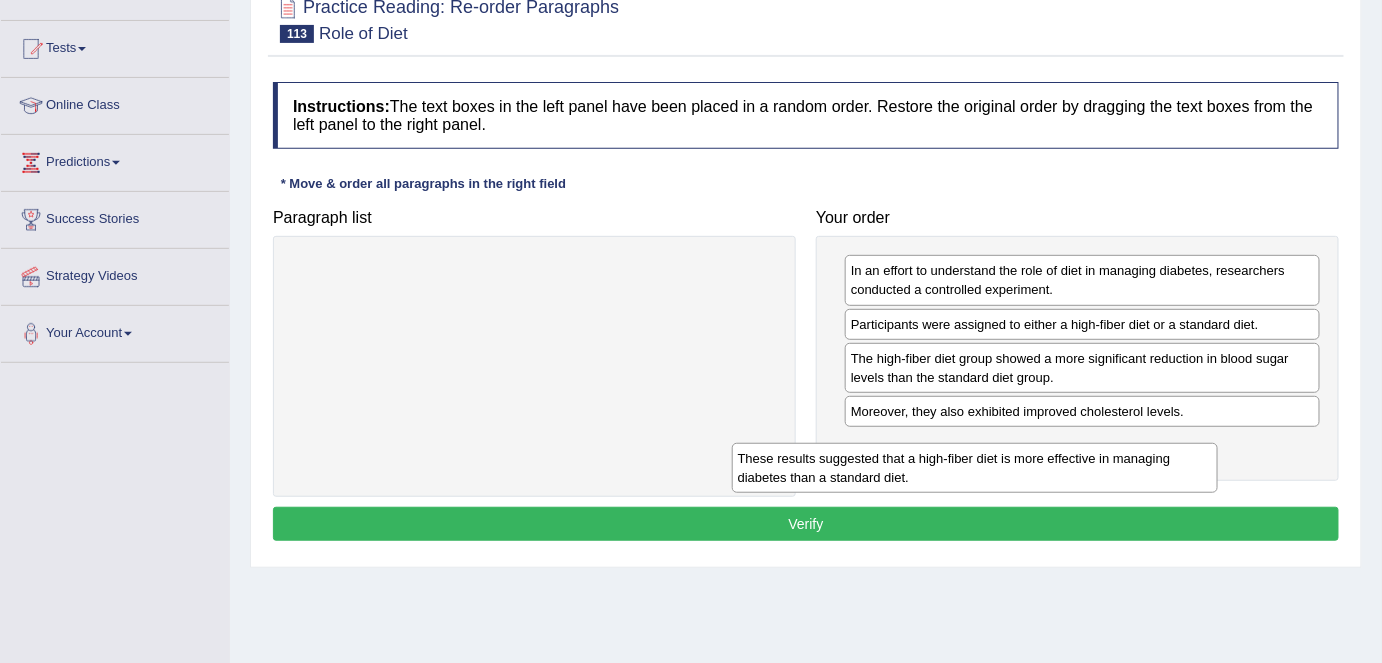 drag, startPoint x: 580, startPoint y: 259, endPoint x: 1023, endPoint y: 446, distance: 480.85132 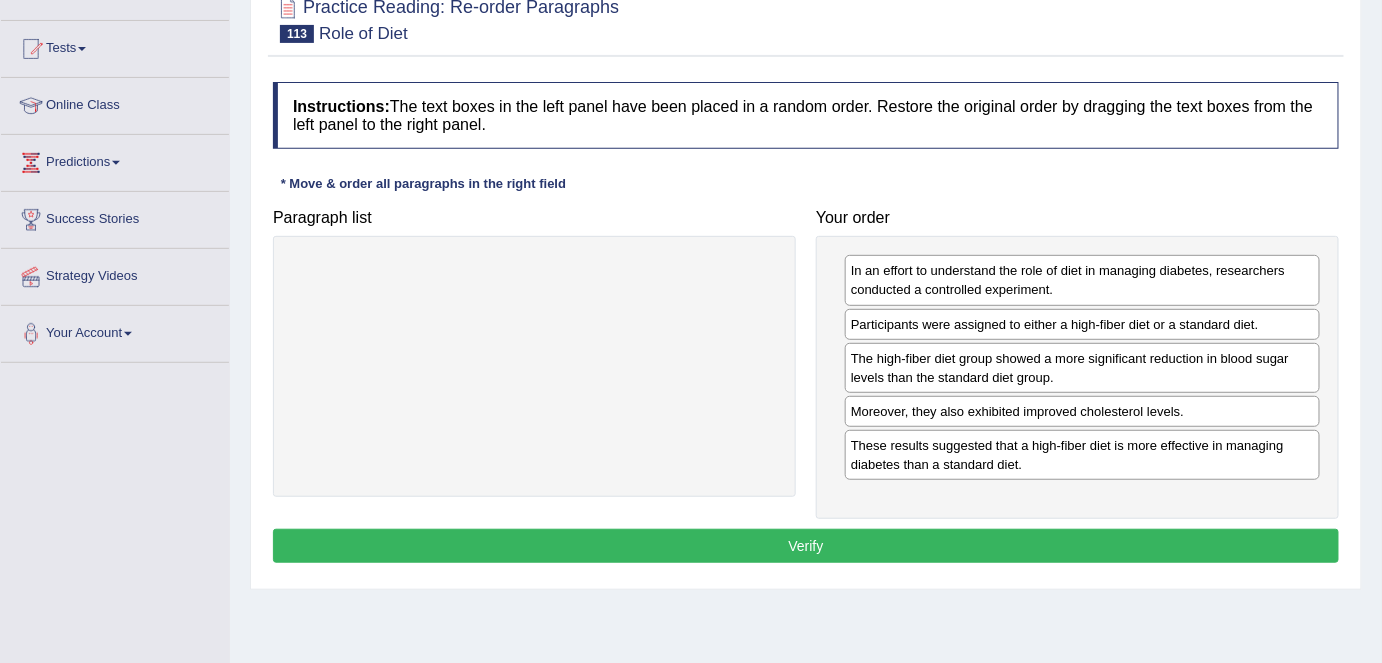 click on "Verify" at bounding box center (806, 546) 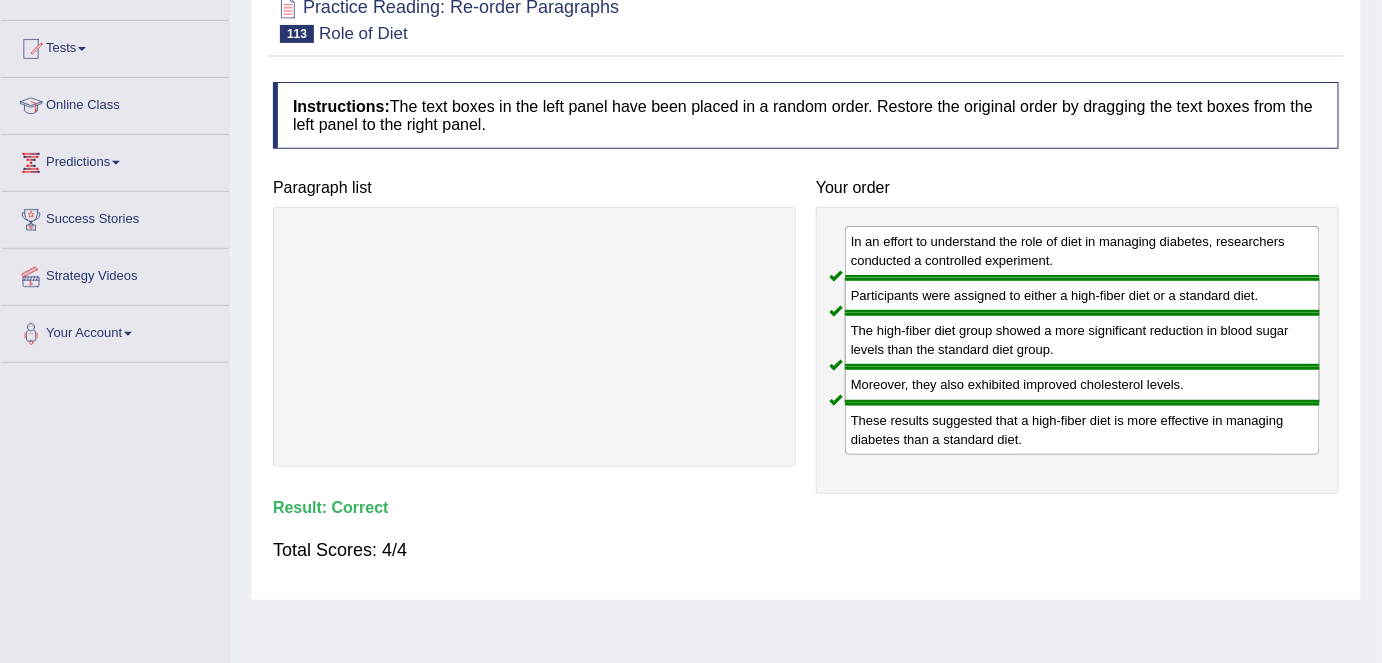 scroll, scrollTop: 10, scrollLeft: 0, axis: vertical 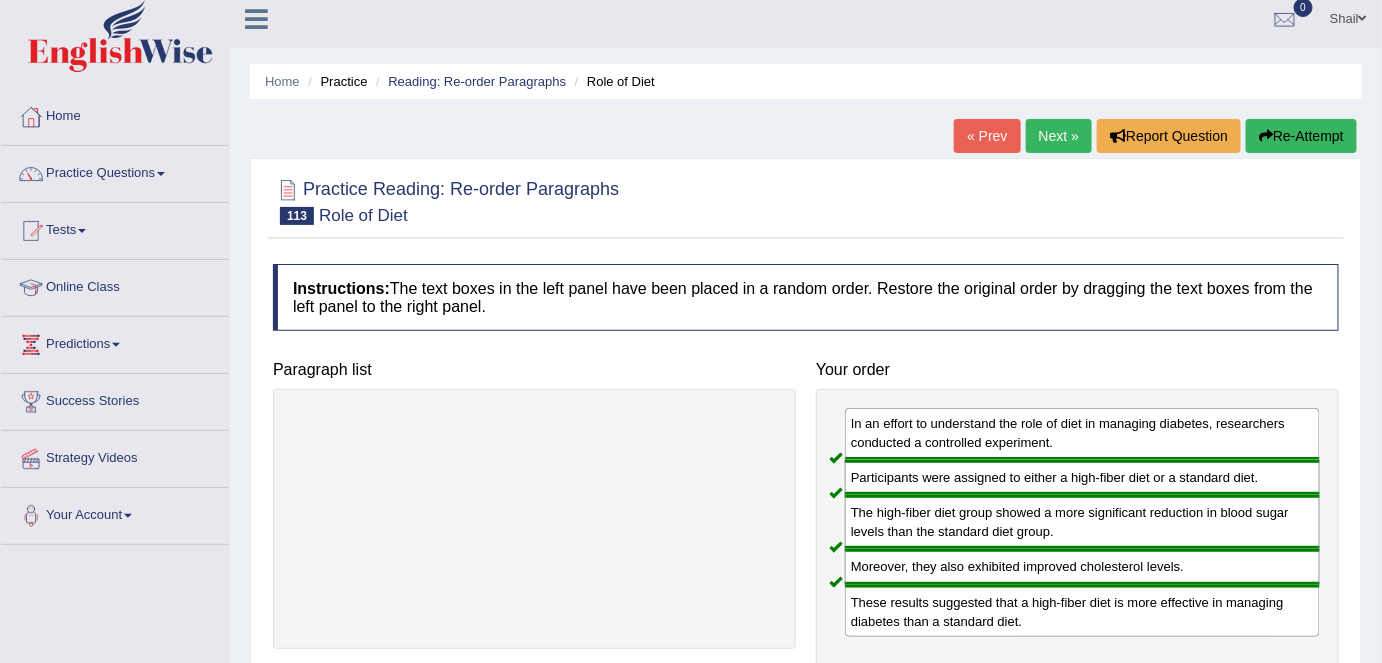 click on "Next »" at bounding box center (1059, 136) 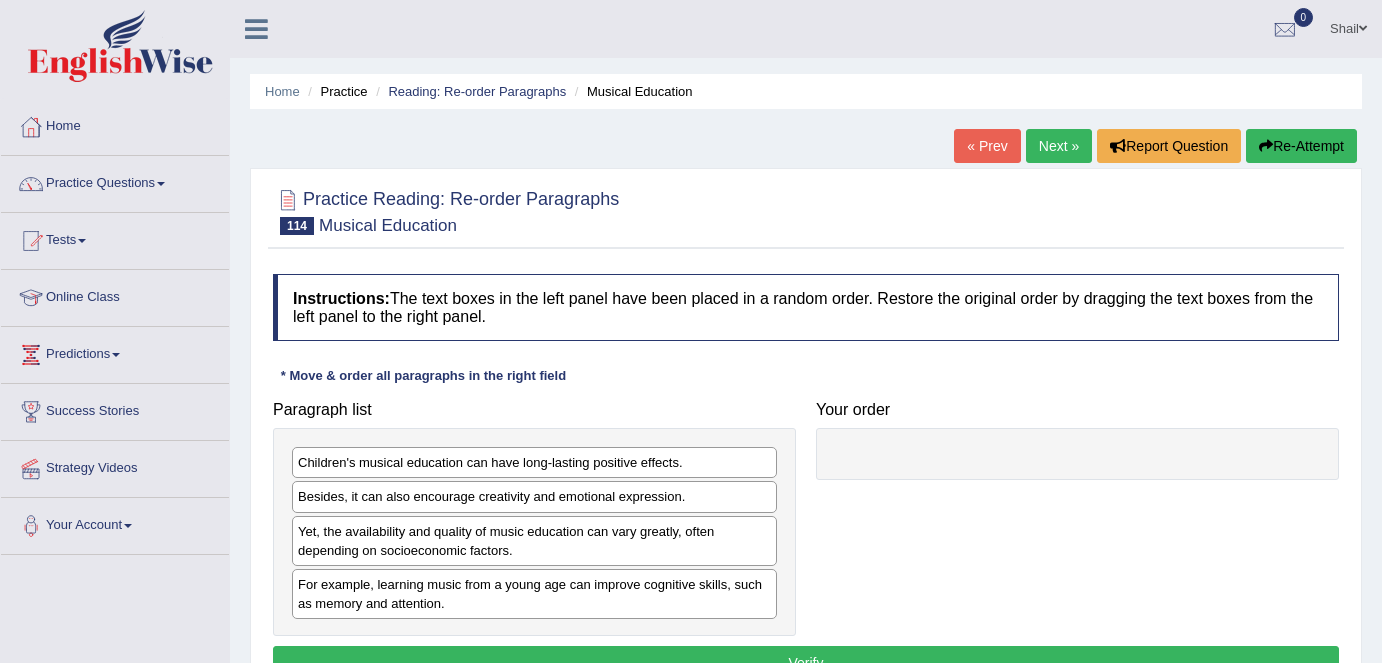 scroll, scrollTop: 0, scrollLeft: 0, axis: both 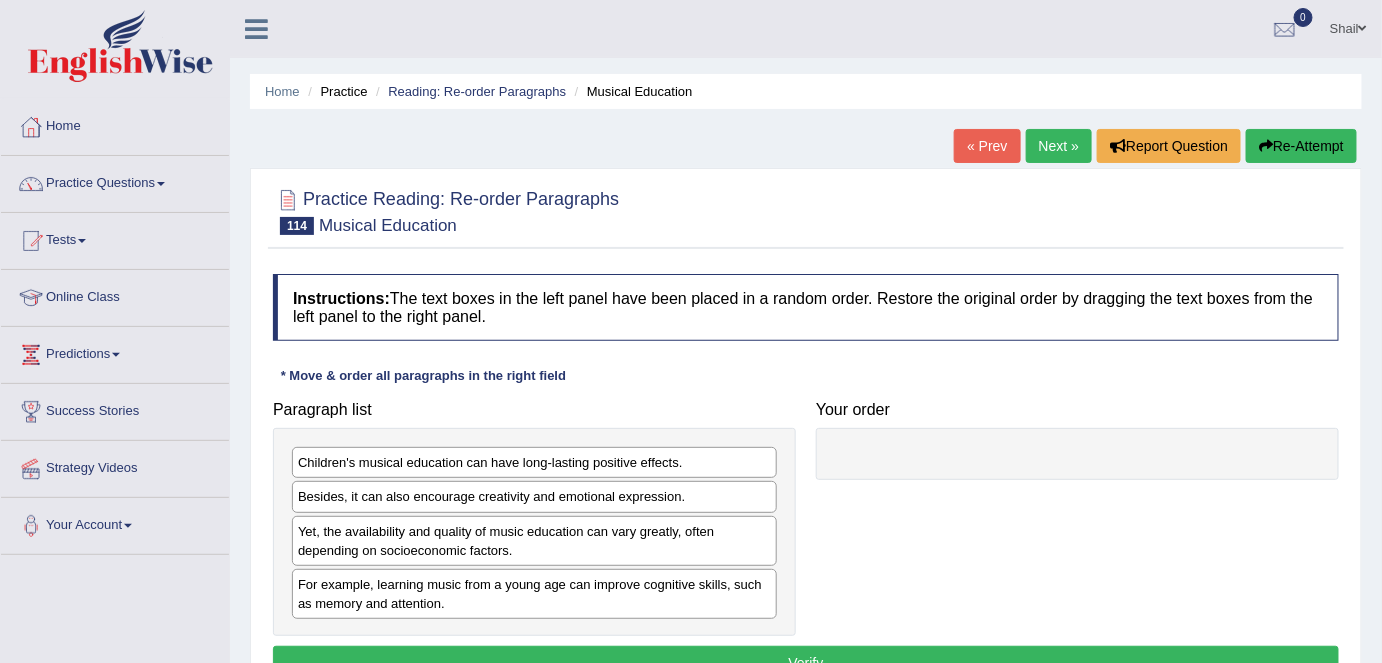 click on "Next »" at bounding box center [1059, 146] 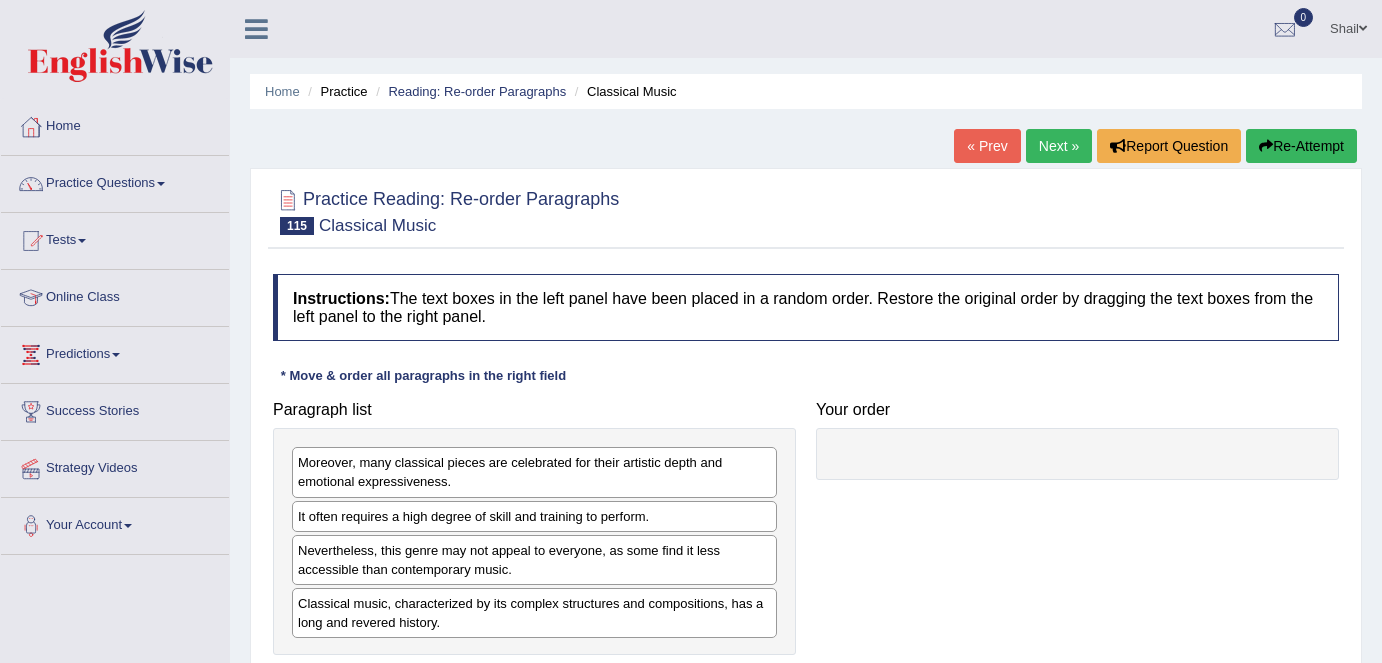 scroll, scrollTop: 0, scrollLeft: 0, axis: both 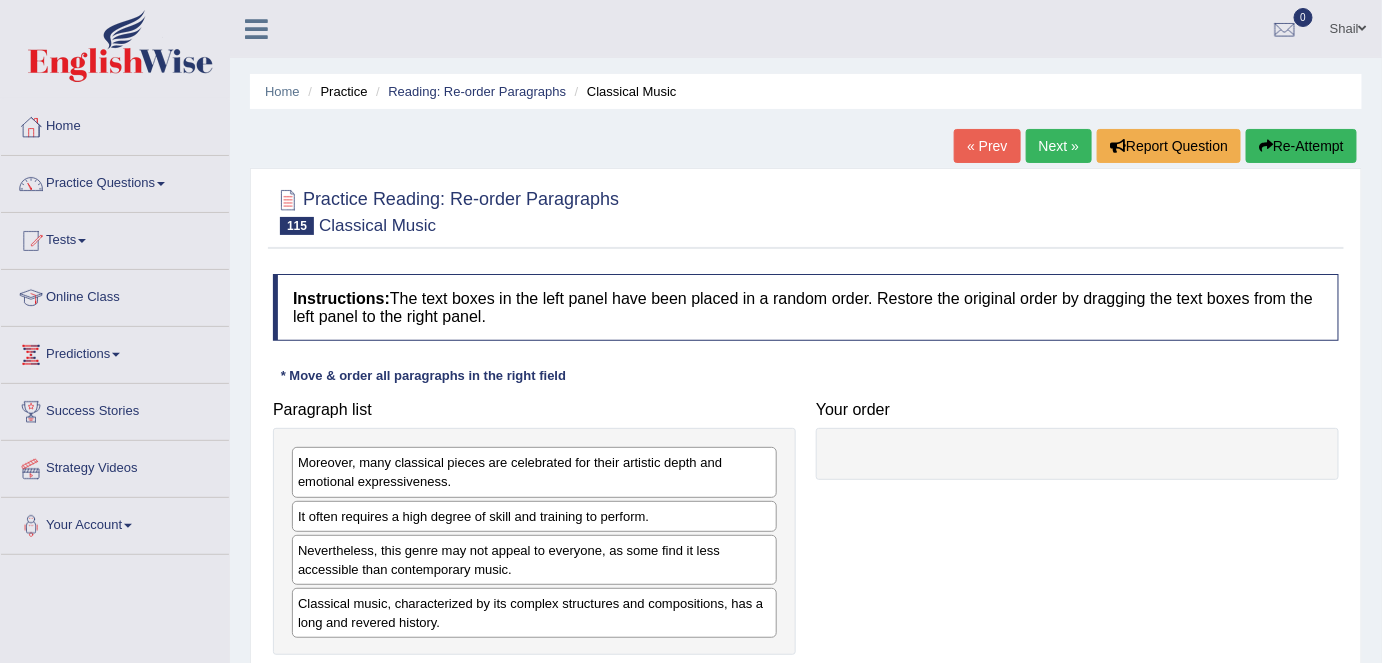 click on "Next »" at bounding box center [1059, 146] 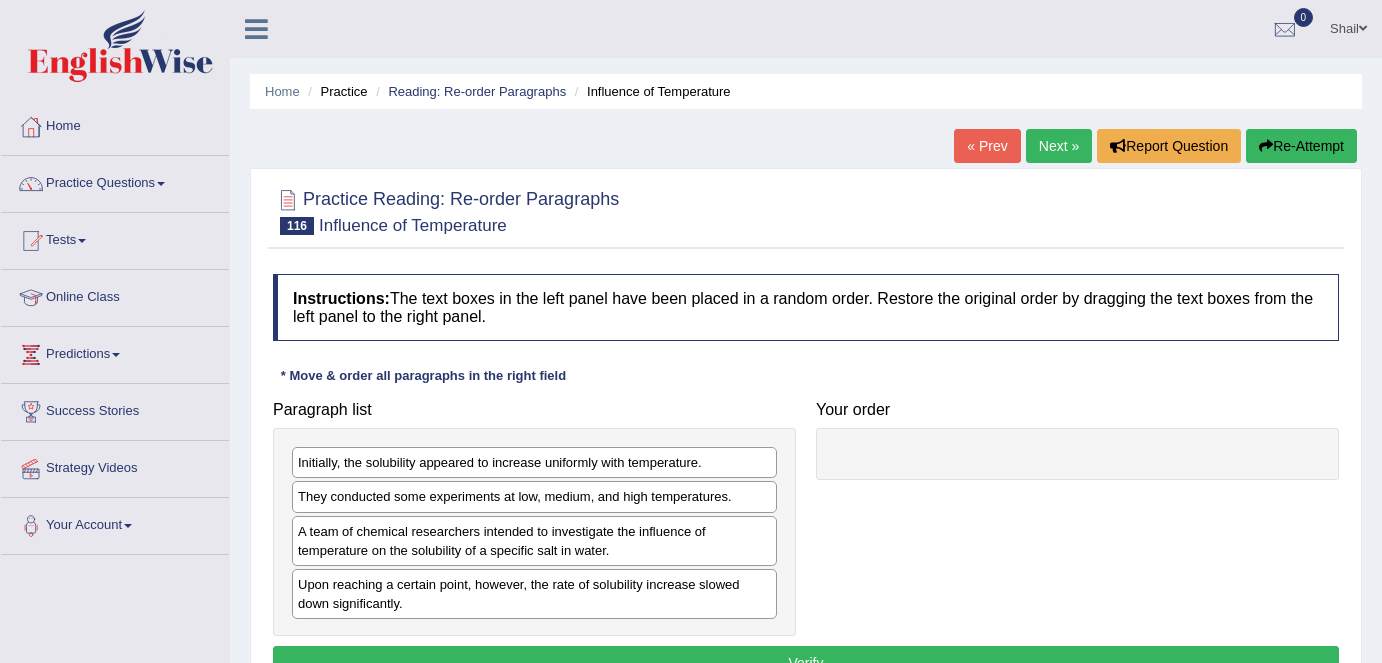 scroll, scrollTop: 0, scrollLeft: 0, axis: both 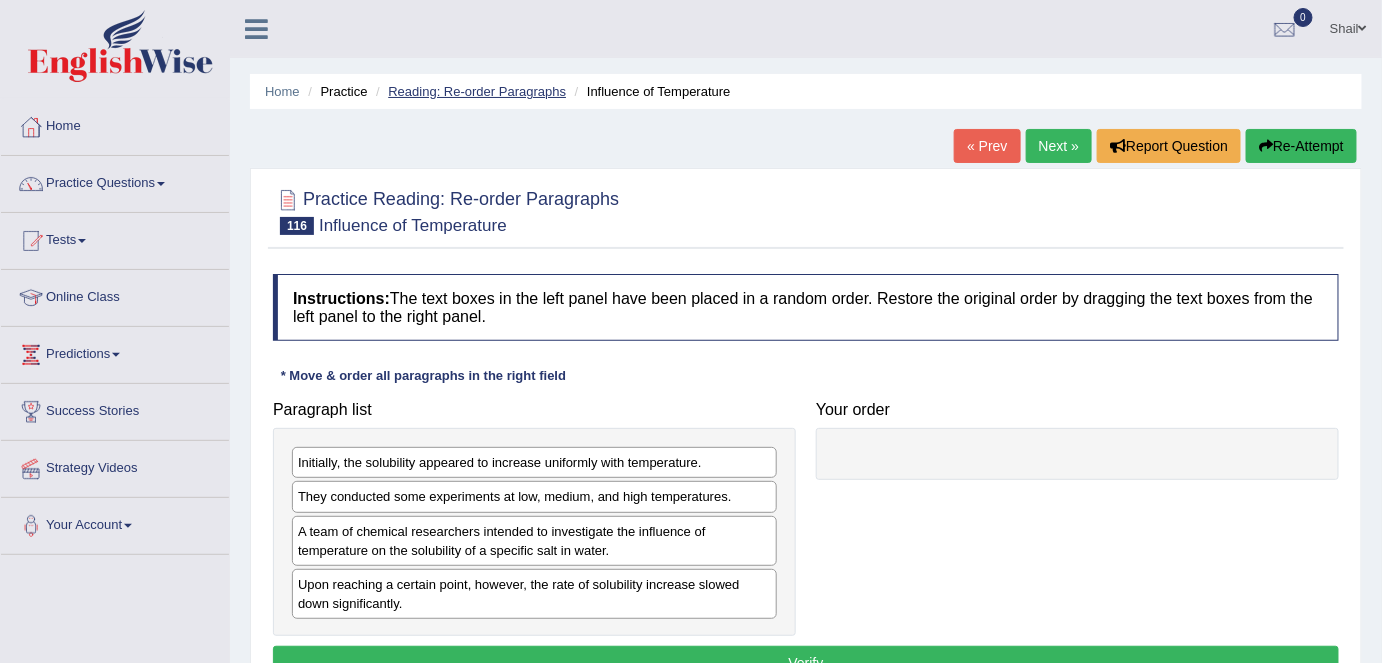 click on "Reading: Re-order Paragraphs" at bounding box center [477, 91] 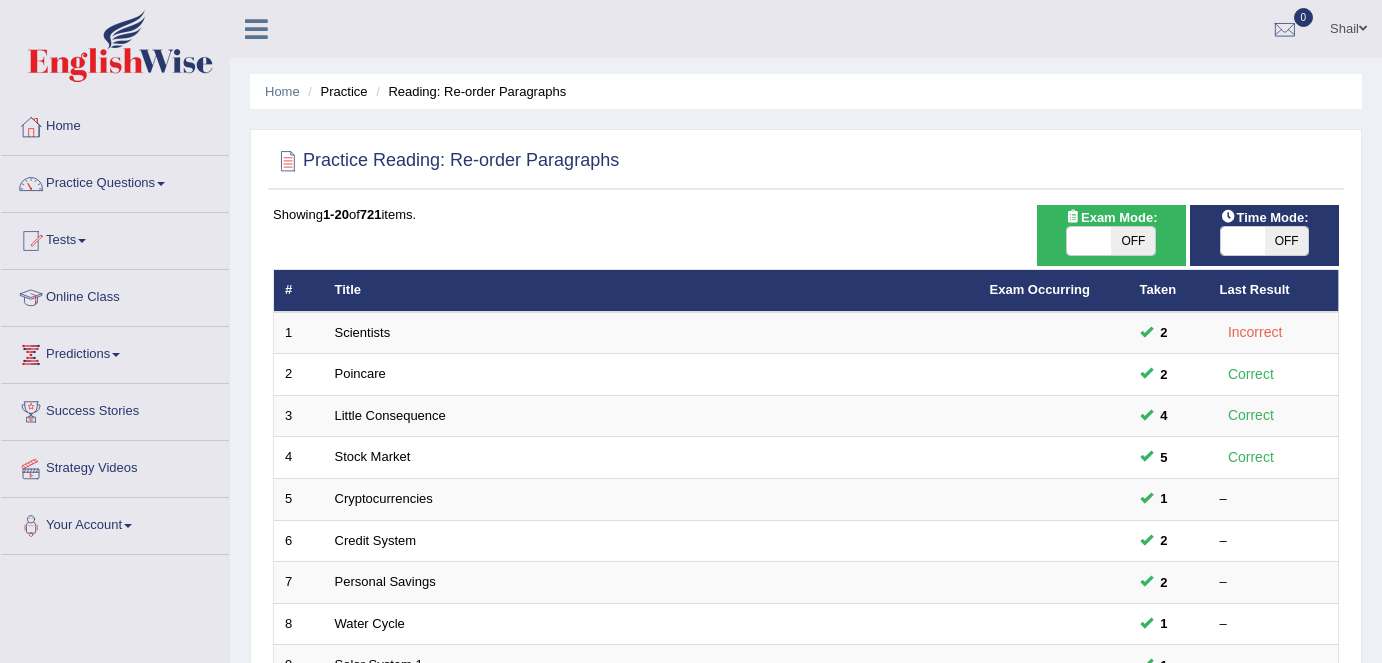 scroll, scrollTop: 652, scrollLeft: 0, axis: vertical 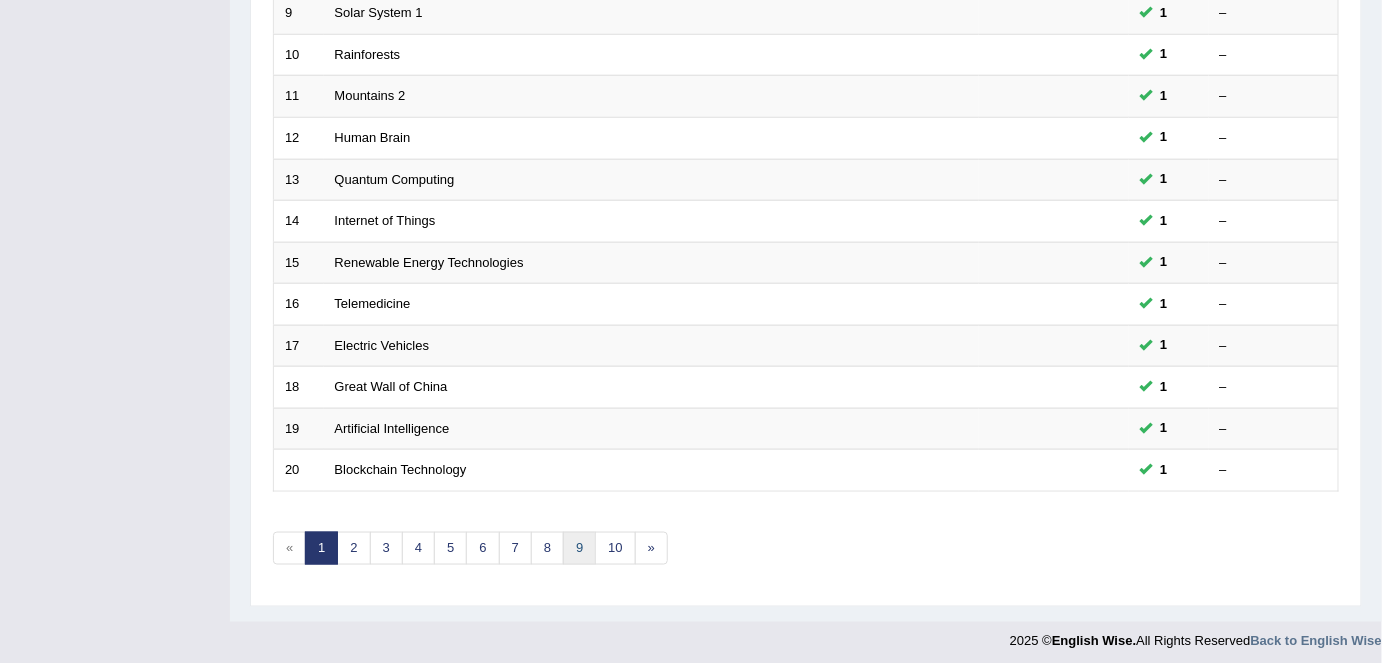 click on "9" at bounding box center [579, 548] 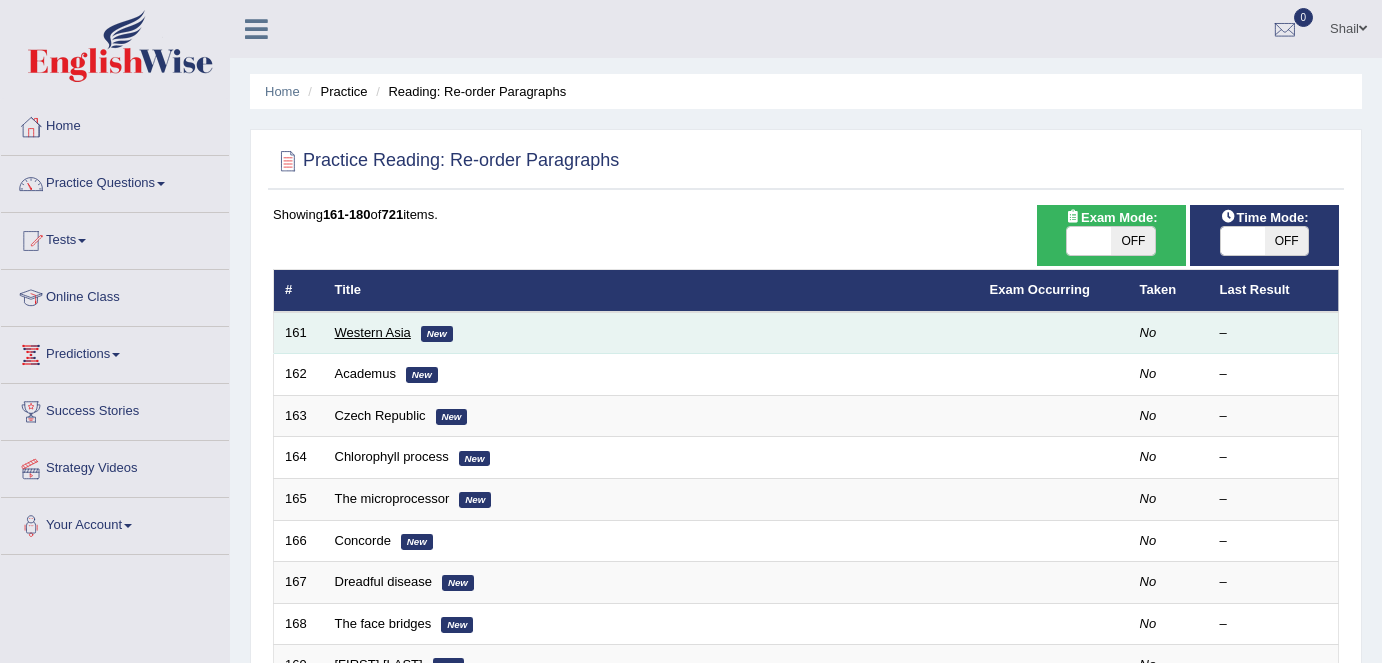 scroll, scrollTop: 0, scrollLeft: 0, axis: both 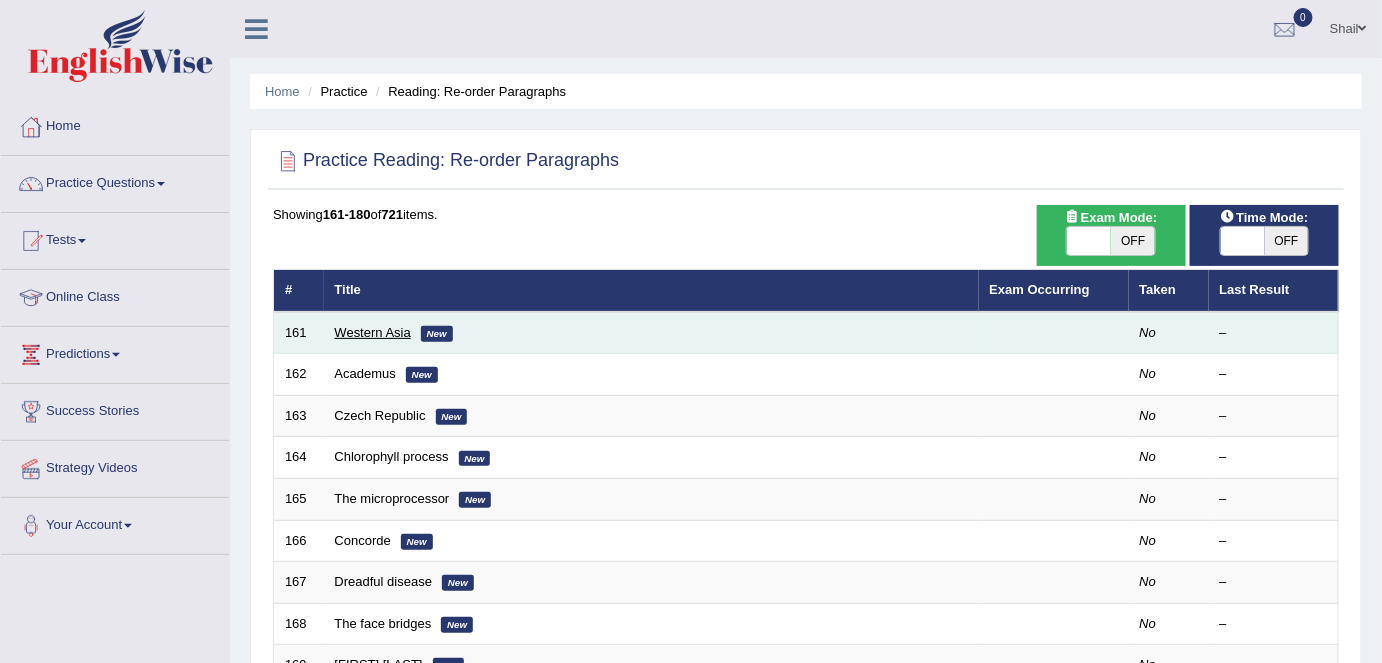 click on "Western Asia" at bounding box center (373, 332) 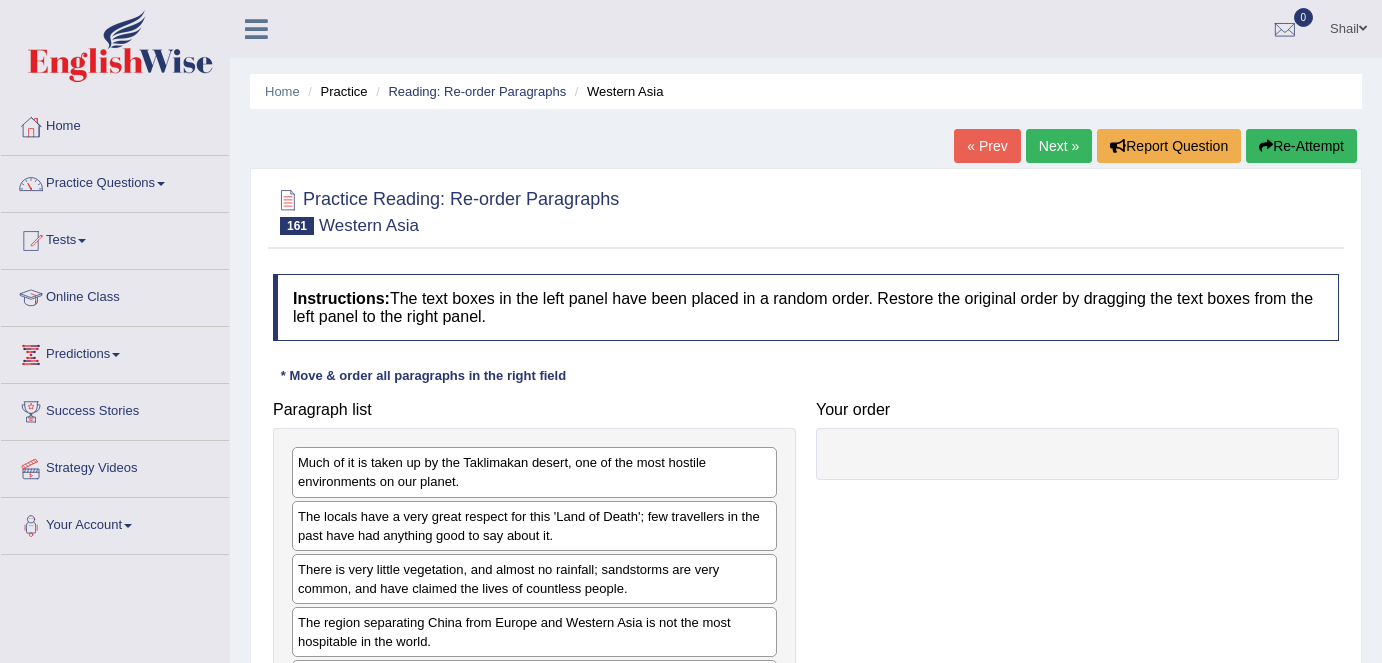 scroll, scrollTop: 181, scrollLeft: 0, axis: vertical 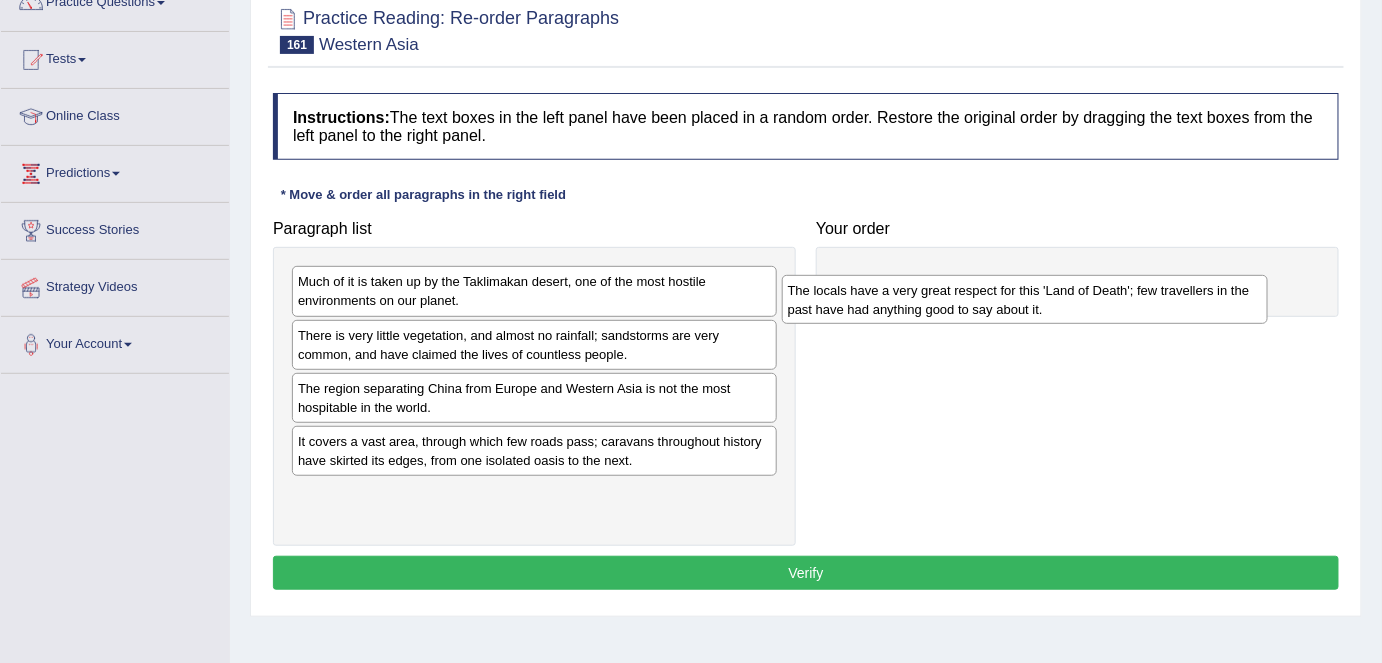 drag, startPoint x: 488, startPoint y: 343, endPoint x: 672, endPoint y: 360, distance: 184.78366 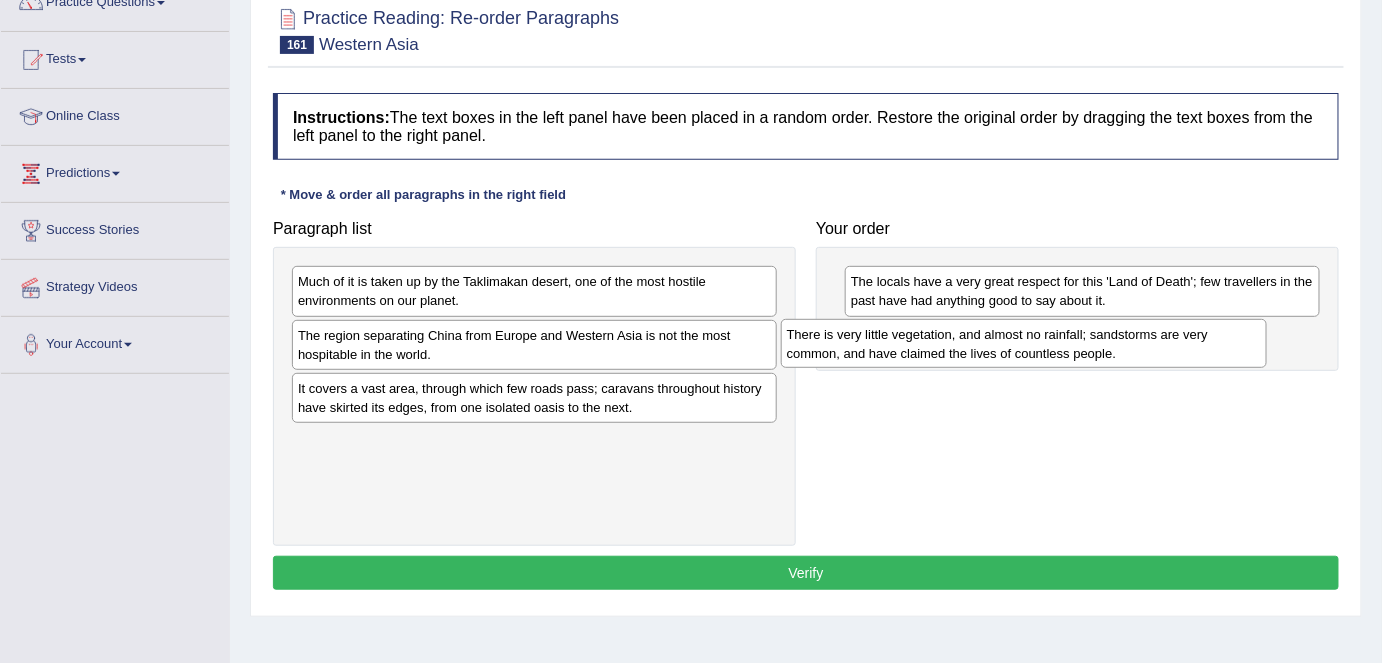 drag, startPoint x: 594, startPoint y: 355, endPoint x: 1070, endPoint y: 355, distance: 476 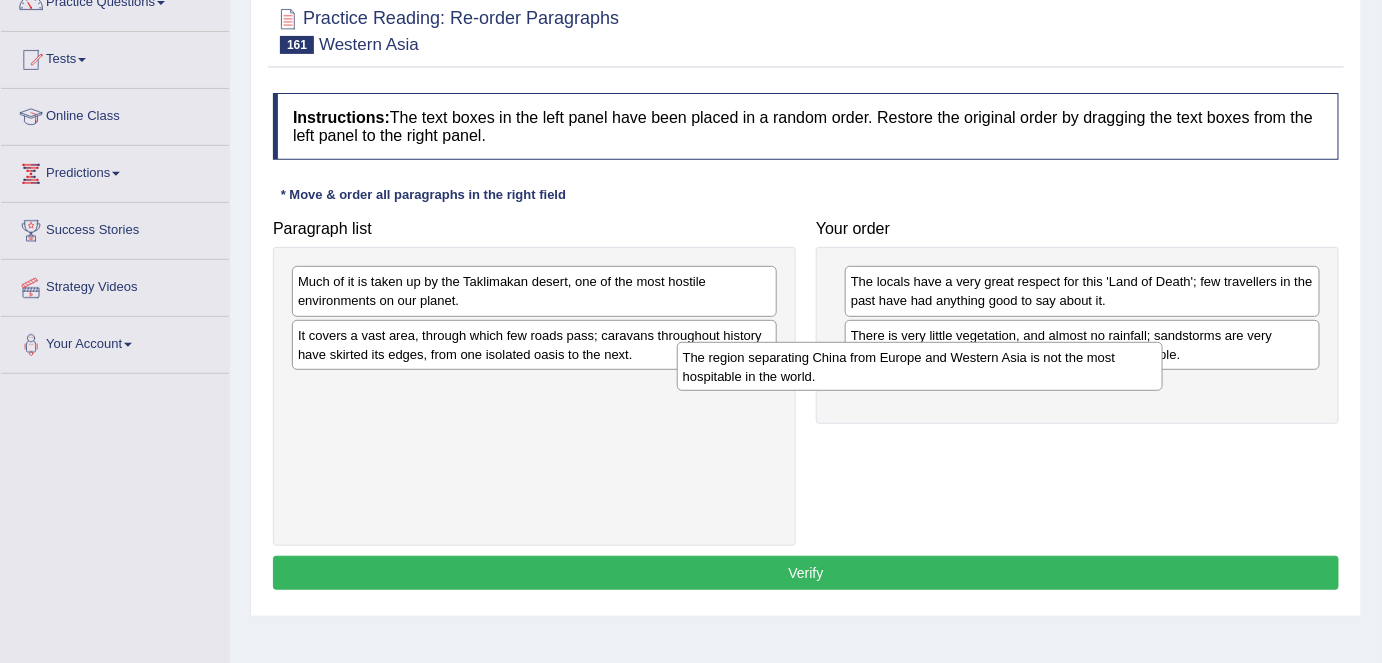 drag, startPoint x: 709, startPoint y: 365, endPoint x: 954, endPoint y: 347, distance: 245.66034 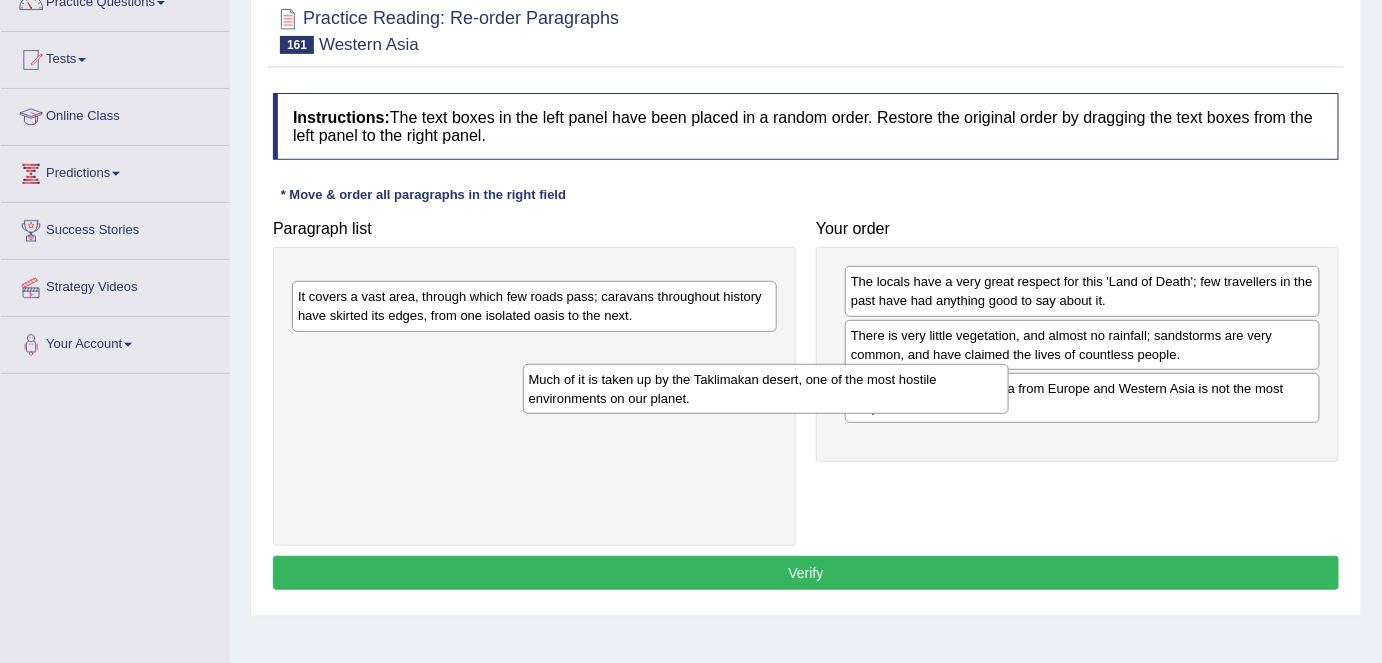 drag, startPoint x: 629, startPoint y: 278, endPoint x: 983, endPoint y: 400, distance: 374.4329 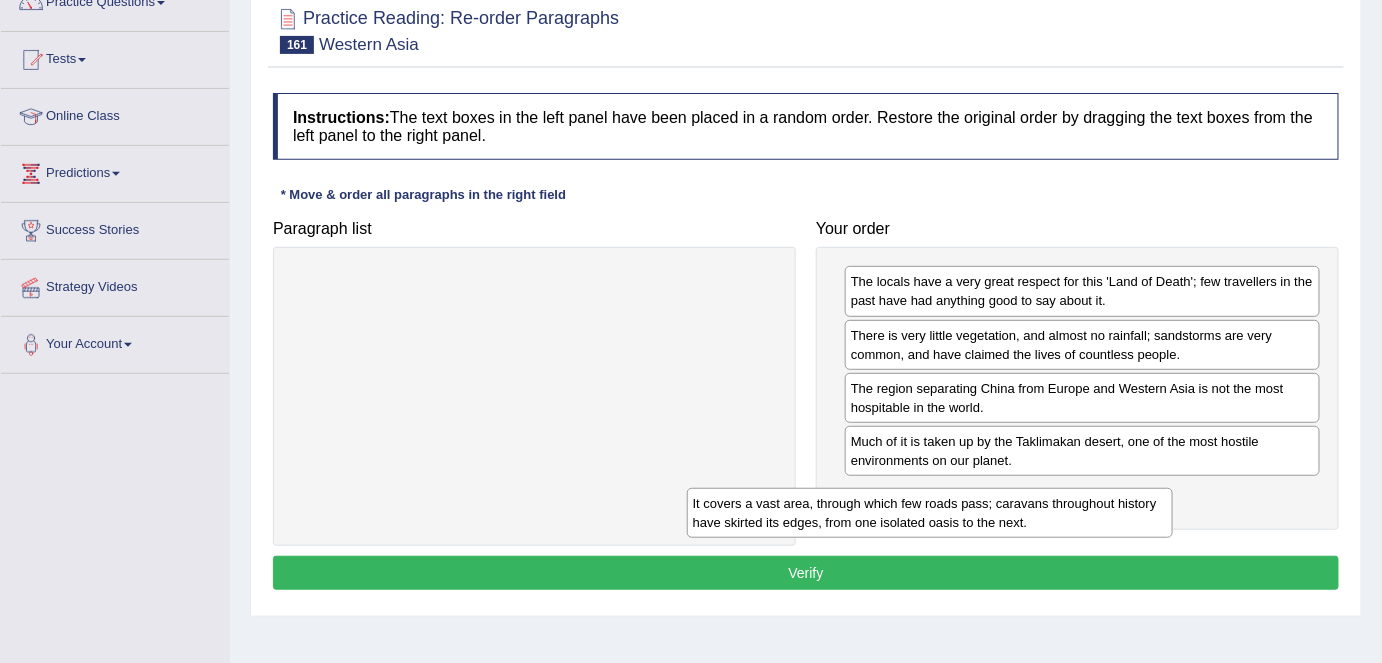 drag, startPoint x: 626, startPoint y: 283, endPoint x: 1029, endPoint y: 507, distance: 461.0694 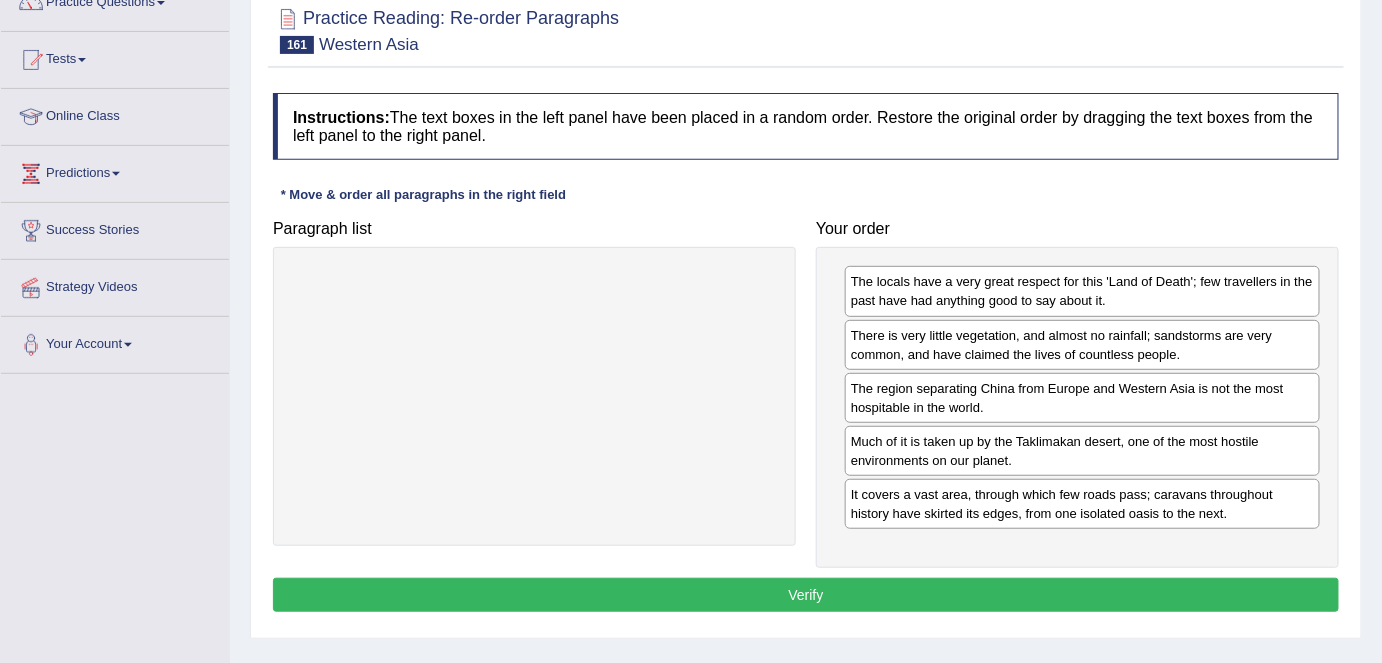 click on "Verify" at bounding box center (806, 595) 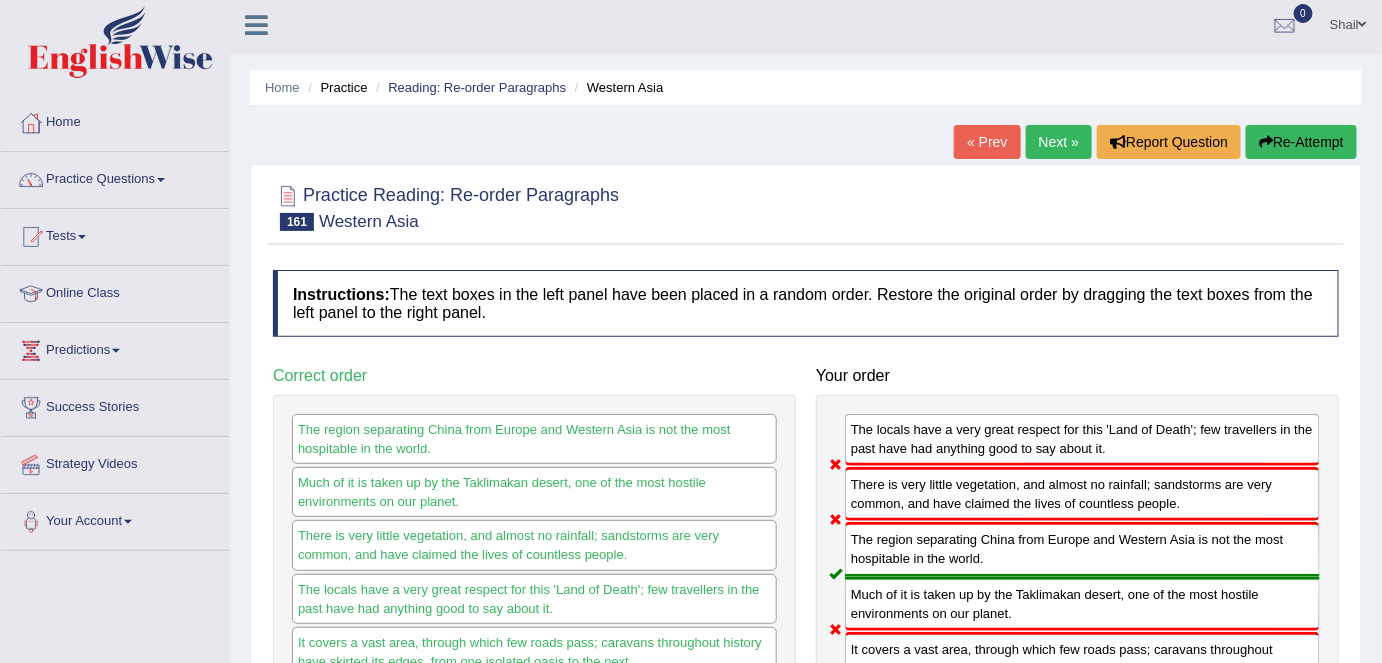 scroll, scrollTop: 0, scrollLeft: 0, axis: both 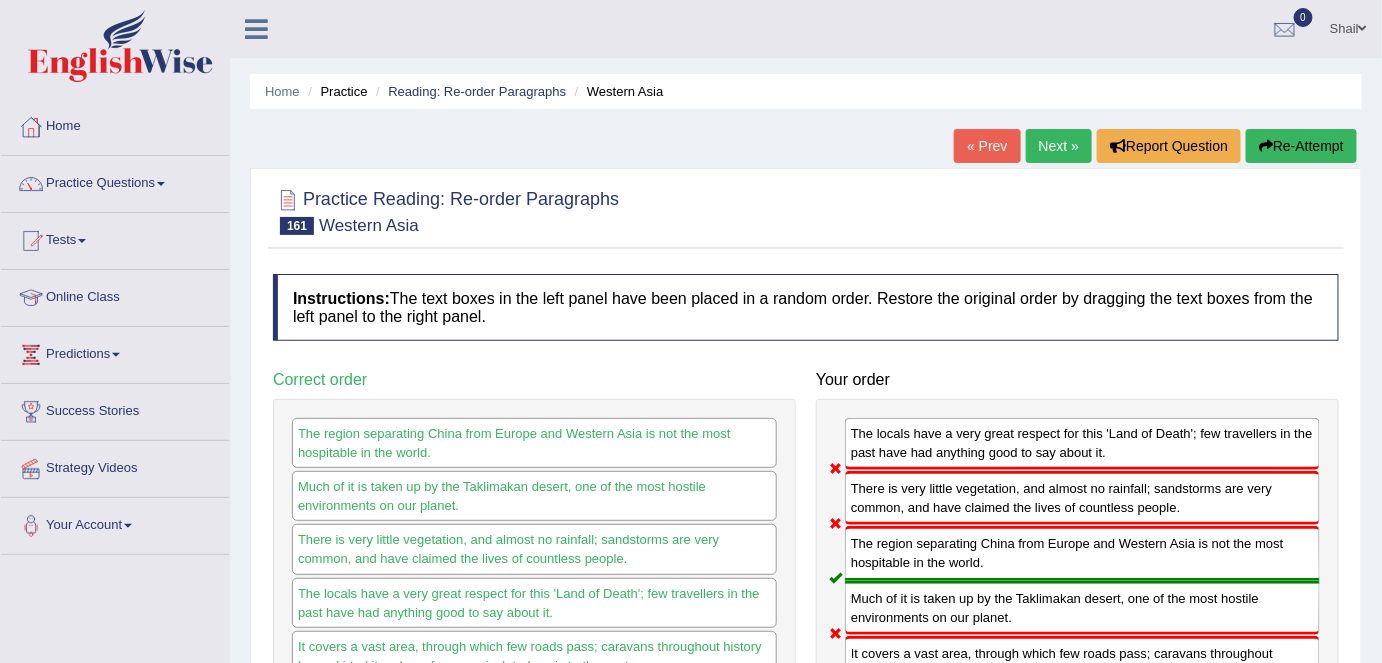 click on "Re-Attempt" at bounding box center [1301, 146] 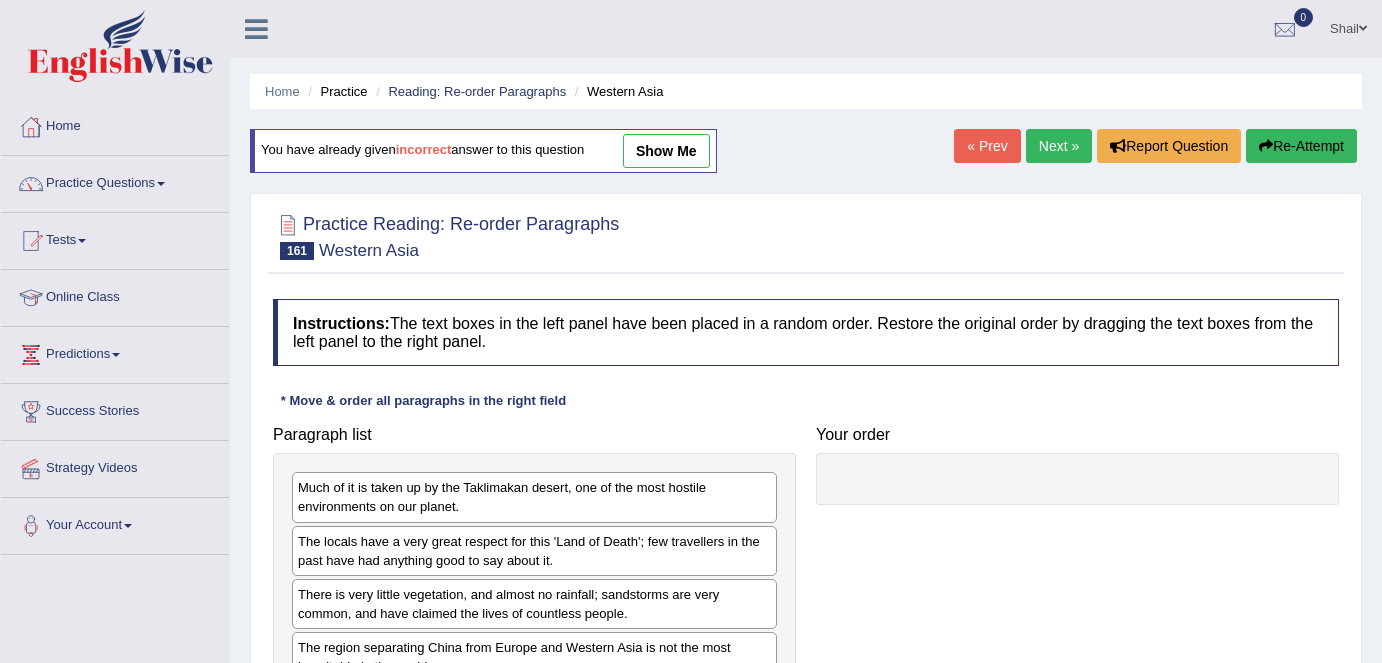 scroll, scrollTop: 181, scrollLeft: 0, axis: vertical 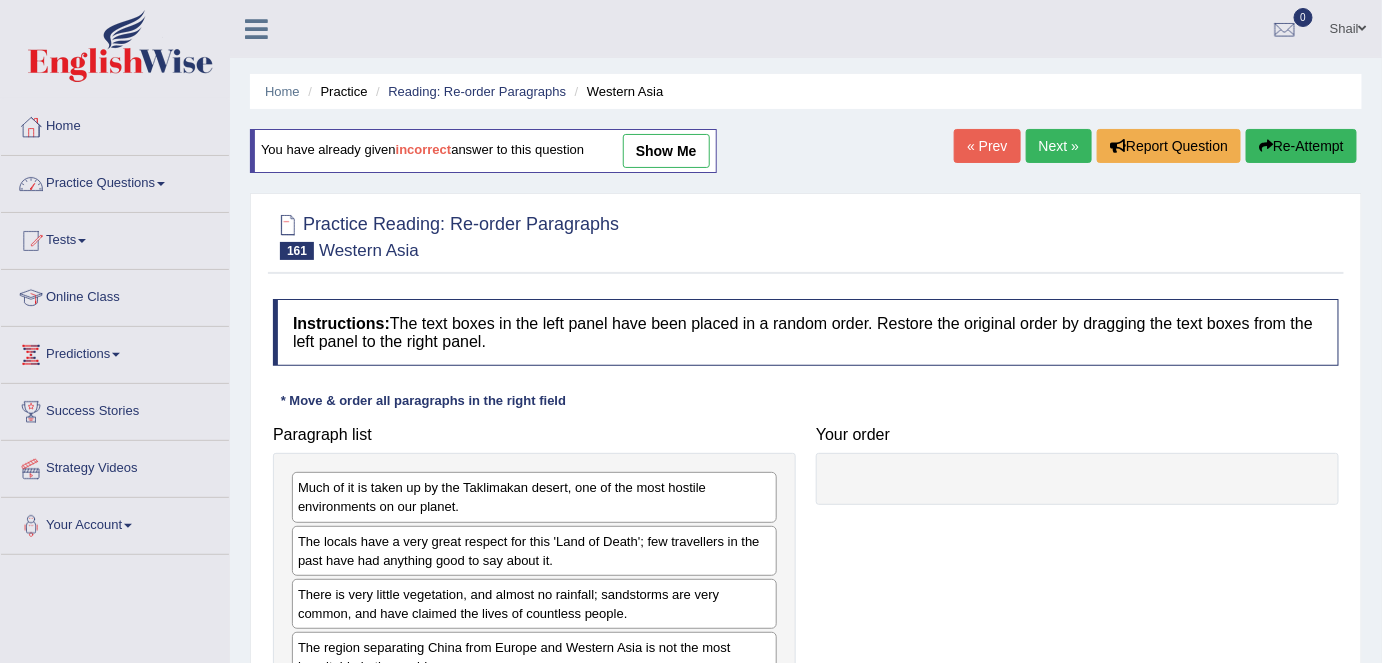 click on "Practice Questions" at bounding box center (115, 181) 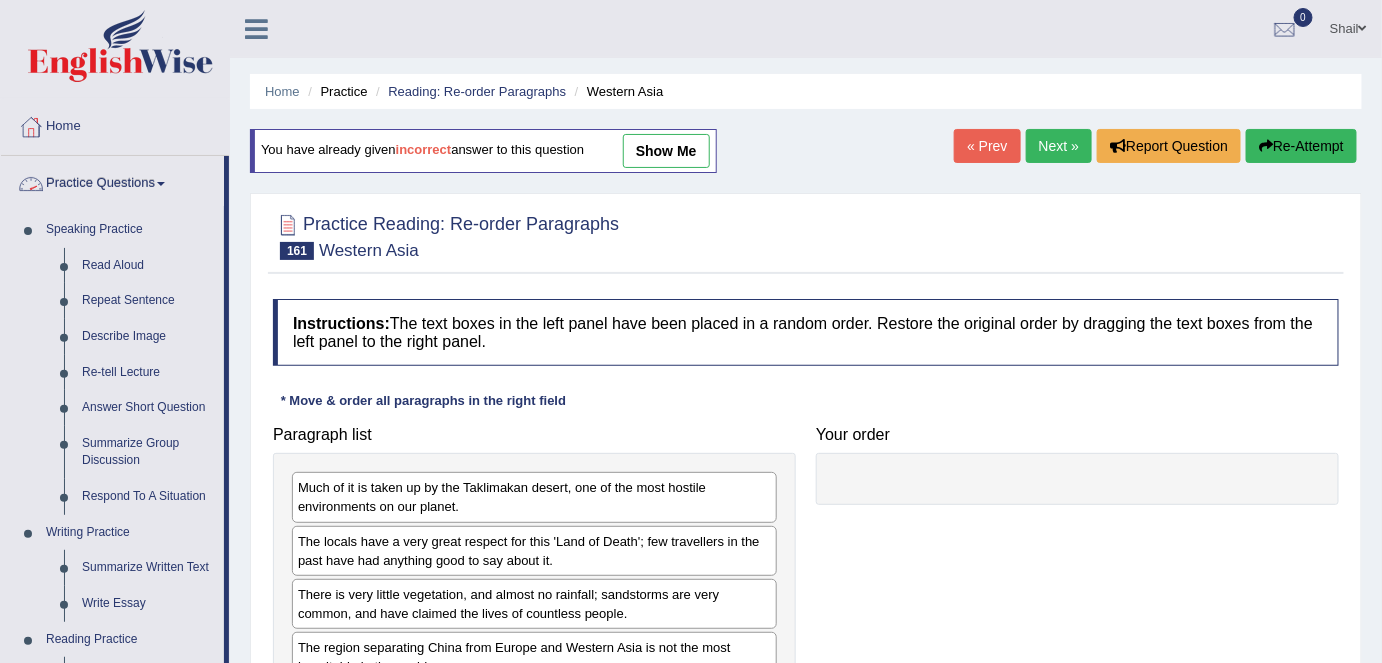 scroll, scrollTop: 272, scrollLeft: 0, axis: vertical 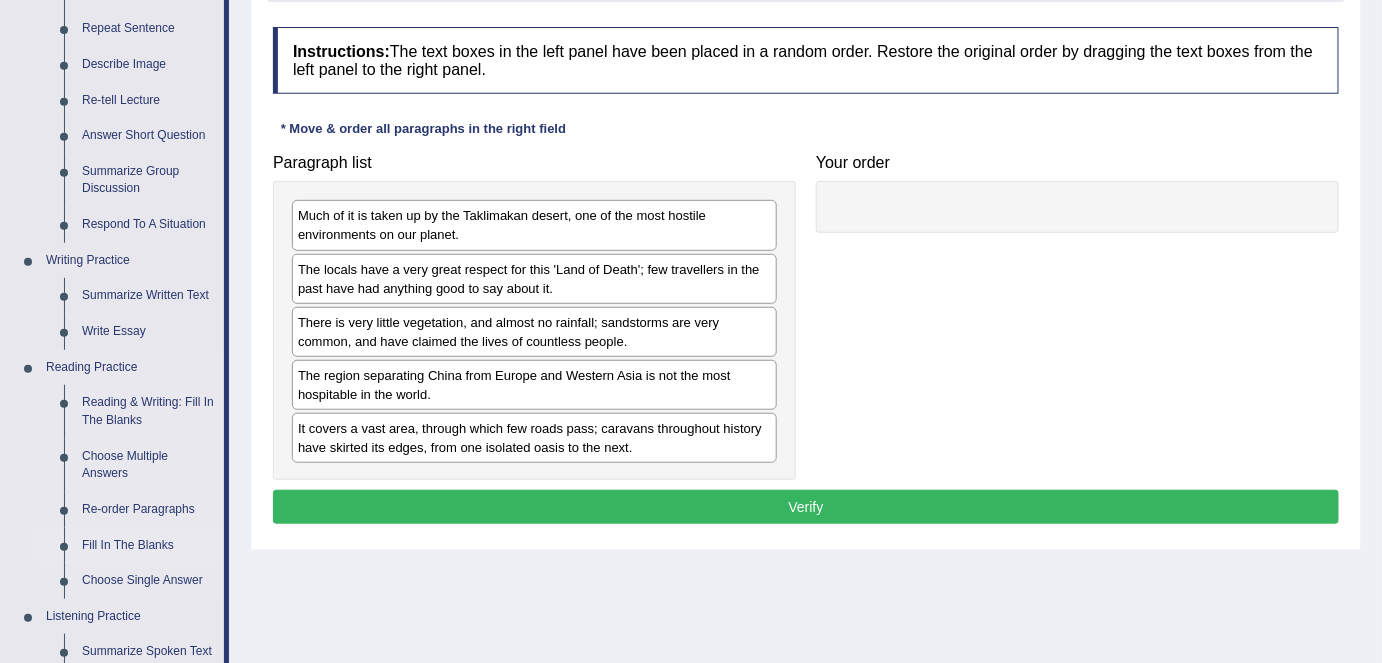 click on "Fill In The Blanks" at bounding box center (148, 546) 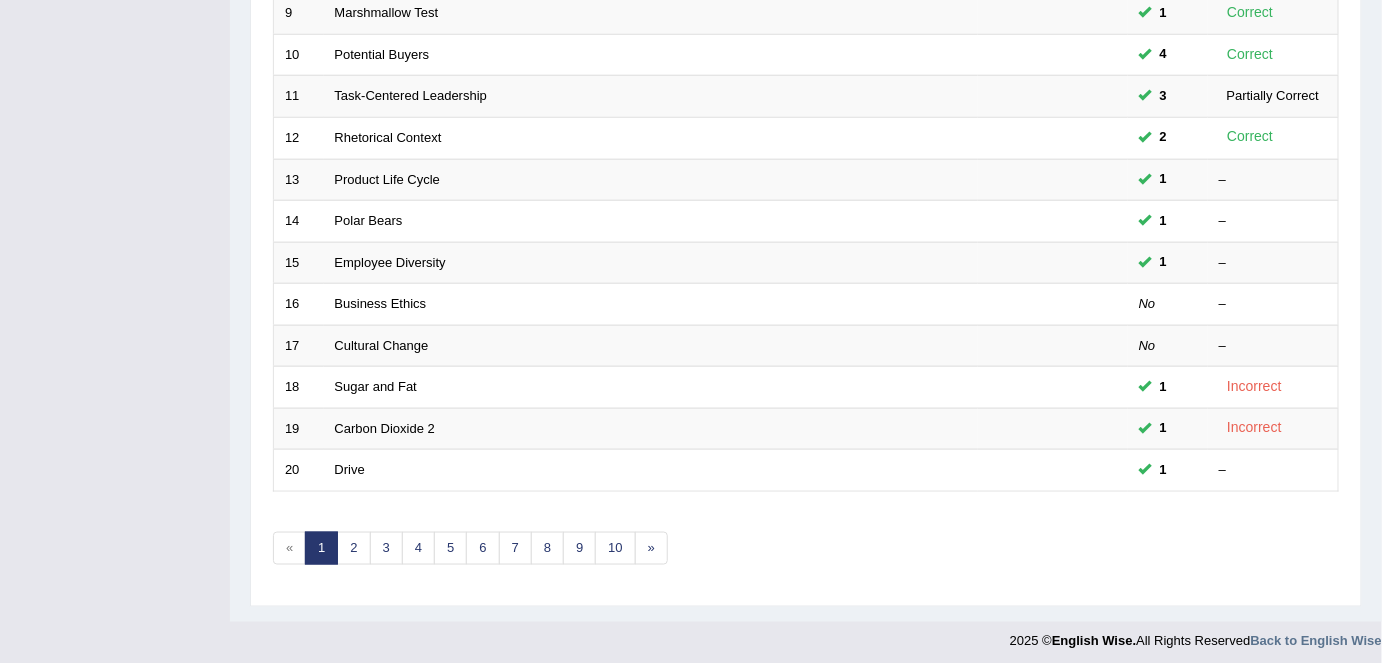 scroll, scrollTop: 652, scrollLeft: 0, axis: vertical 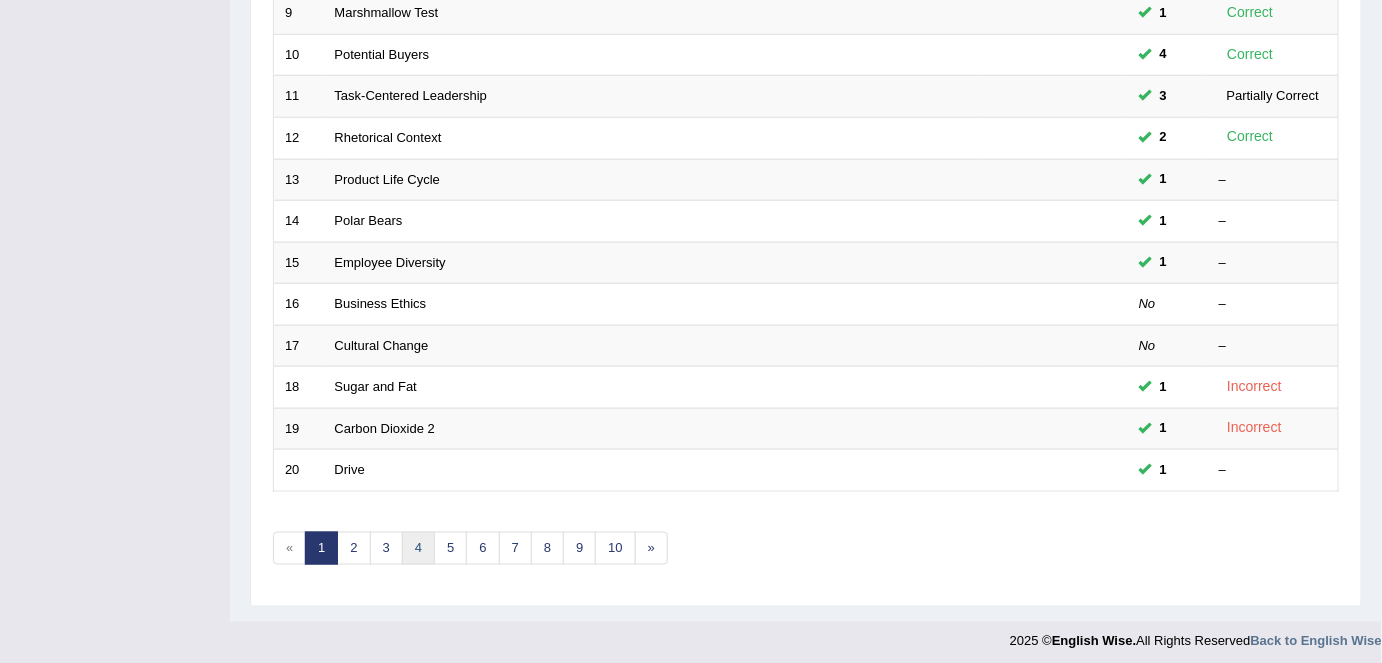 click on "4" at bounding box center (418, 548) 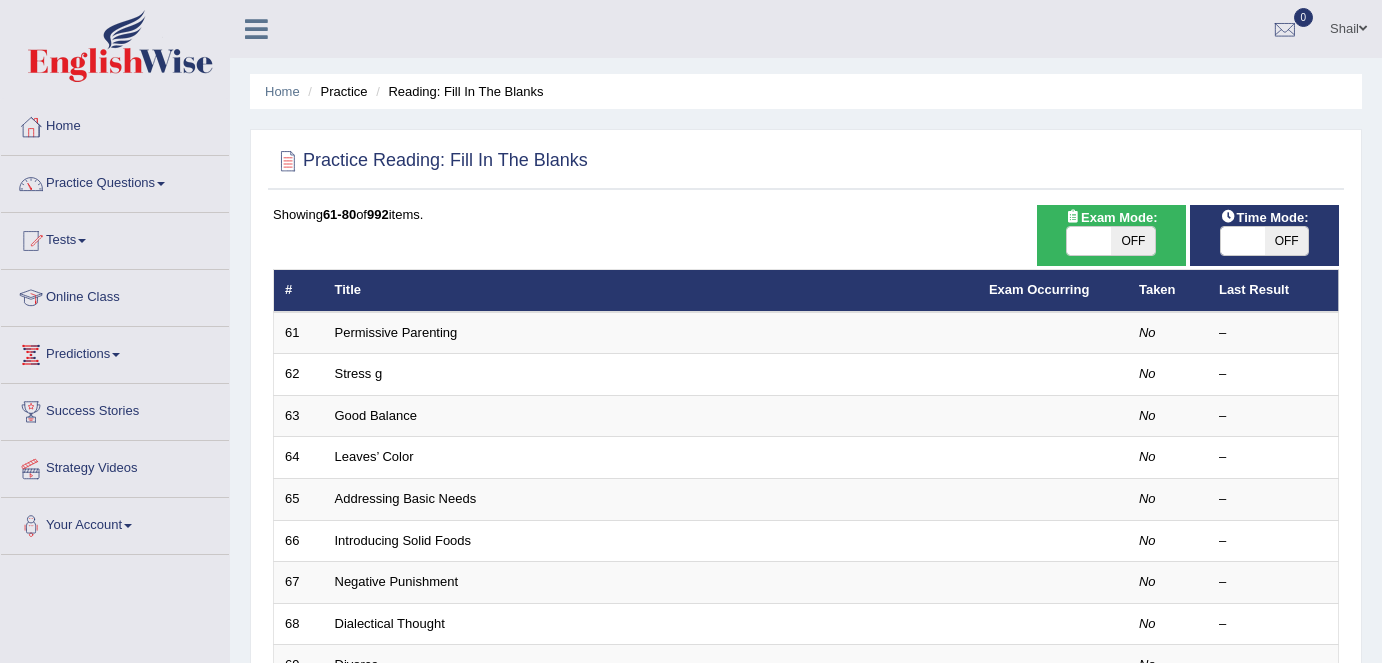 scroll, scrollTop: 0, scrollLeft: 0, axis: both 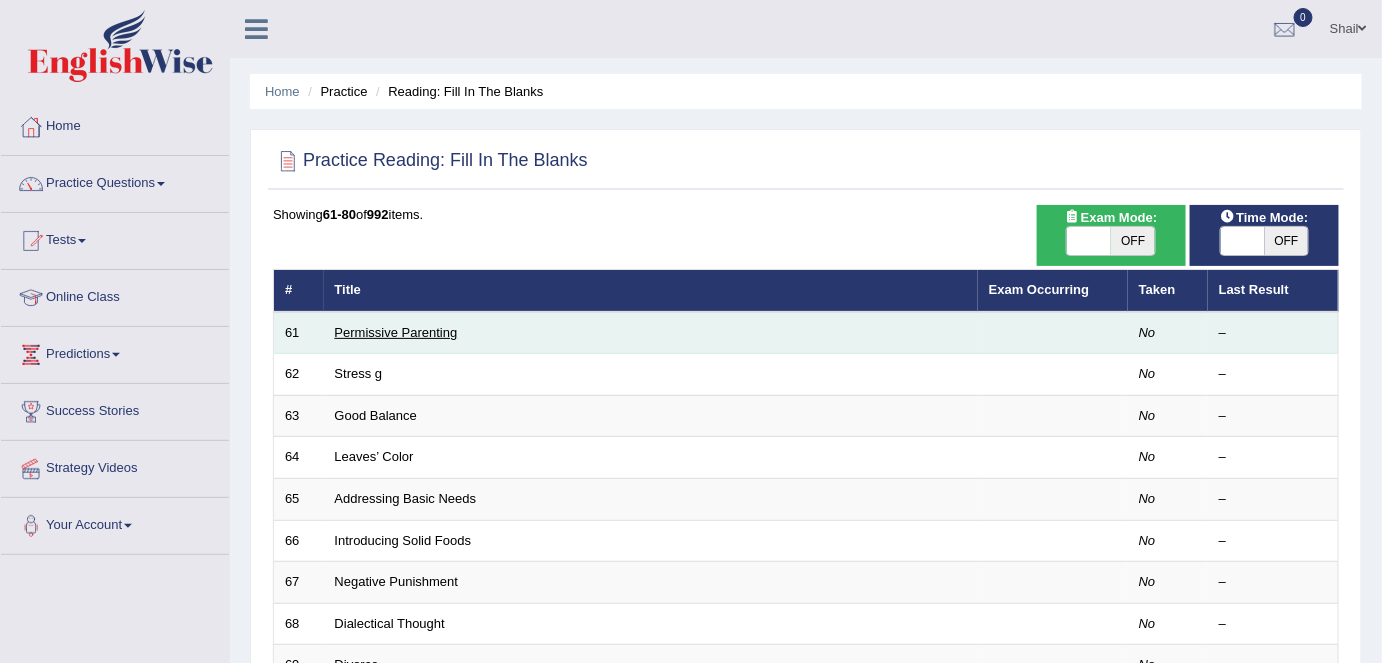 click on "Permissive Parenting" at bounding box center (396, 332) 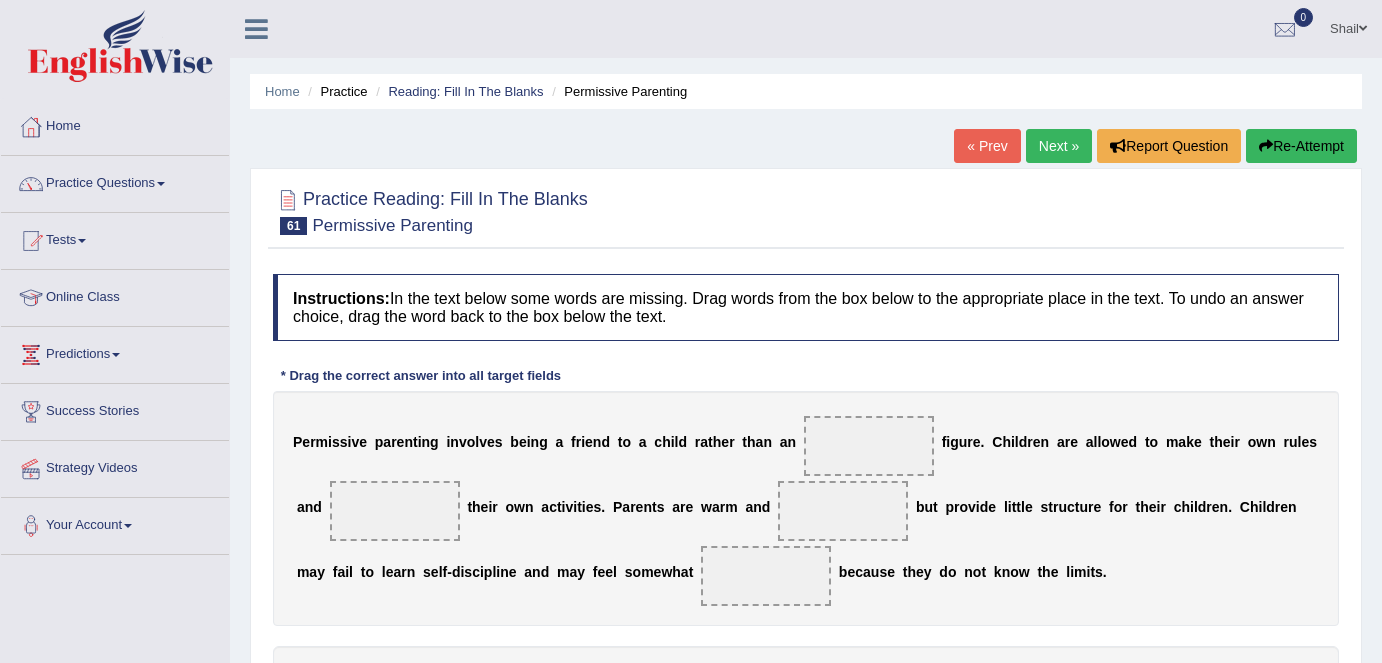 scroll, scrollTop: 0, scrollLeft: 0, axis: both 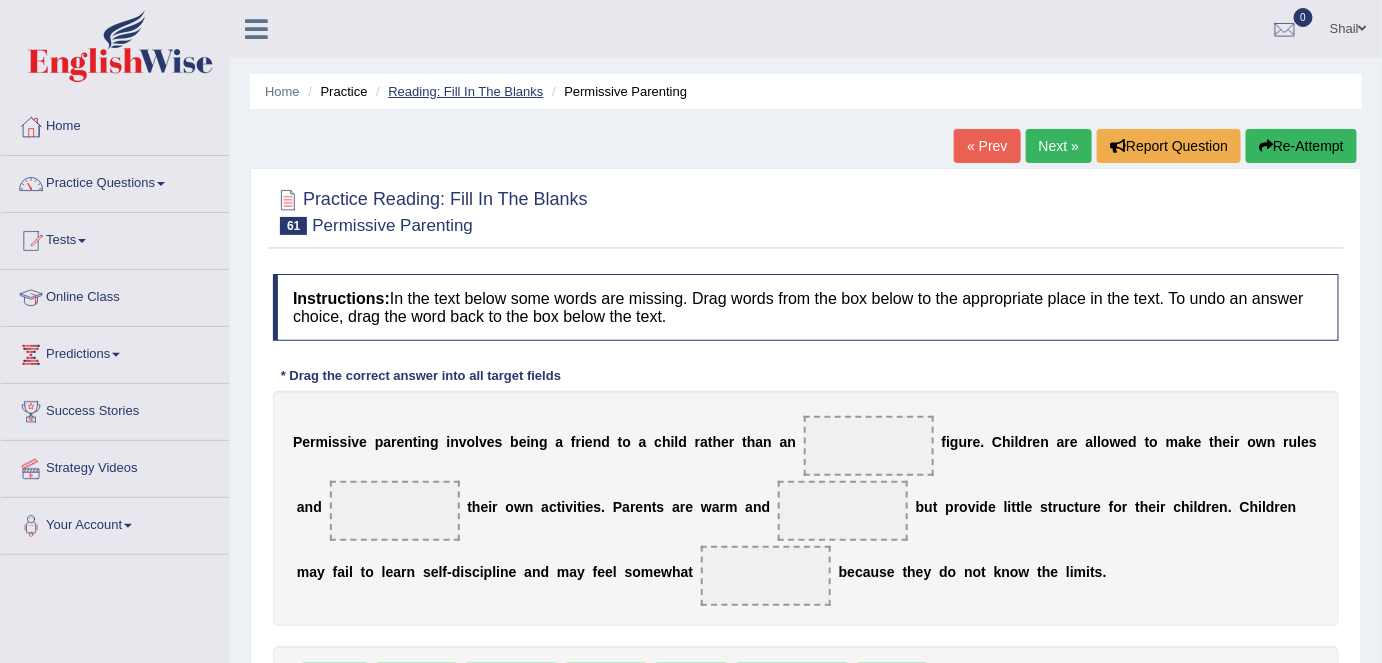 click on "Reading: Fill In The Blanks" at bounding box center (465, 91) 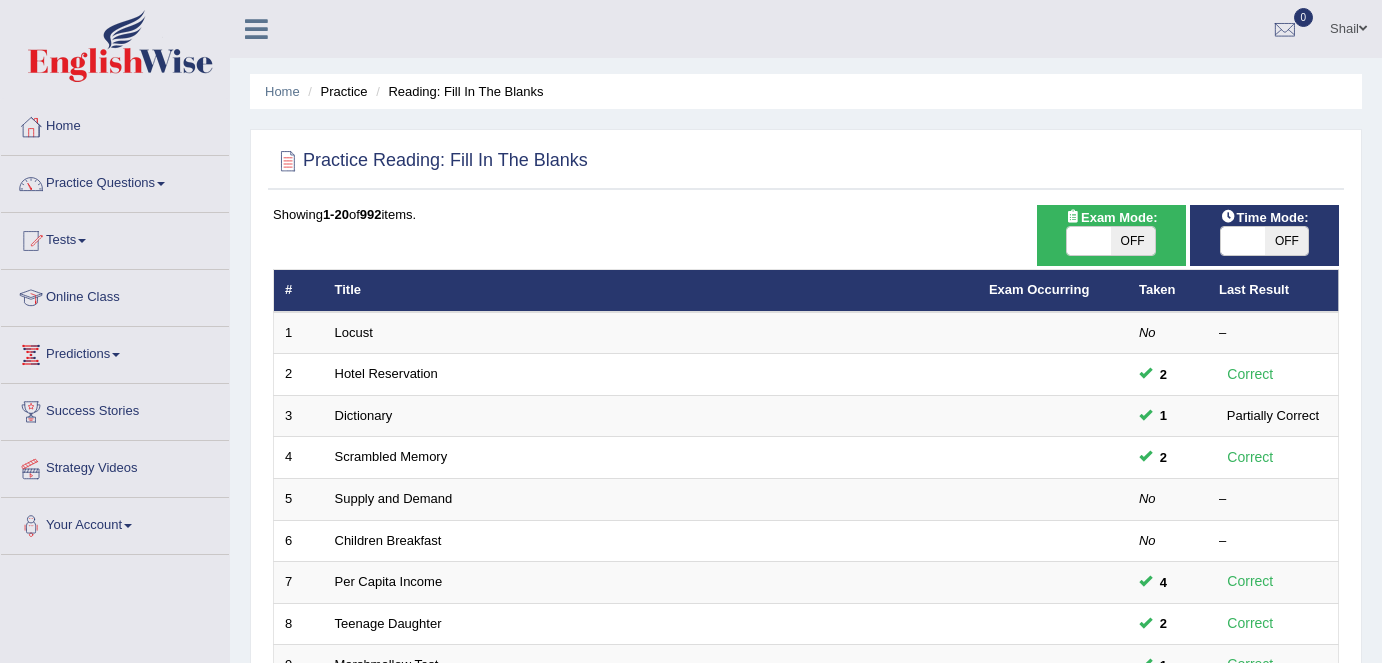 scroll, scrollTop: 0, scrollLeft: 0, axis: both 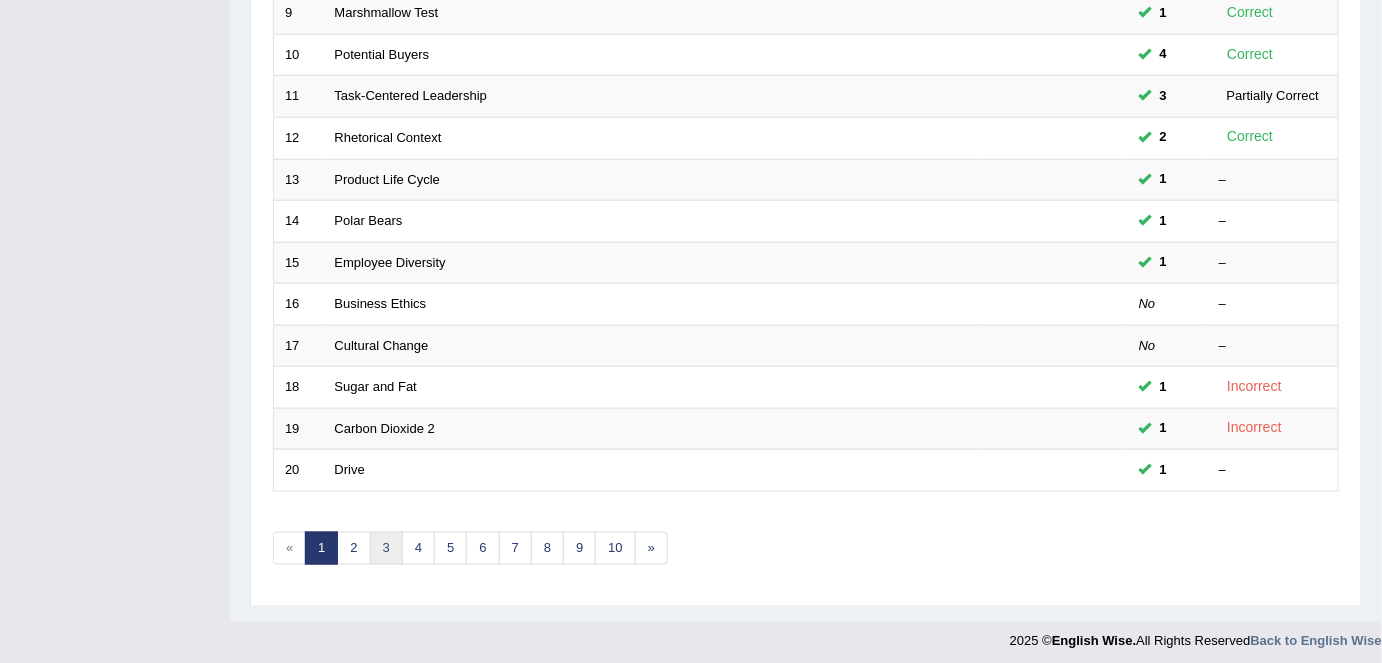 click on "3" at bounding box center (386, 548) 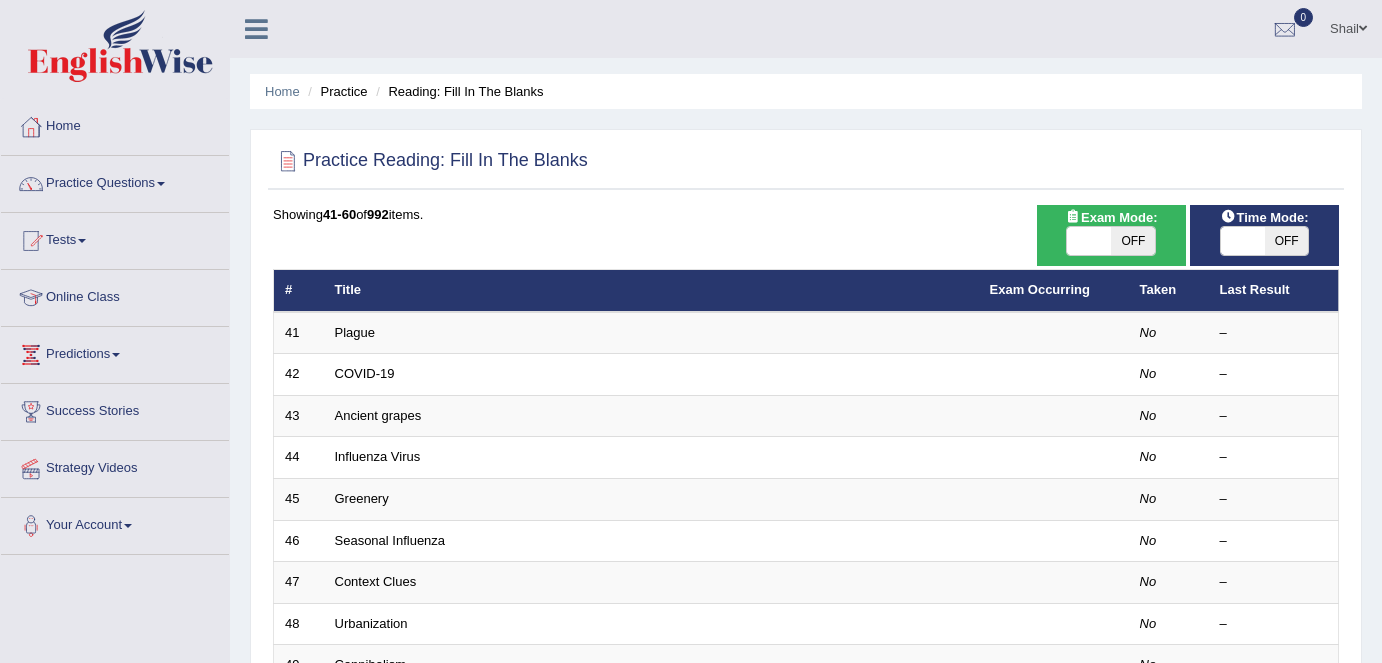 scroll, scrollTop: 0, scrollLeft: 0, axis: both 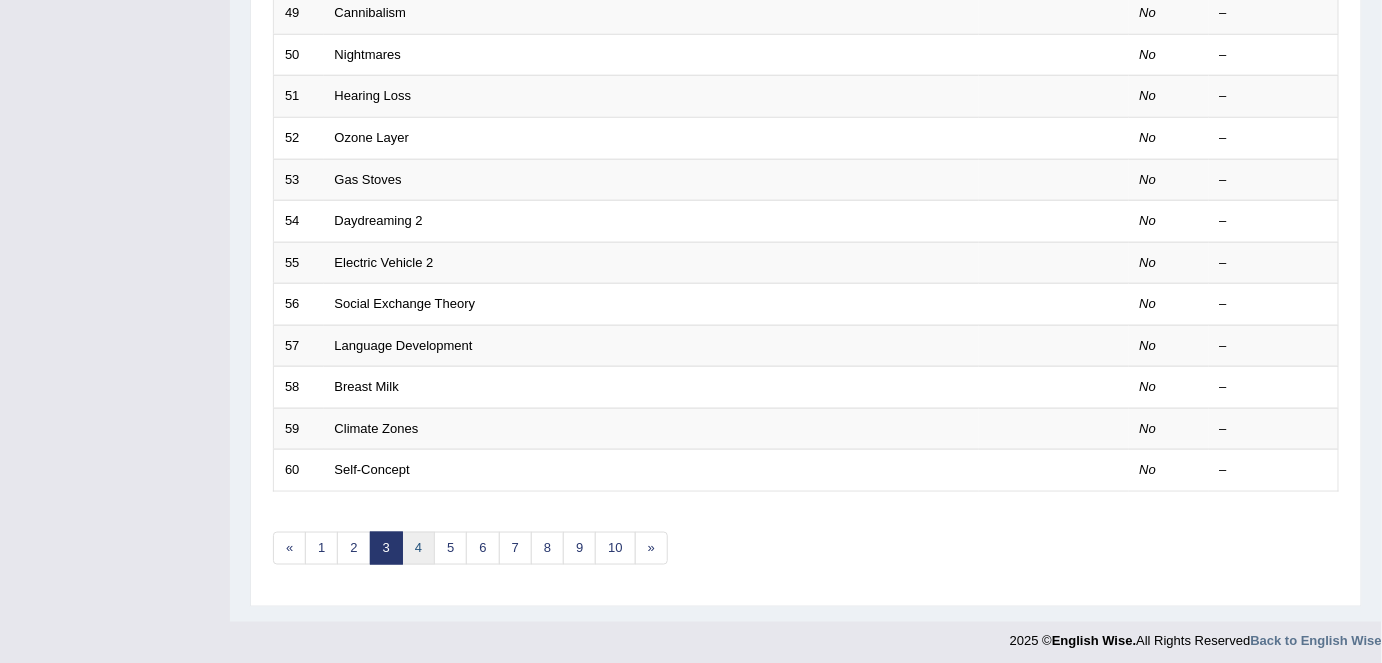 drag, startPoint x: 410, startPoint y: 555, endPoint x: 406, endPoint y: 540, distance: 15.524175 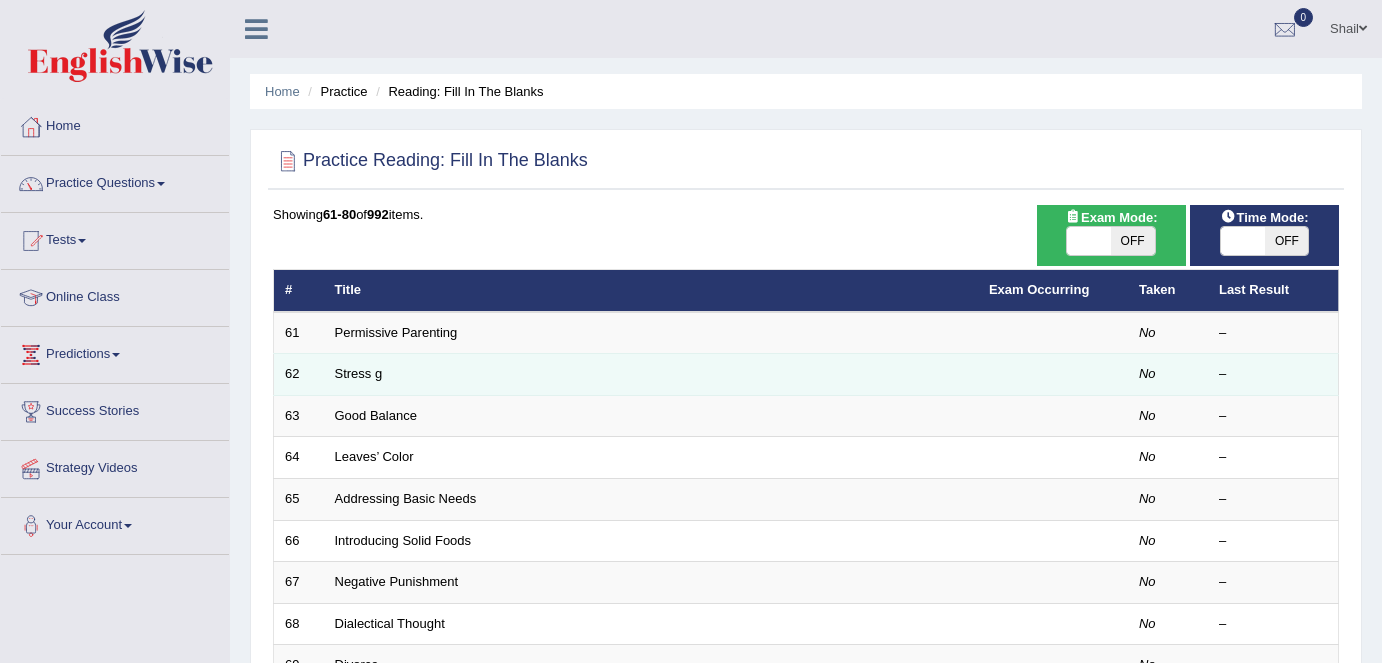 scroll, scrollTop: 0, scrollLeft: 0, axis: both 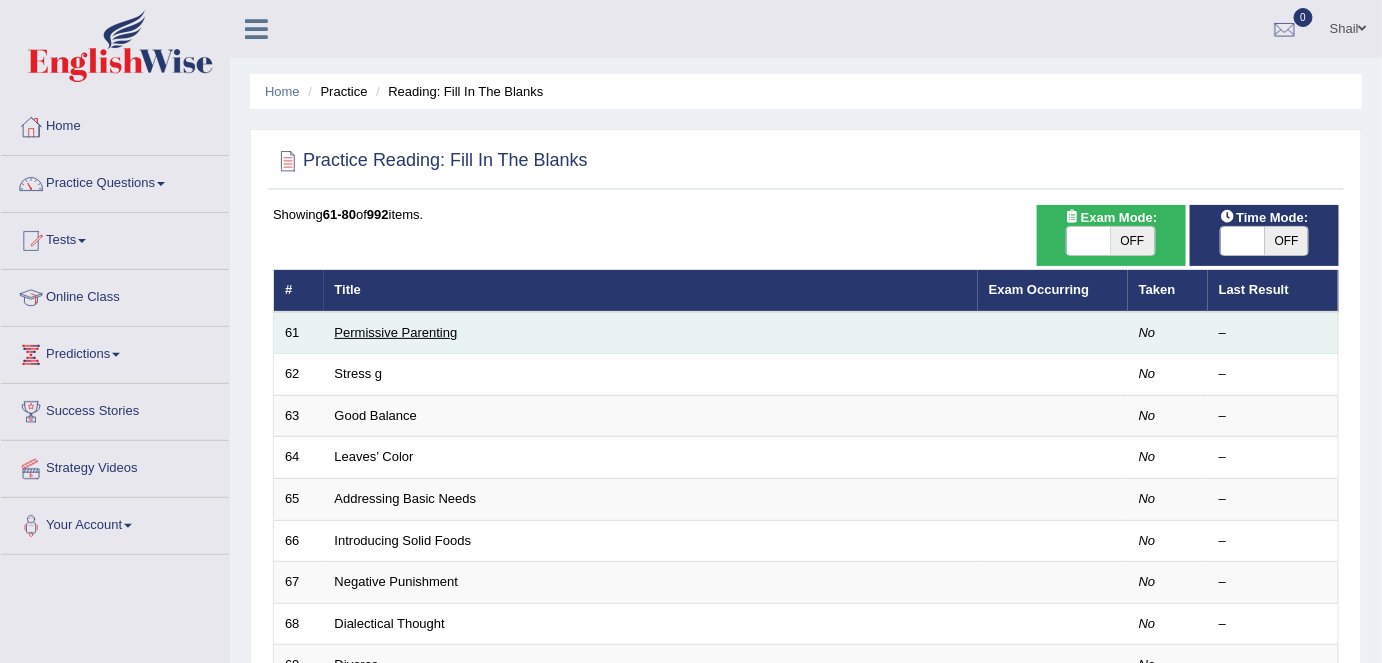 click on "Permissive Parenting" at bounding box center [396, 332] 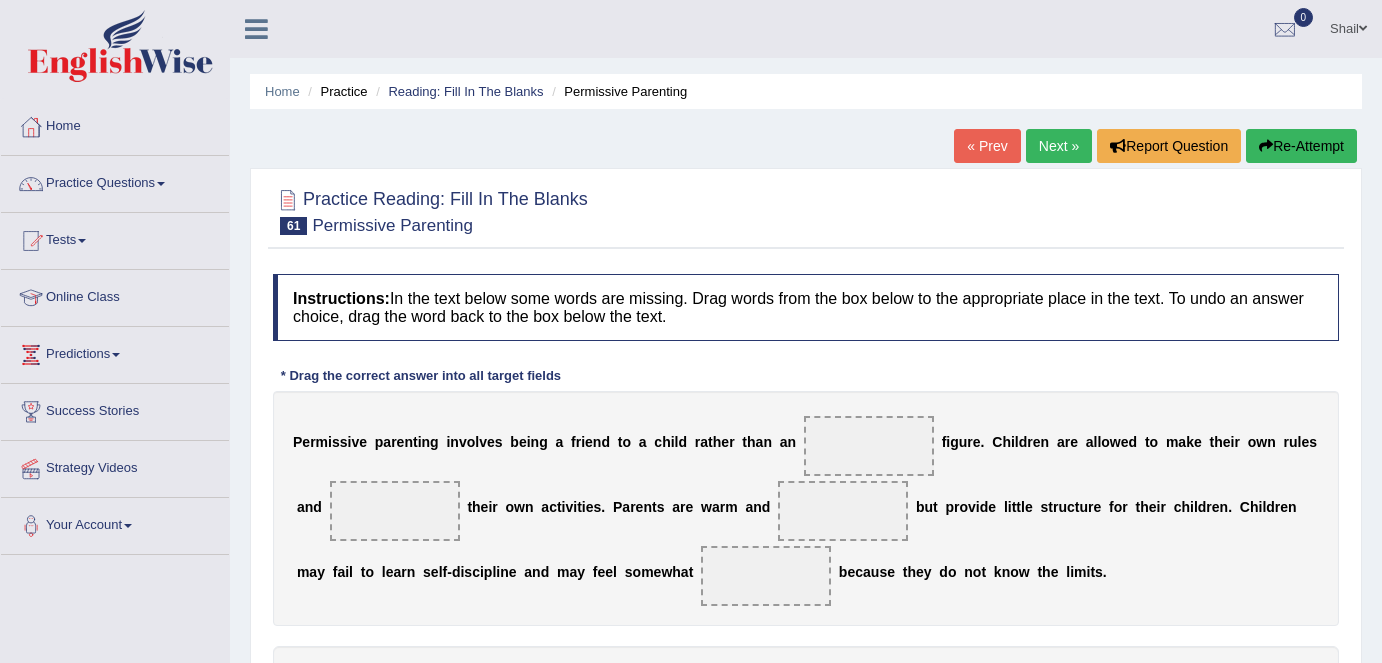 scroll, scrollTop: 0, scrollLeft: 0, axis: both 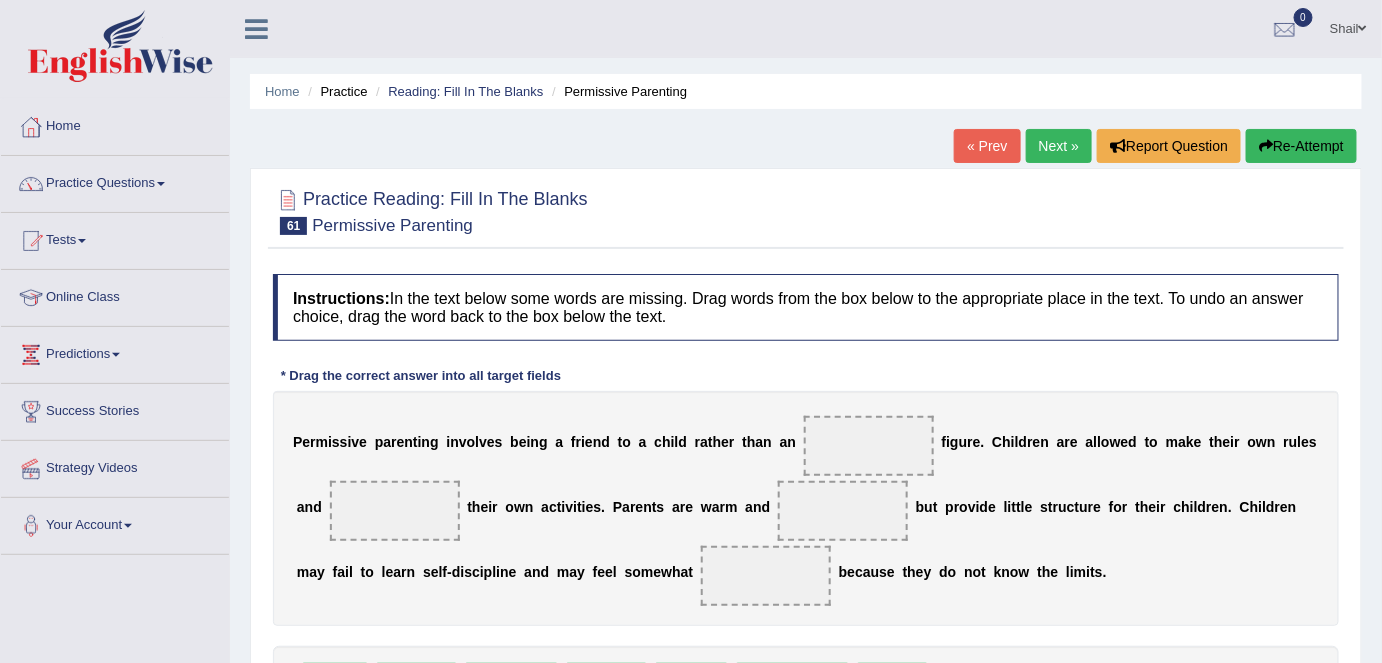 click on "Reading: Fill In The Blanks" at bounding box center [457, 91] 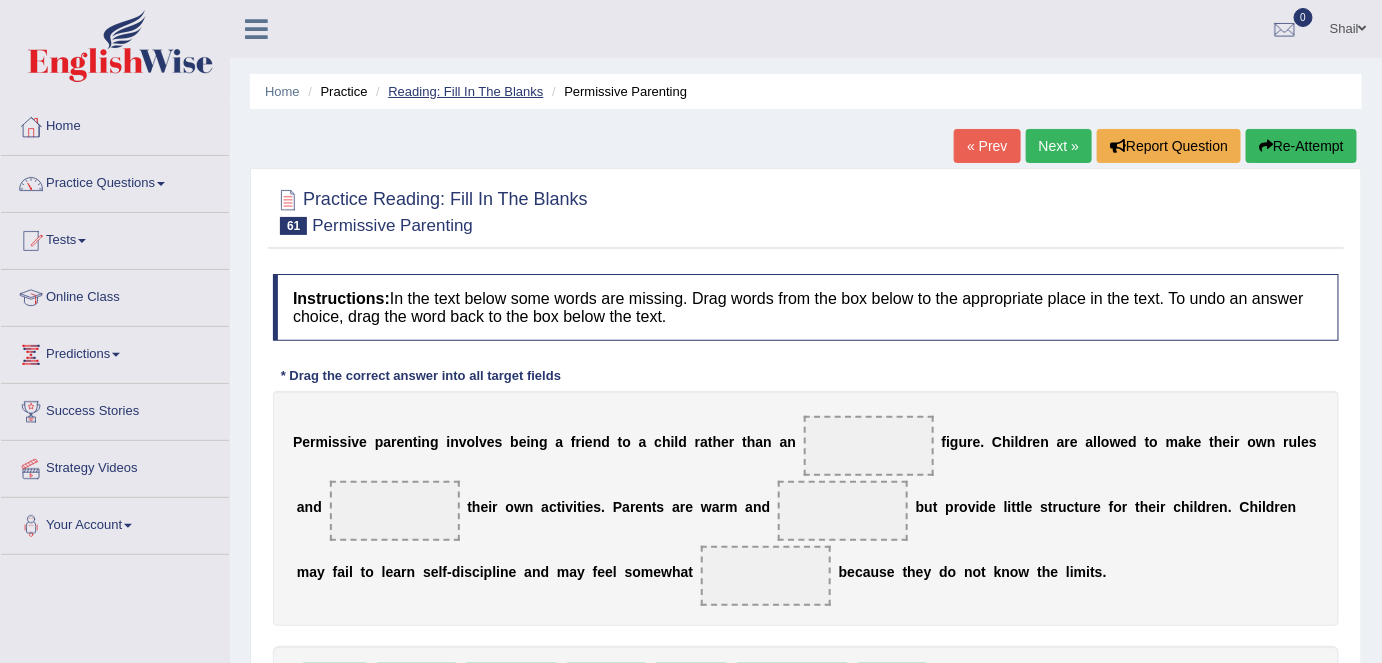 click on "Reading: Fill In The Blanks" at bounding box center [465, 91] 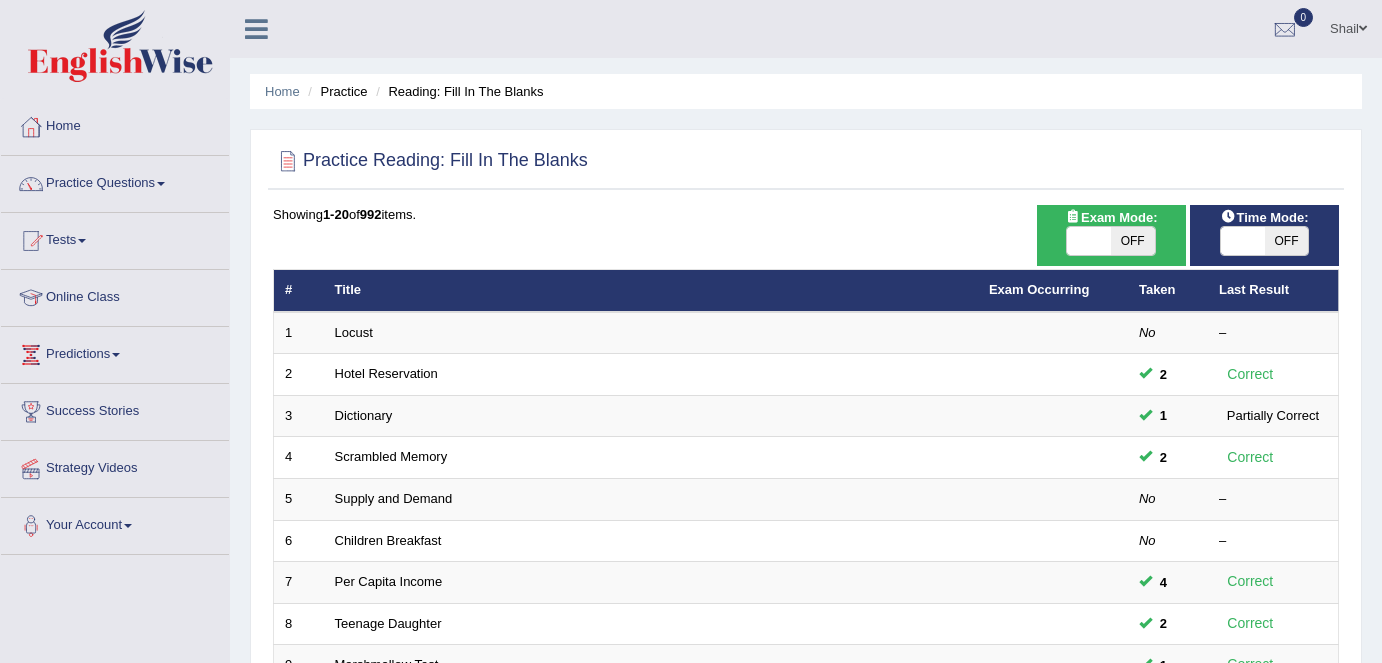 scroll, scrollTop: 0, scrollLeft: 0, axis: both 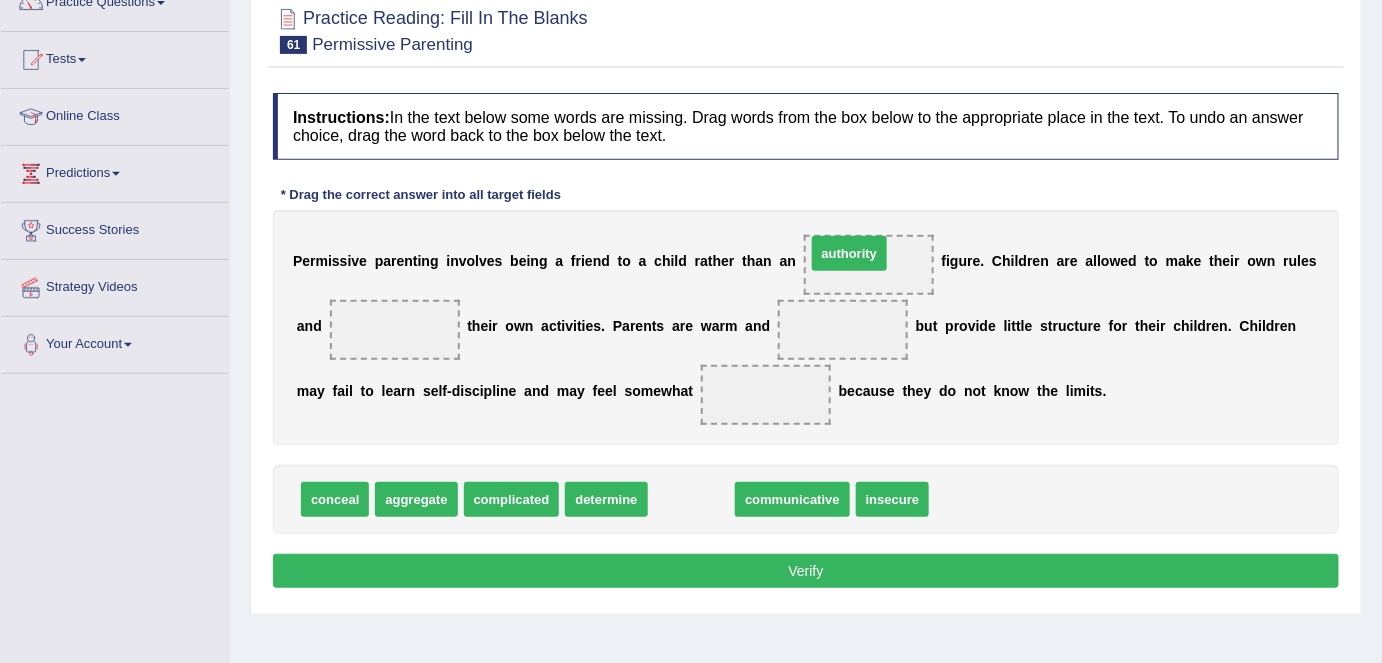 drag, startPoint x: 704, startPoint y: 459, endPoint x: 829, endPoint y: 250, distance: 243.52823 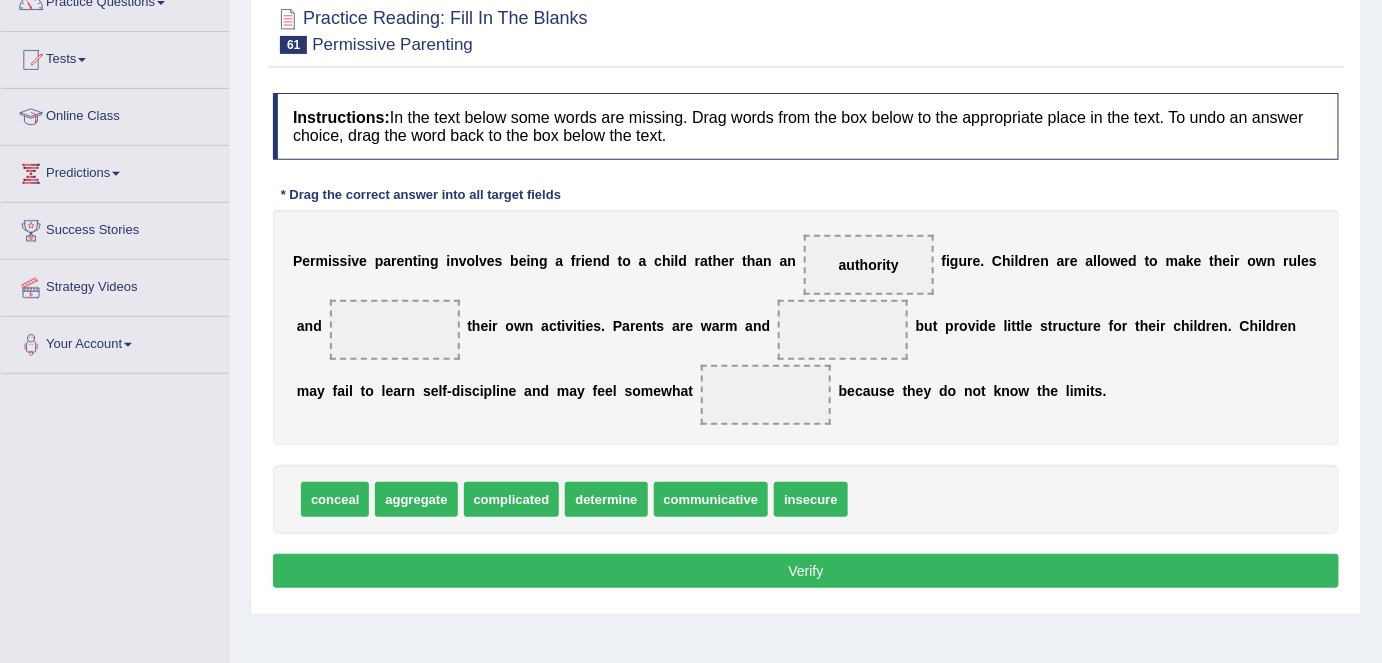drag, startPoint x: 568, startPoint y: 453, endPoint x: 589, endPoint y: 465, distance: 24.186773 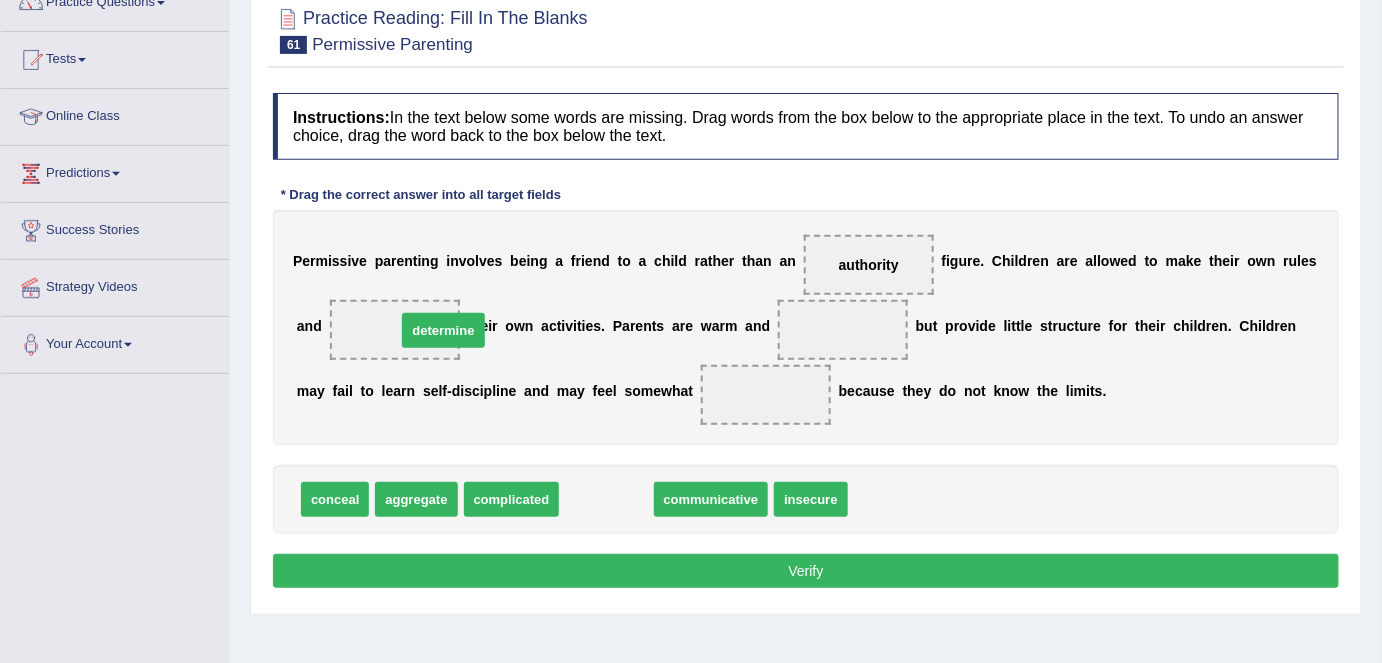 drag, startPoint x: 623, startPoint y: 489, endPoint x: 460, endPoint y: 320, distance: 234.79779 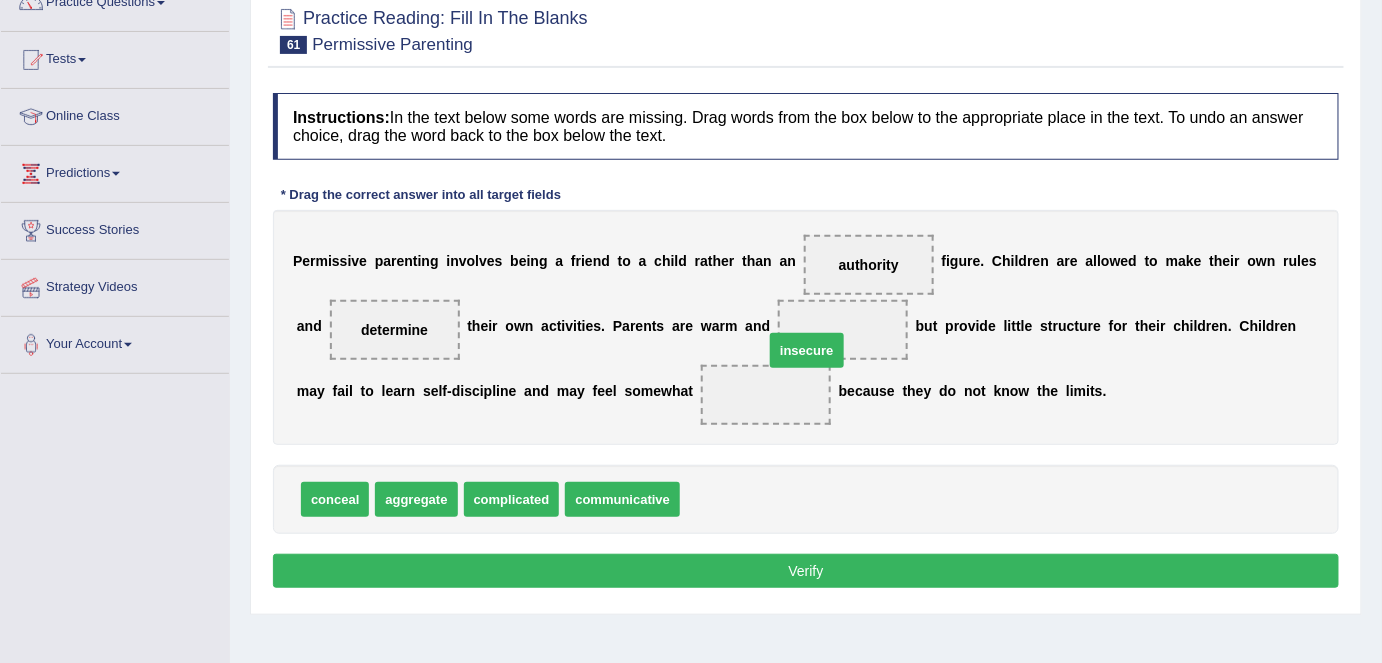 drag, startPoint x: 724, startPoint y: 496, endPoint x: 808, endPoint y: 347, distance: 171.04678 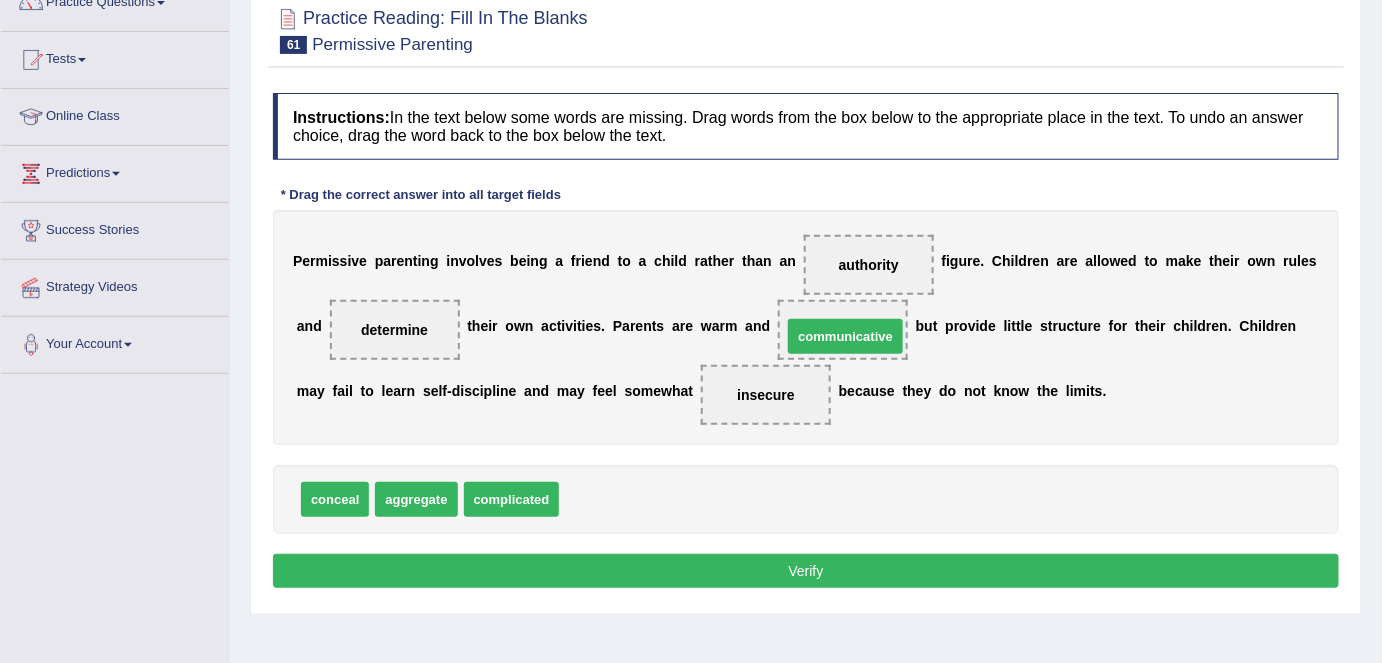 drag, startPoint x: 595, startPoint y: 496, endPoint x: 822, endPoint y: 328, distance: 282.40573 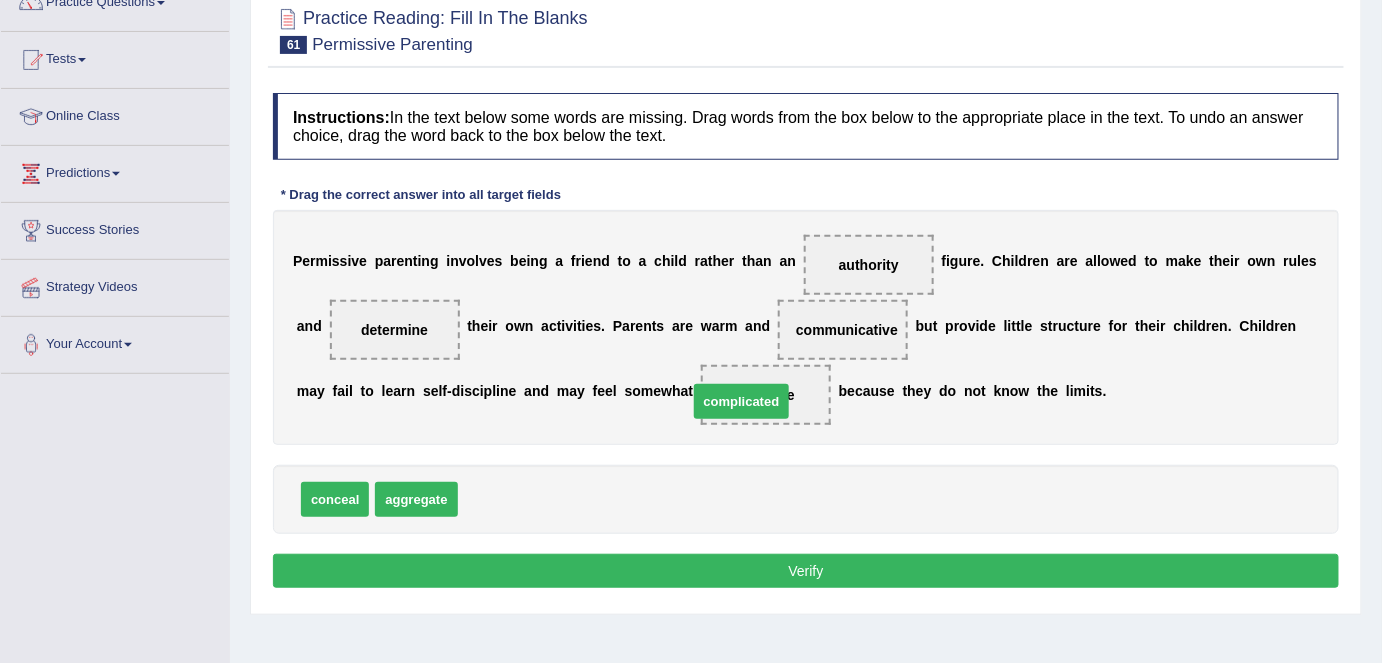 drag, startPoint x: 516, startPoint y: 489, endPoint x: 752, endPoint y: 390, distance: 255.92381 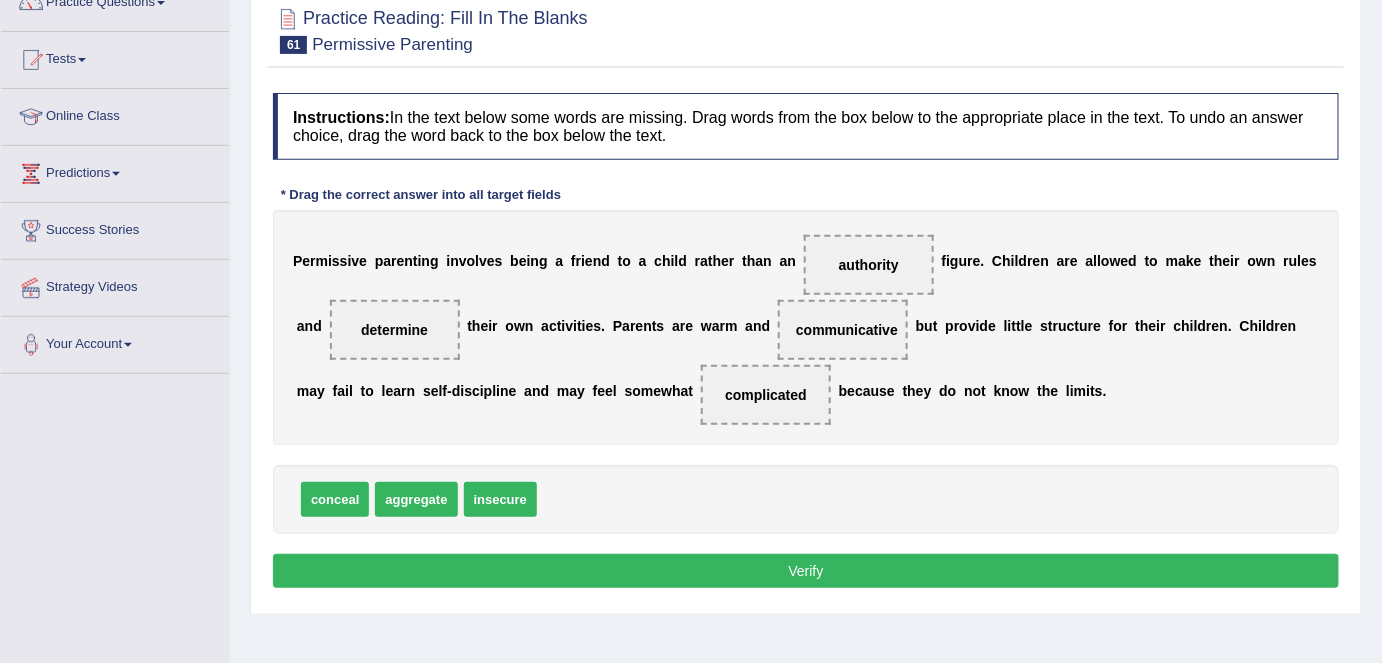 click on "Verify" at bounding box center [806, 571] 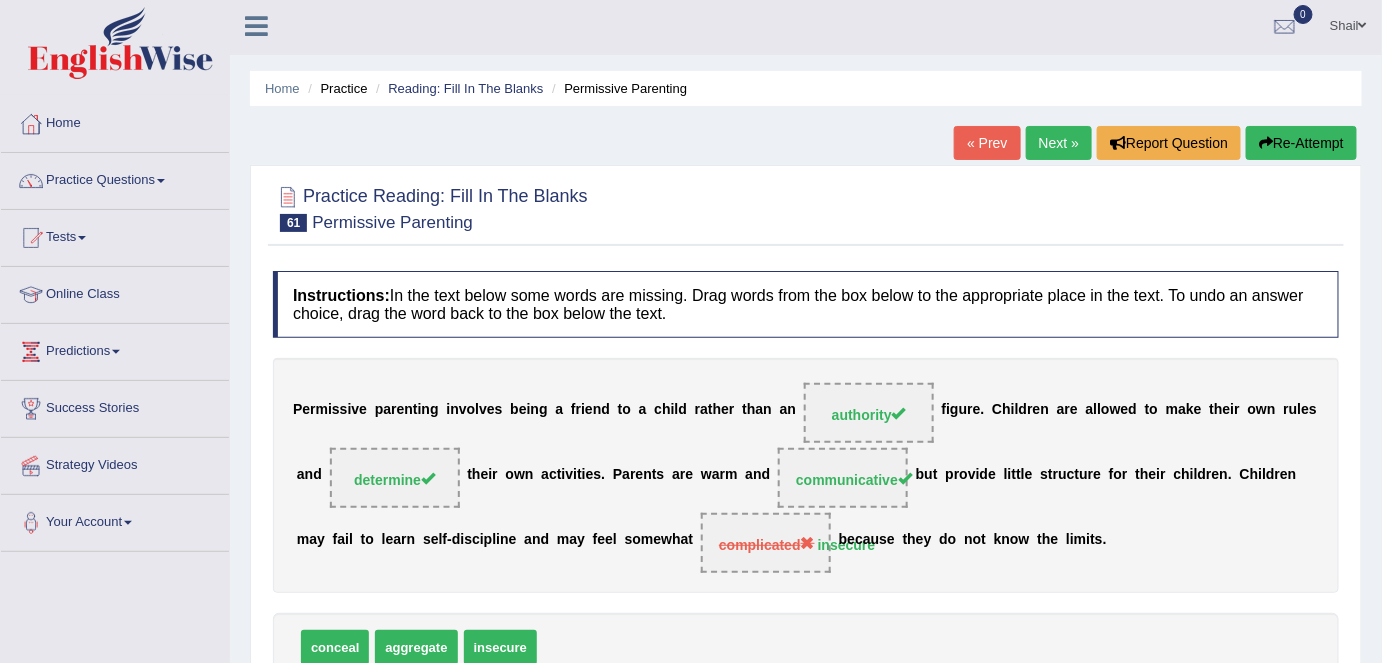 scroll, scrollTop: 0, scrollLeft: 0, axis: both 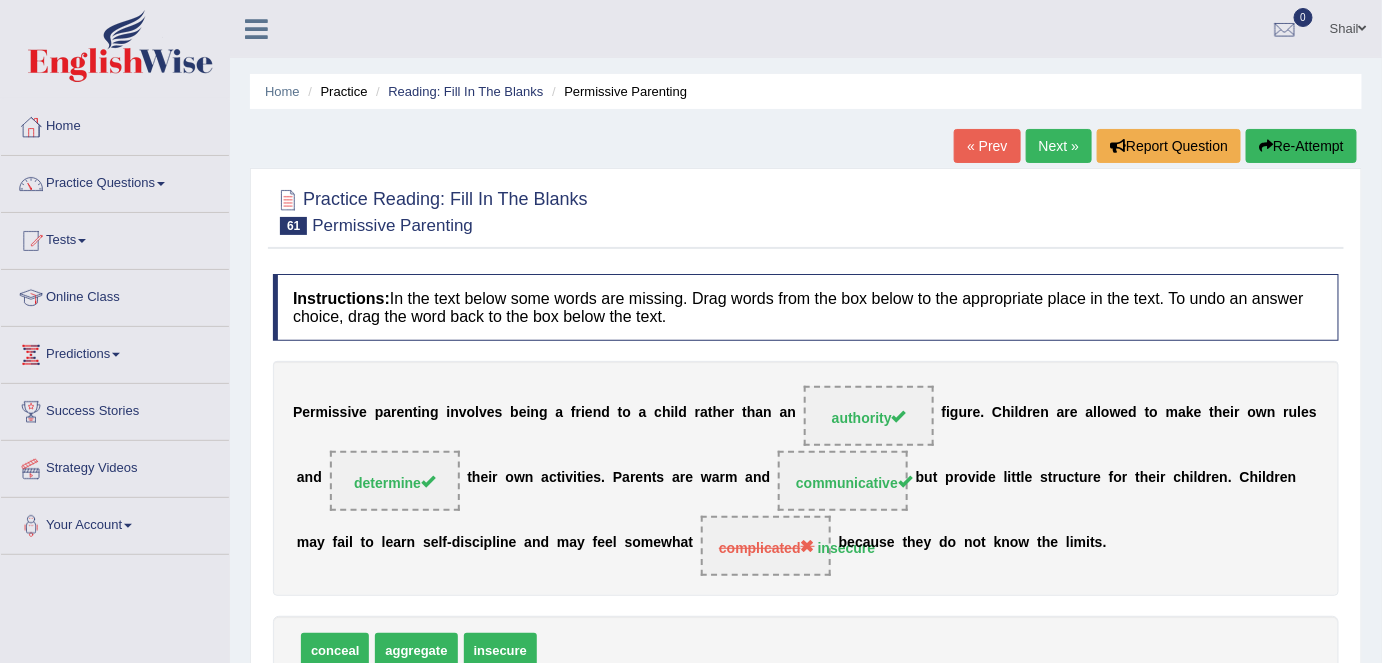 click on "Next »" at bounding box center [1059, 146] 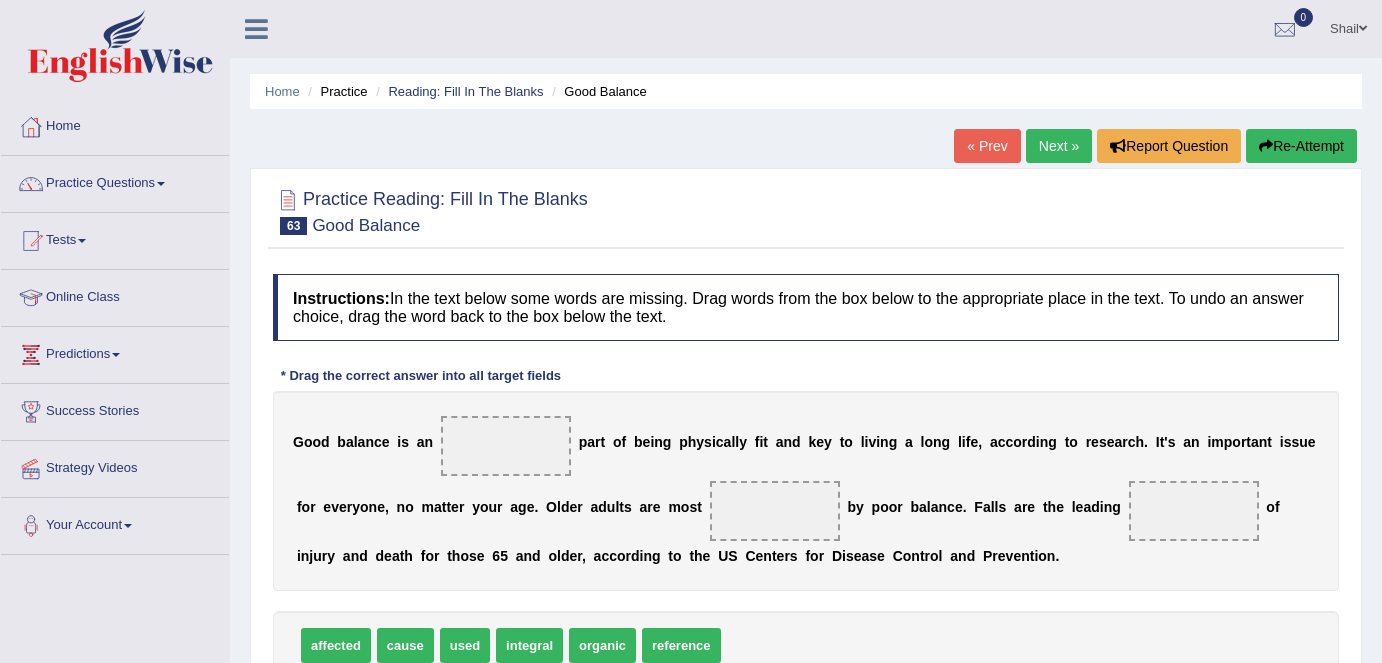 scroll, scrollTop: 0, scrollLeft: 0, axis: both 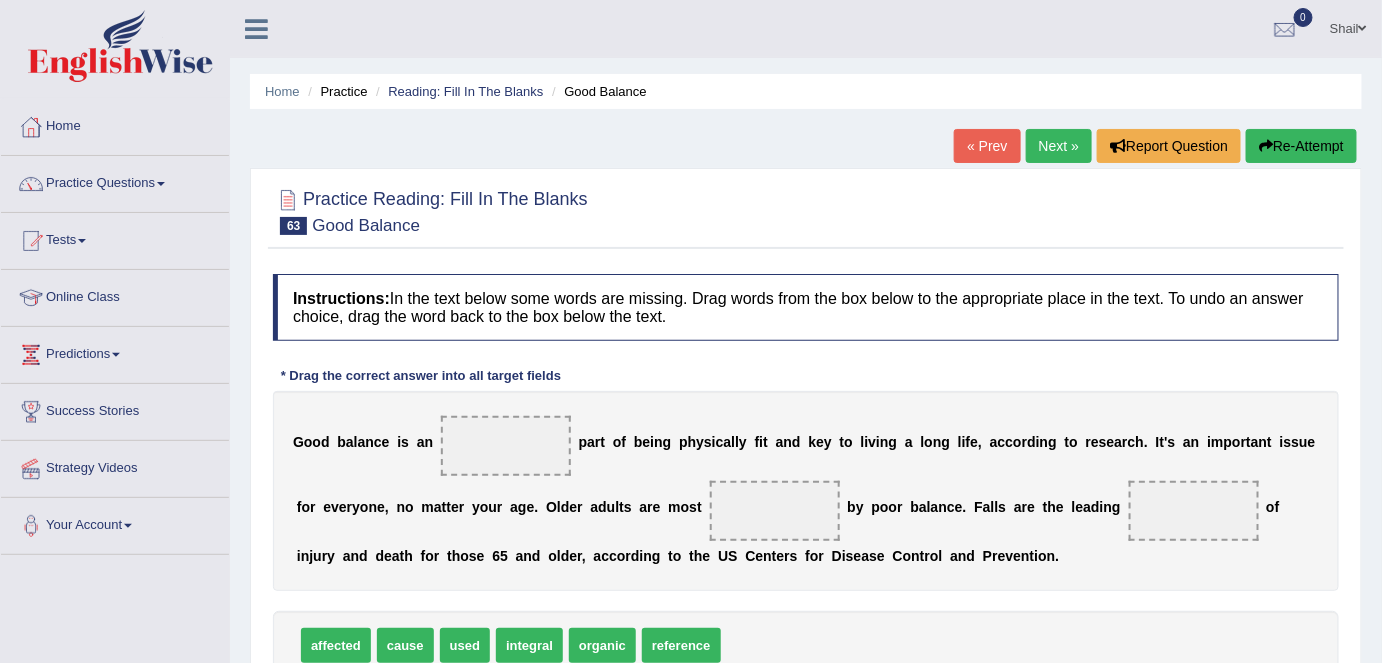 click on "Next »" at bounding box center [1059, 146] 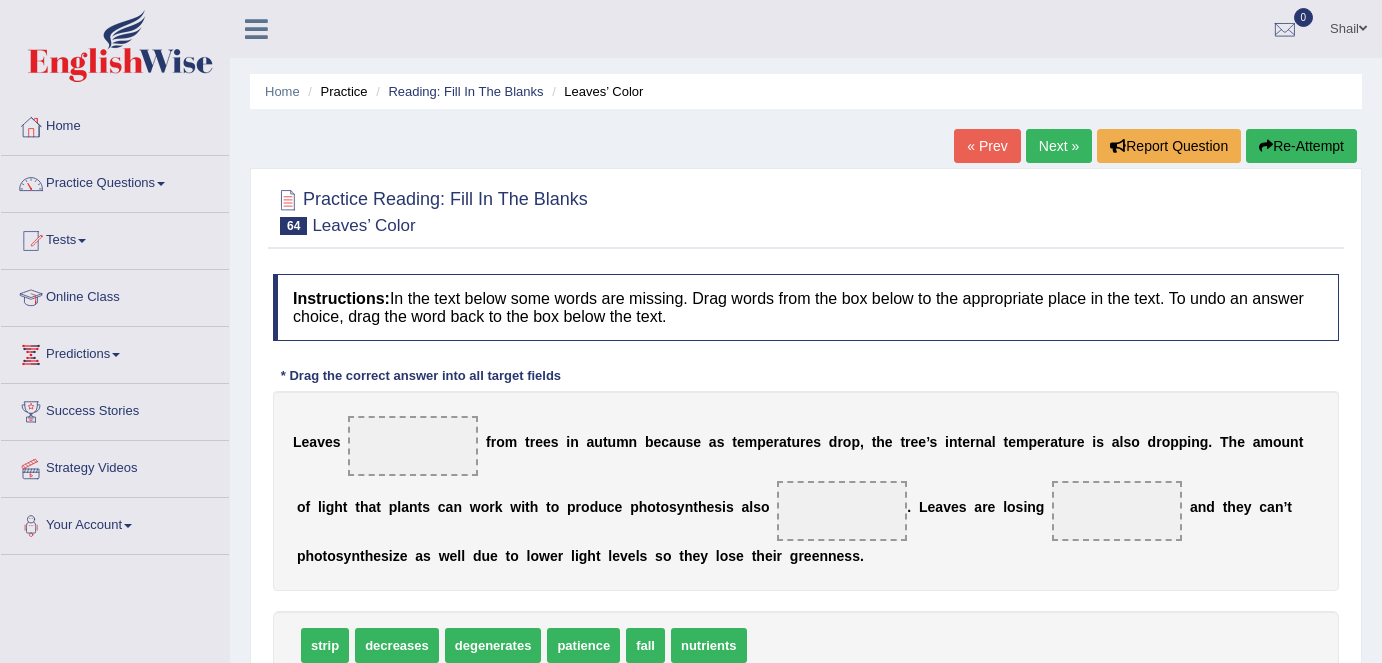 scroll, scrollTop: 0, scrollLeft: 0, axis: both 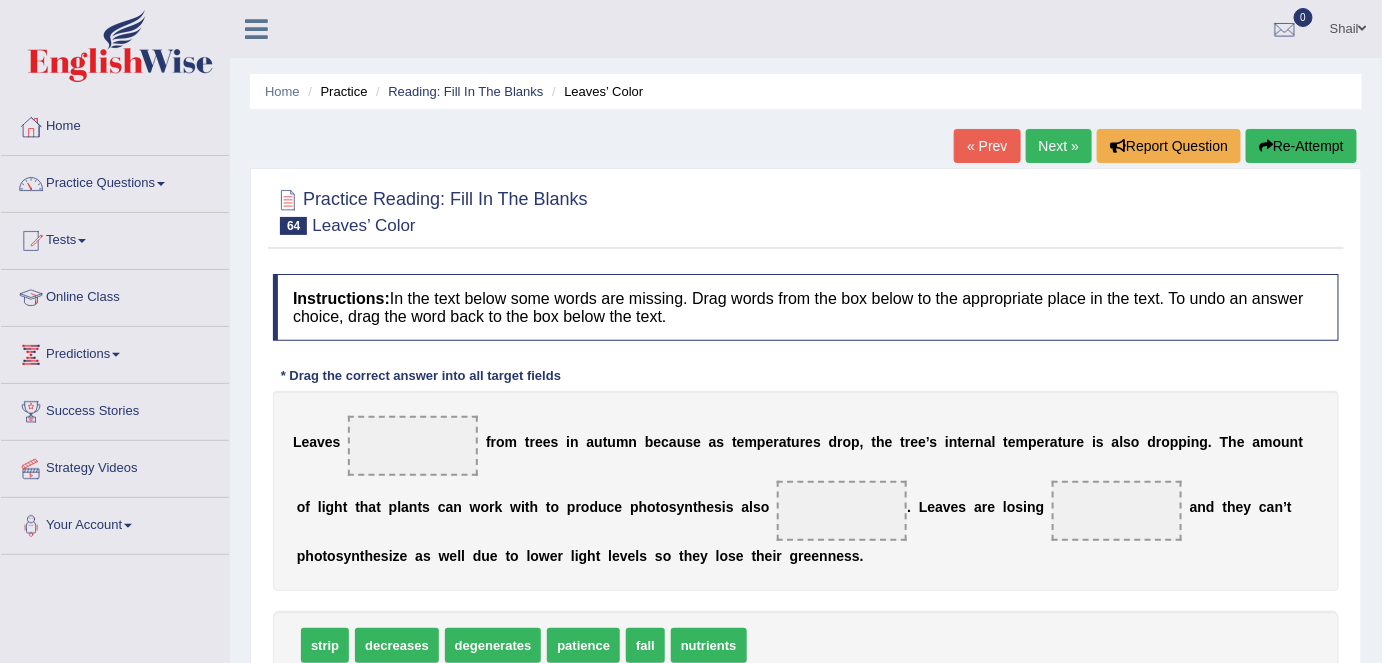 click on "Next »" at bounding box center [1059, 146] 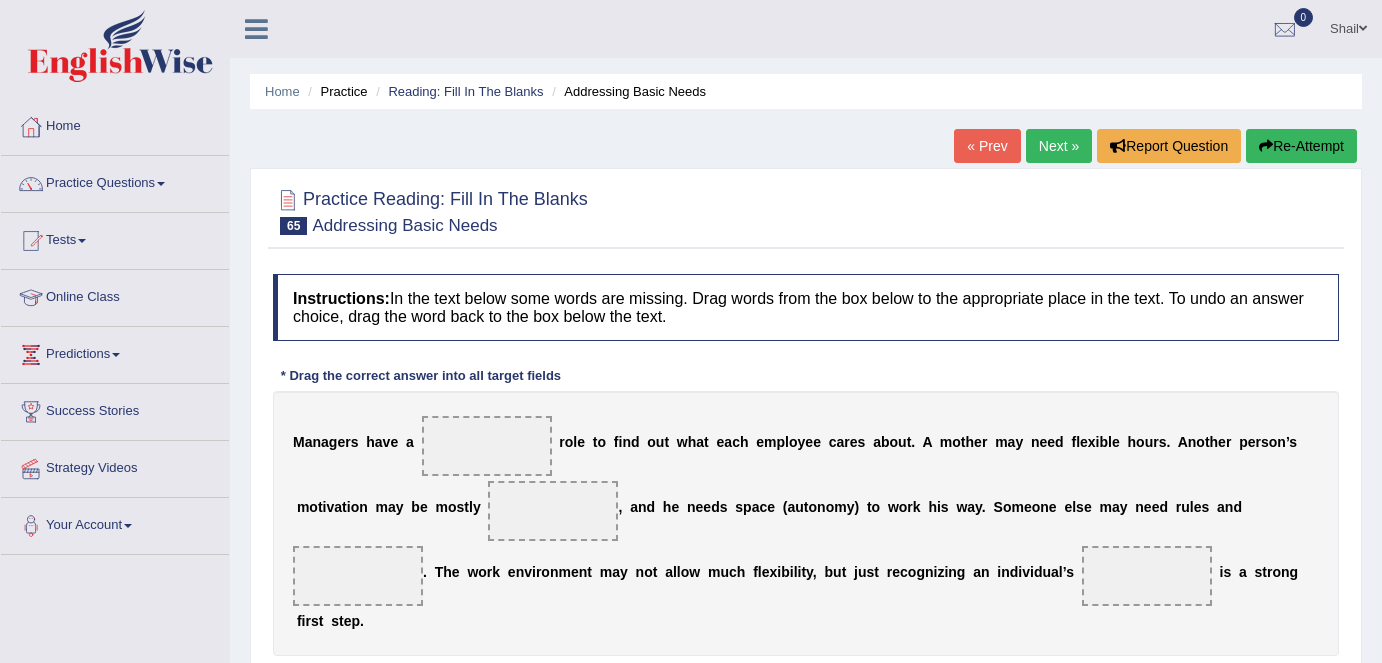 scroll, scrollTop: 0, scrollLeft: 0, axis: both 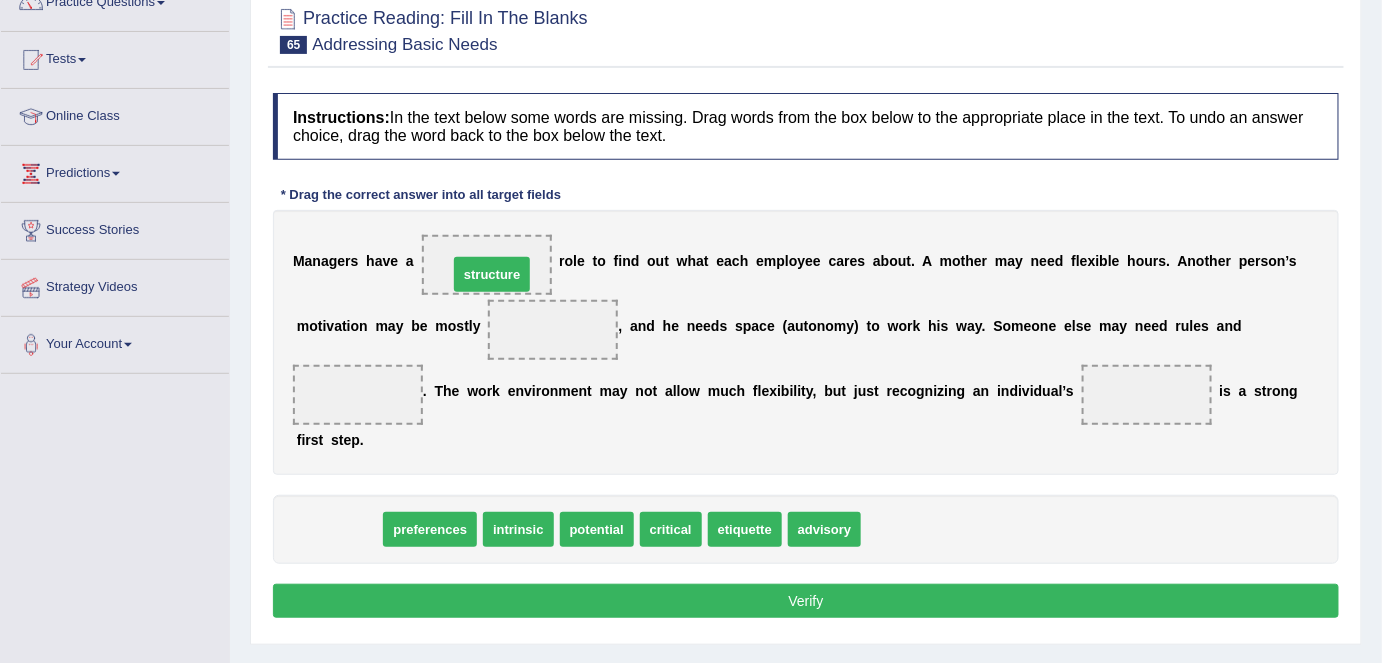 drag, startPoint x: 357, startPoint y: 532, endPoint x: 509, endPoint y: 333, distance: 250.40967 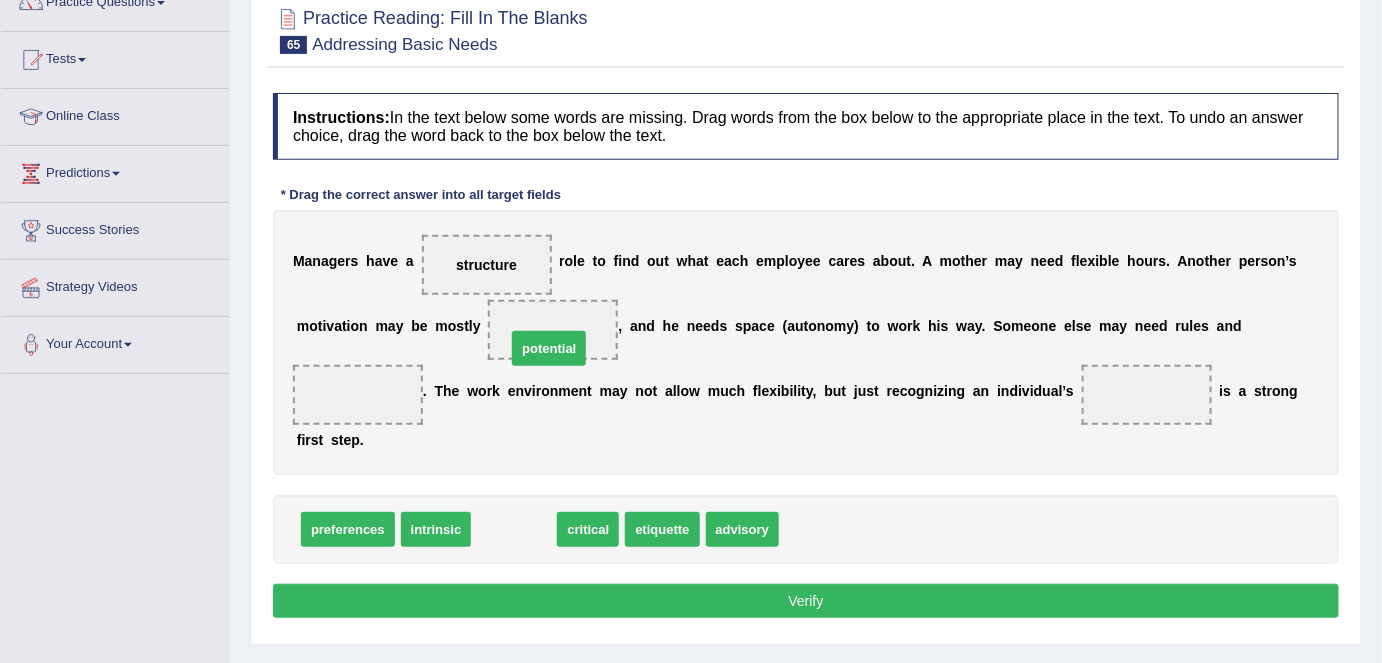 drag, startPoint x: 522, startPoint y: 526, endPoint x: 557, endPoint y: 344, distance: 185.33484 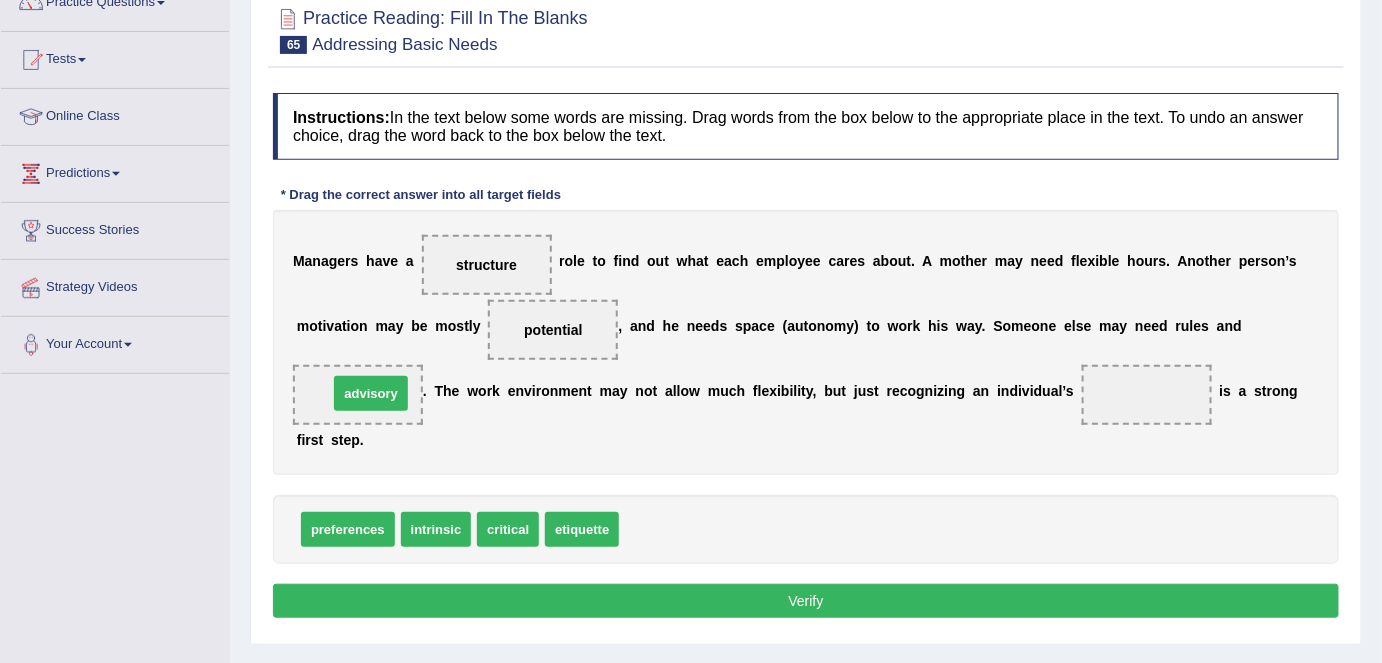 drag, startPoint x: 653, startPoint y: 521, endPoint x: 362, endPoint y: 391, distance: 318.71774 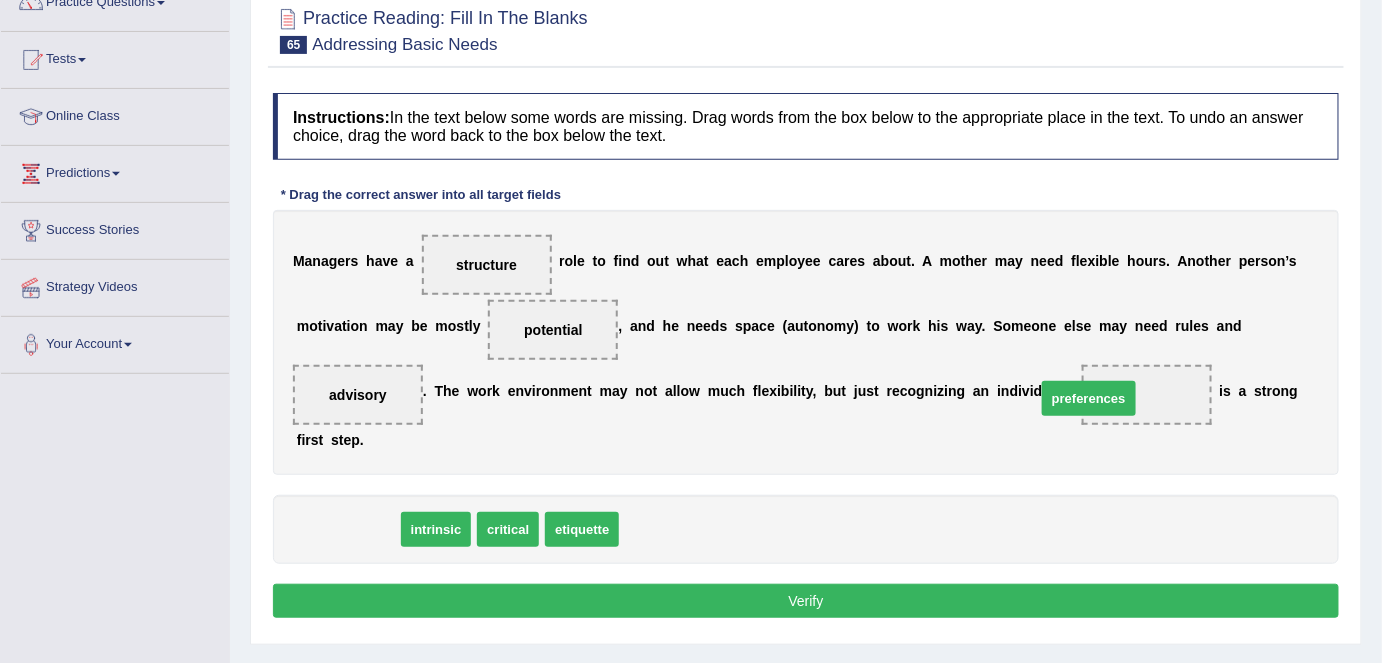 drag, startPoint x: 344, startPoint y: 521, endPoint x: 1085, endPoint y: 390, distance: 752.49054 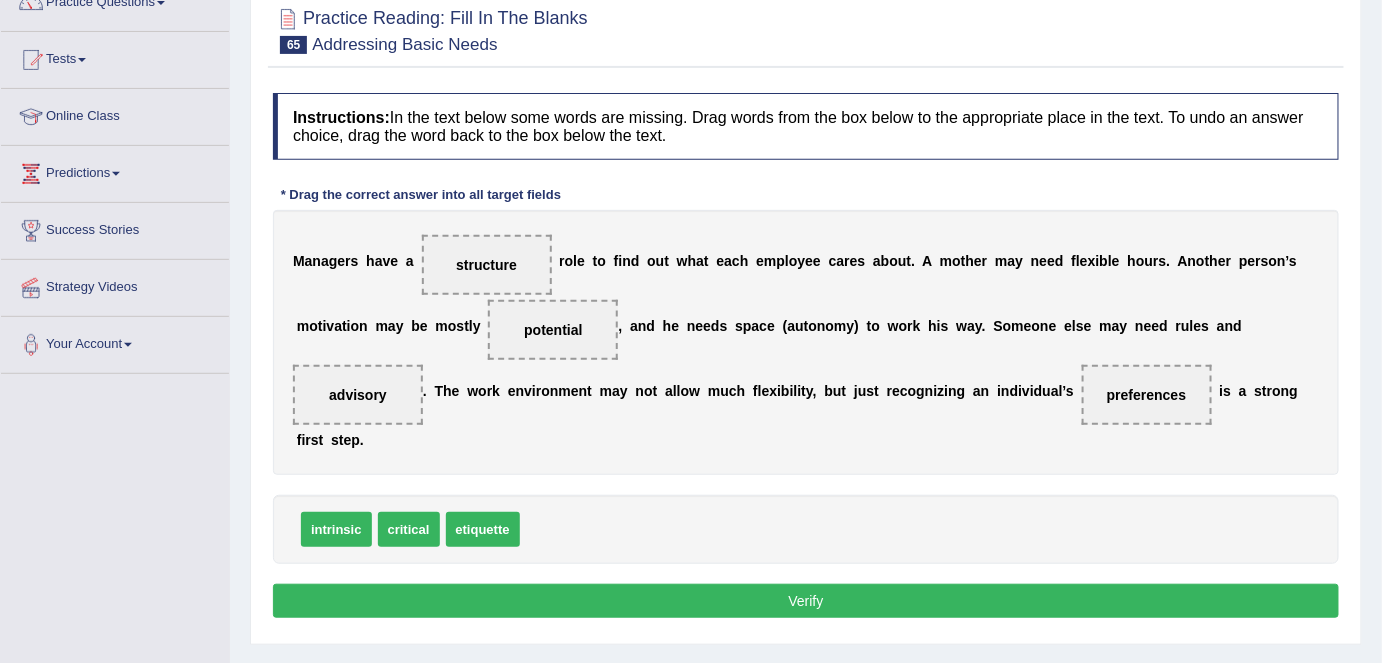click on "Instructions:  In the text below some words are missing. Drag words from the box below to the appropriate place in the text. To undo an answer choice, drag the word back to the box below the text.
* Drag the correct answer into all target fields M a n a g e r s    h a v e    a    structure    r o l e    t o    f i n d    o u t    w h a t    e a c h    e m p l o y e e    c a r e s    a b o u t .    A    m o t h e r    m a y    n e e d    f l e x i b l e    h o u r s .    A n o t h e r    p e r s o n ’ s    m o t i v a t i o n    m a y    b e    m o s t l y    potential ,    a n d    h e    n e e d s    s p a c e    ( a u t o n o m y )    t o    w o r k    h i s    w a y .    S o m e o n e    e l s e    m a y    n e e d    r u l e s    a n d    advisory .    T h e    w o r k    e n v i r o n m e n t    m a y    n o t    a l l o w    m u c h    f l e x i b i l i t y ,    b u t    j u s t    r e c o g n i z i n g    a n    i n d i v i d u a l s" at bounding box center (806, 358) 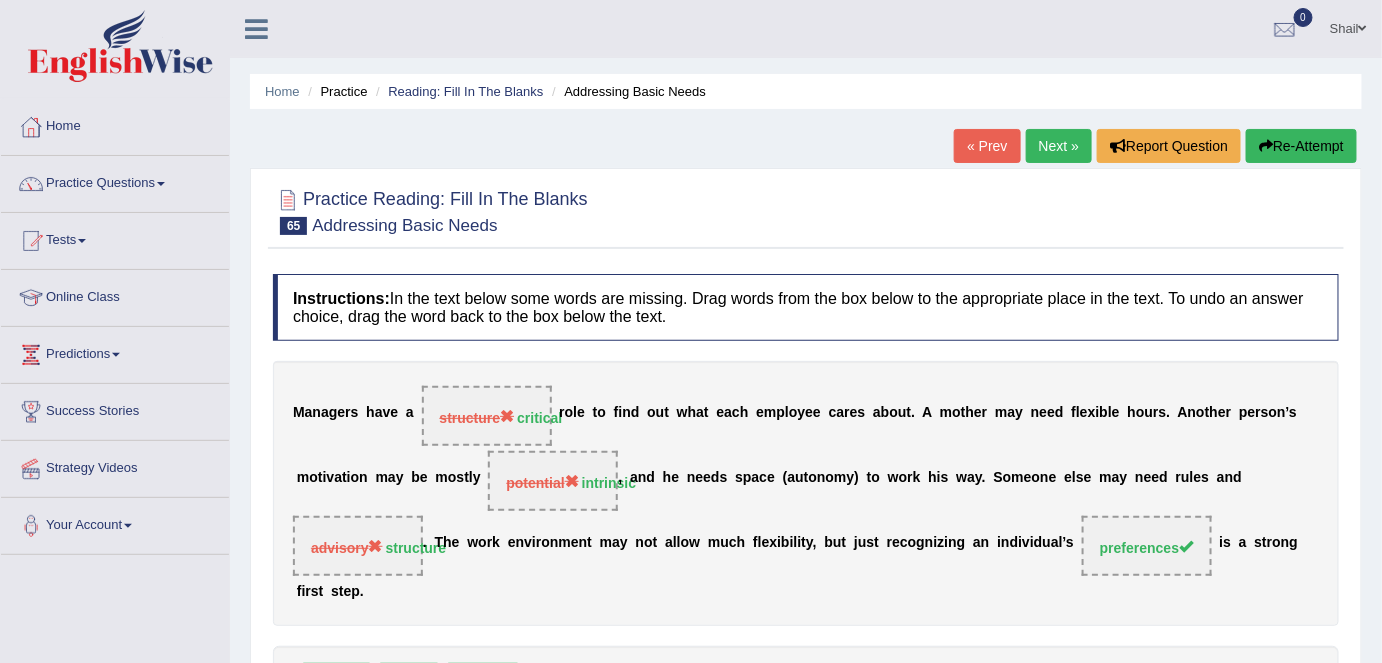 scroll, scrollTop: 0, scrollLeft: 0, axis: both 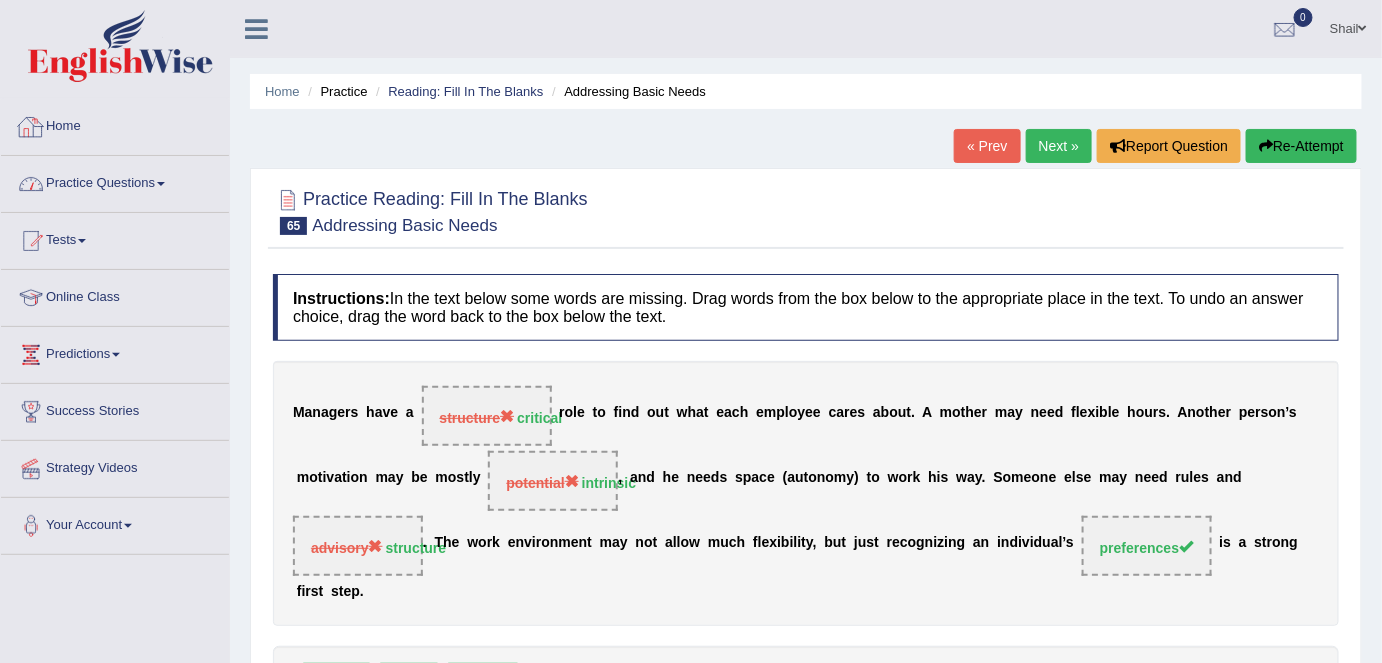 click on "Home" at bounding box center [115, 124] 